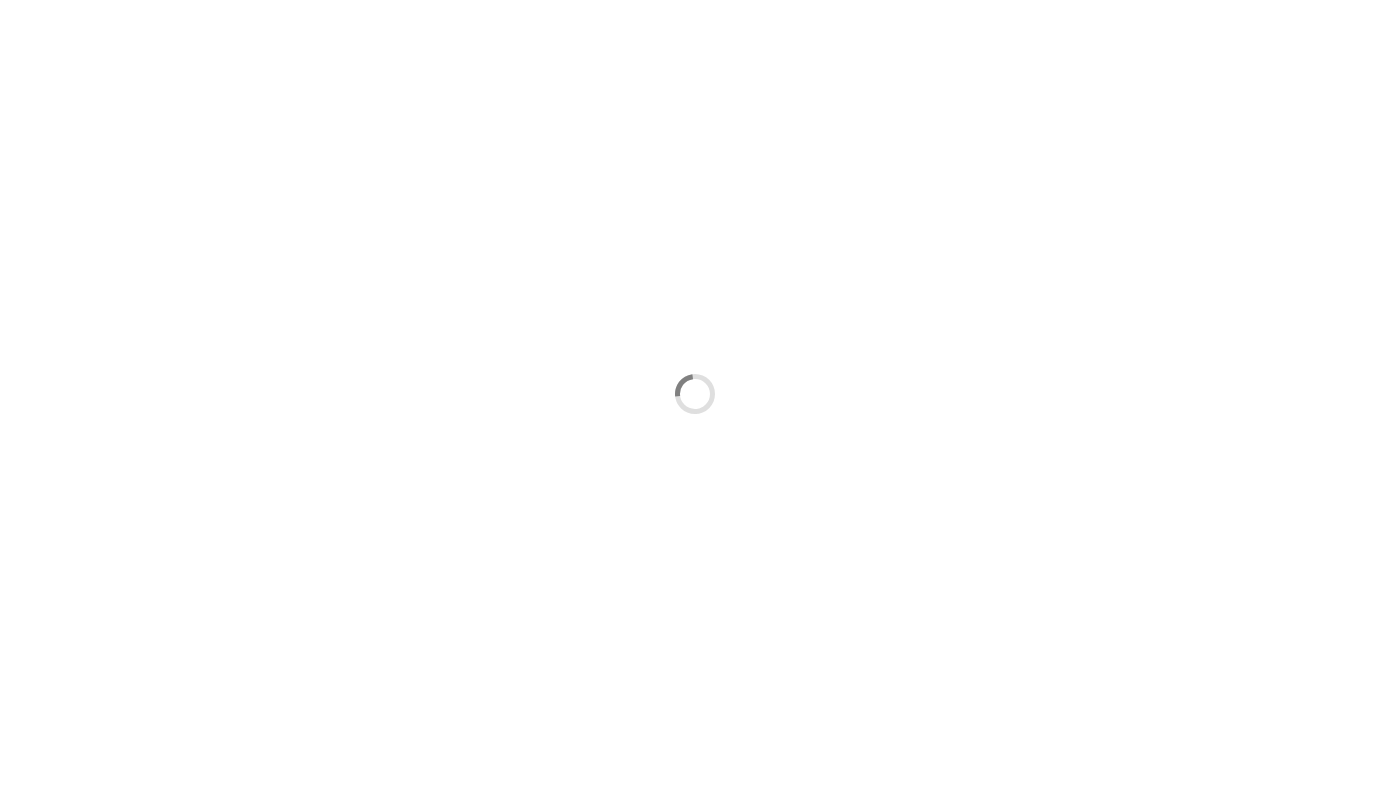 scroll, scrollTop: 0, scrollLeft: 0, axis: both 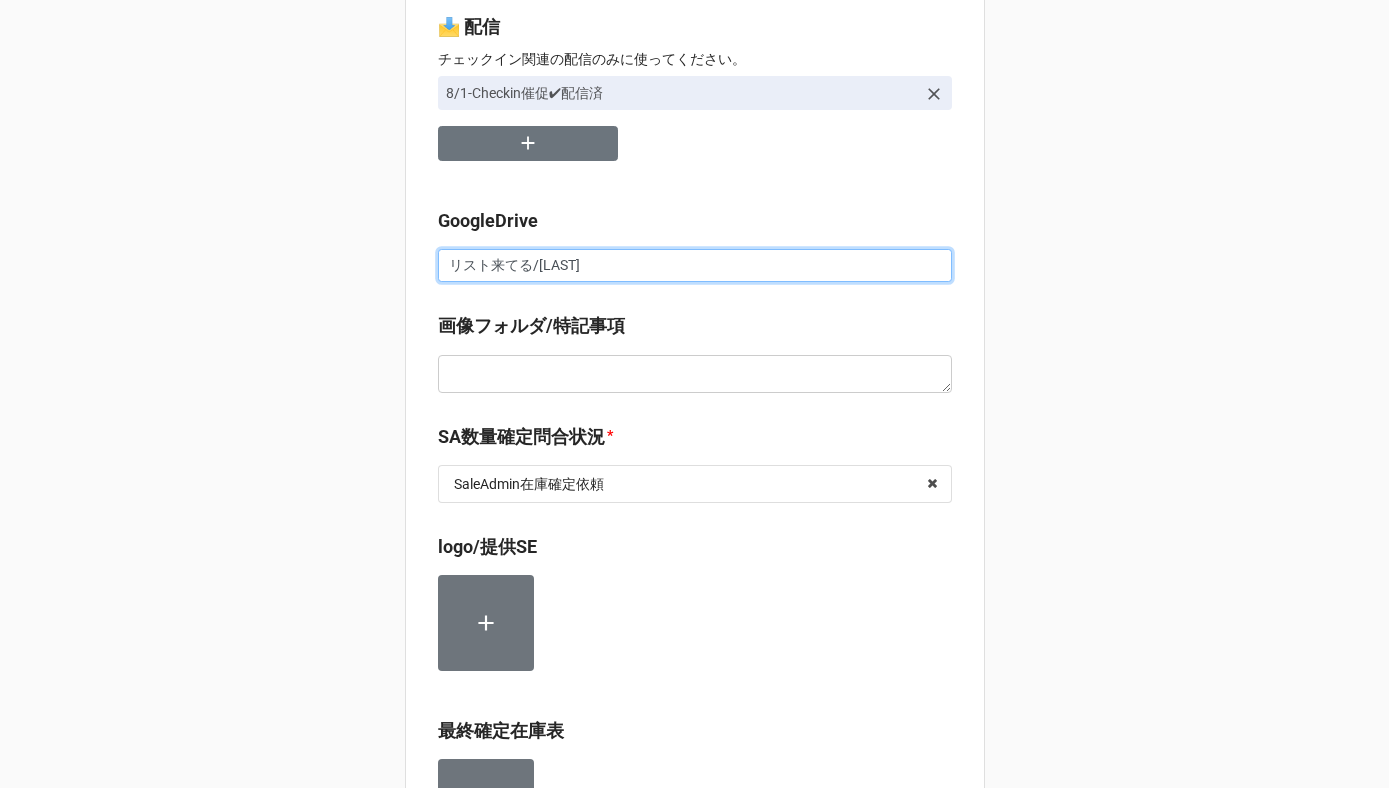 click on "リスト来てる/[LAST]" at bounding box center [695, 266] 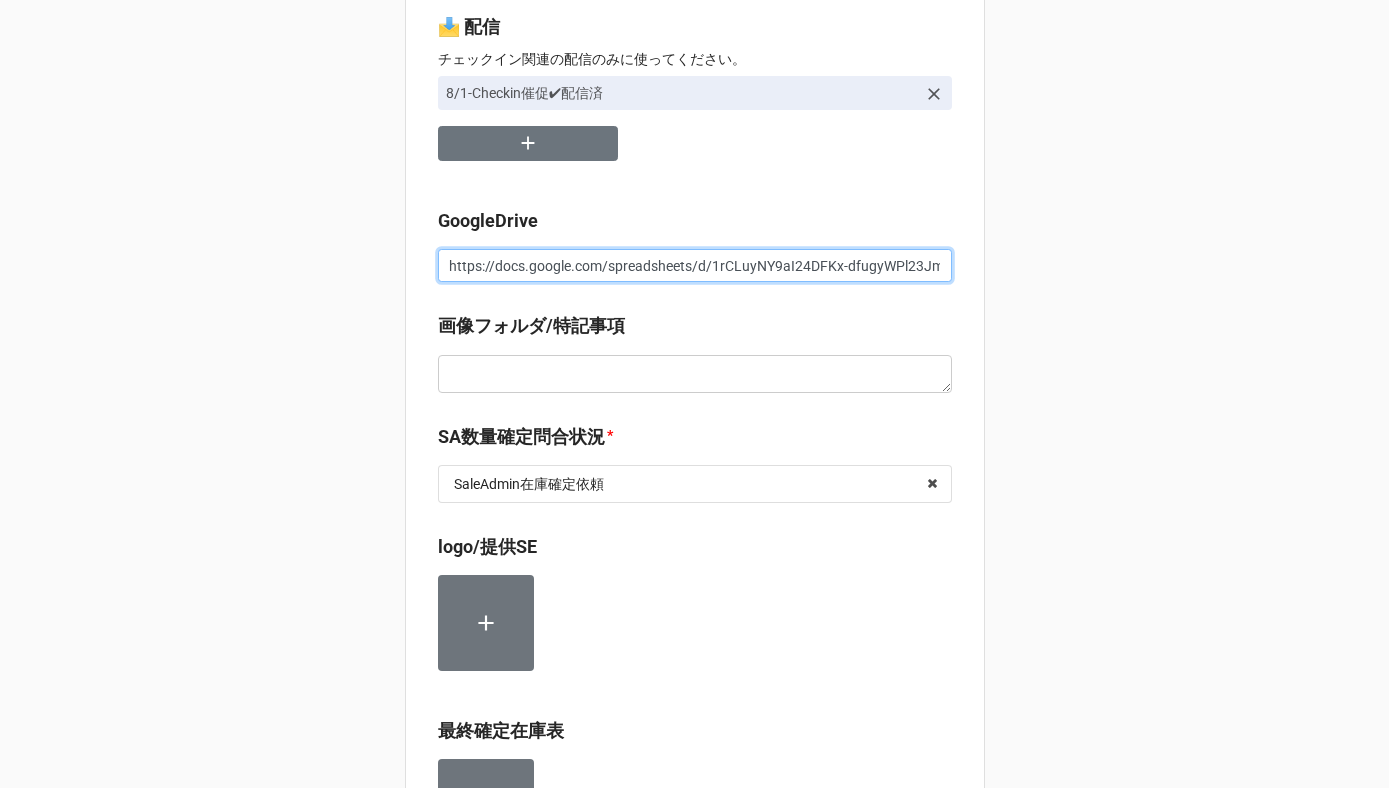 scroll, scrollTop: 0, scrollLeft: 283, axis: horizontal 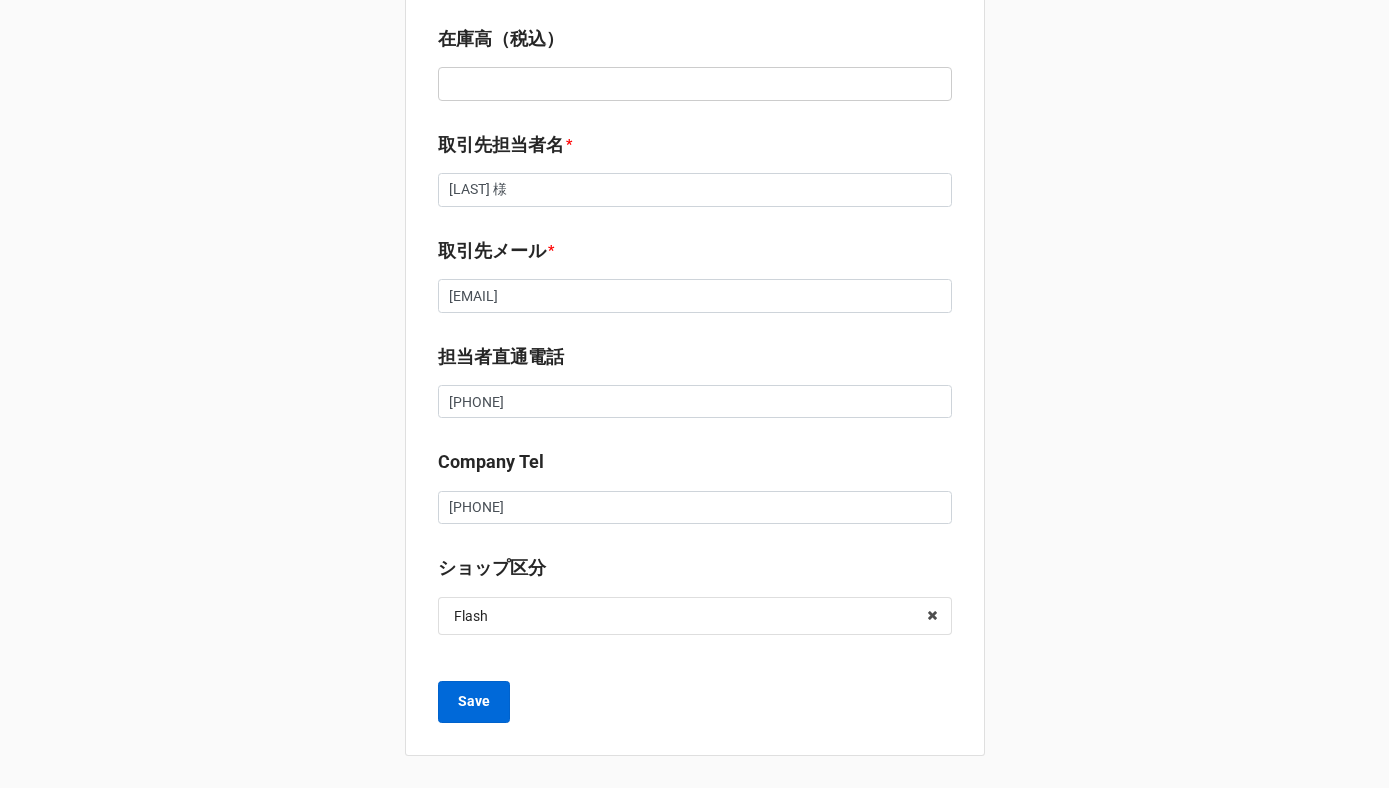type on "https://docs.google.com/spreadsheets/d/1rCLuyNY9aI24DFKx-dfugyWPl23JmBf3/edit?gid=561146072#gid=561146072/[LAST_NAME]" 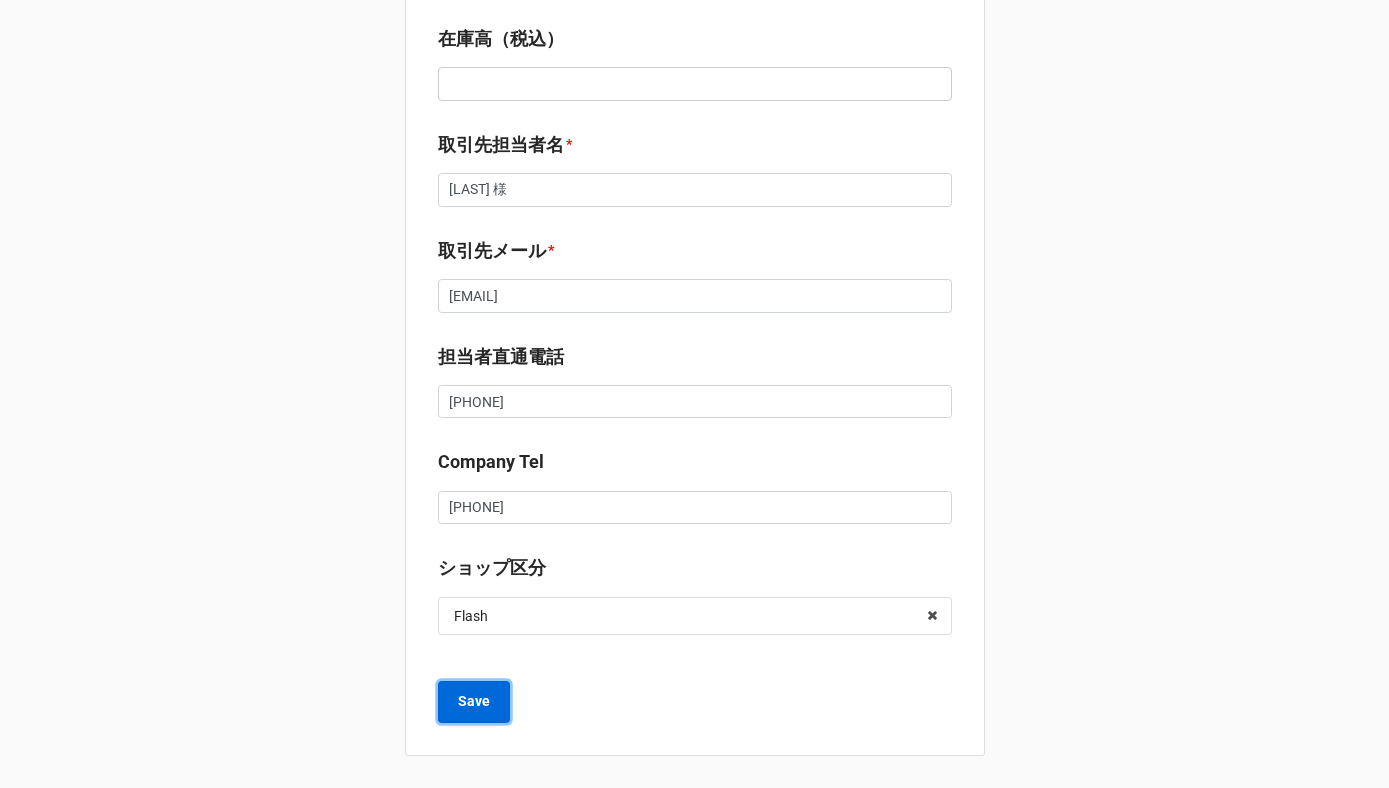 scroll, scrollTop: 0, scrollLeft: 0, axis: both 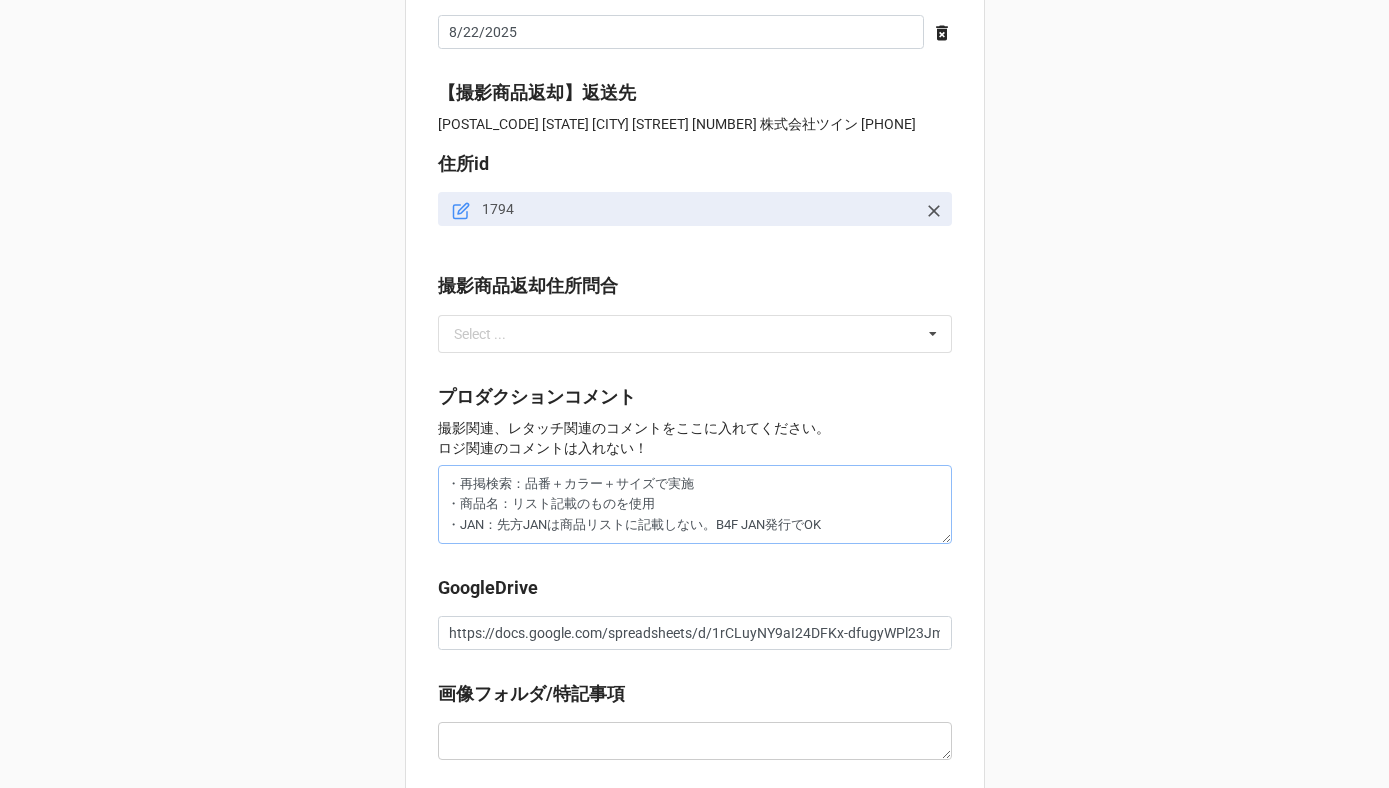 click on "・再掲検索：品番＋カラー＋サイズで実施
・商品名：リスト記載のものを使用
・JAN：先方JANは商品リストに記載しない。B4F JAN発行でOK" at bounding box center [695, 504] 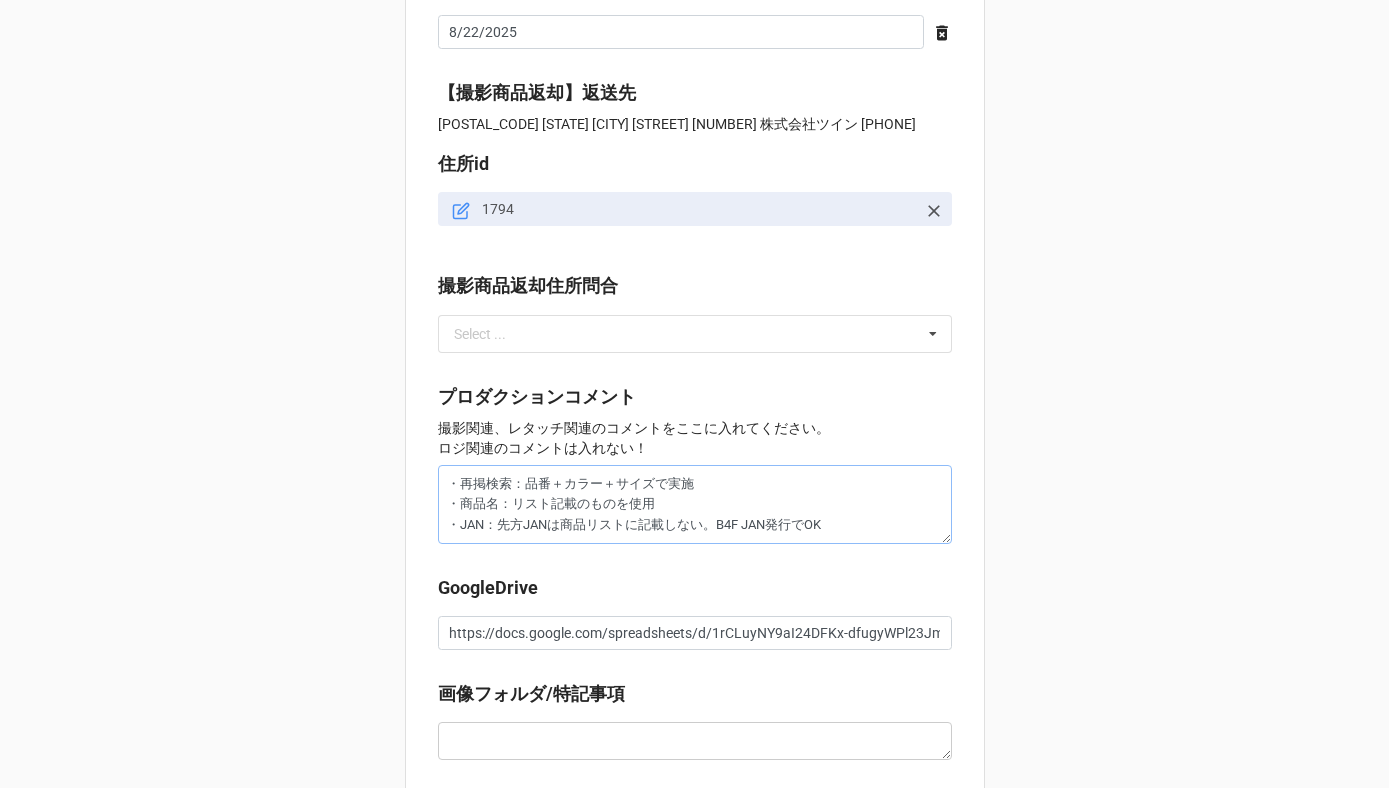 type on "・再掲検索：品番＋カラー＋サイズで実施
・商品名：リスト記載のものを使用
・JAN：先方JANは商品リストに記載しない。B4F JAN発行でOK" 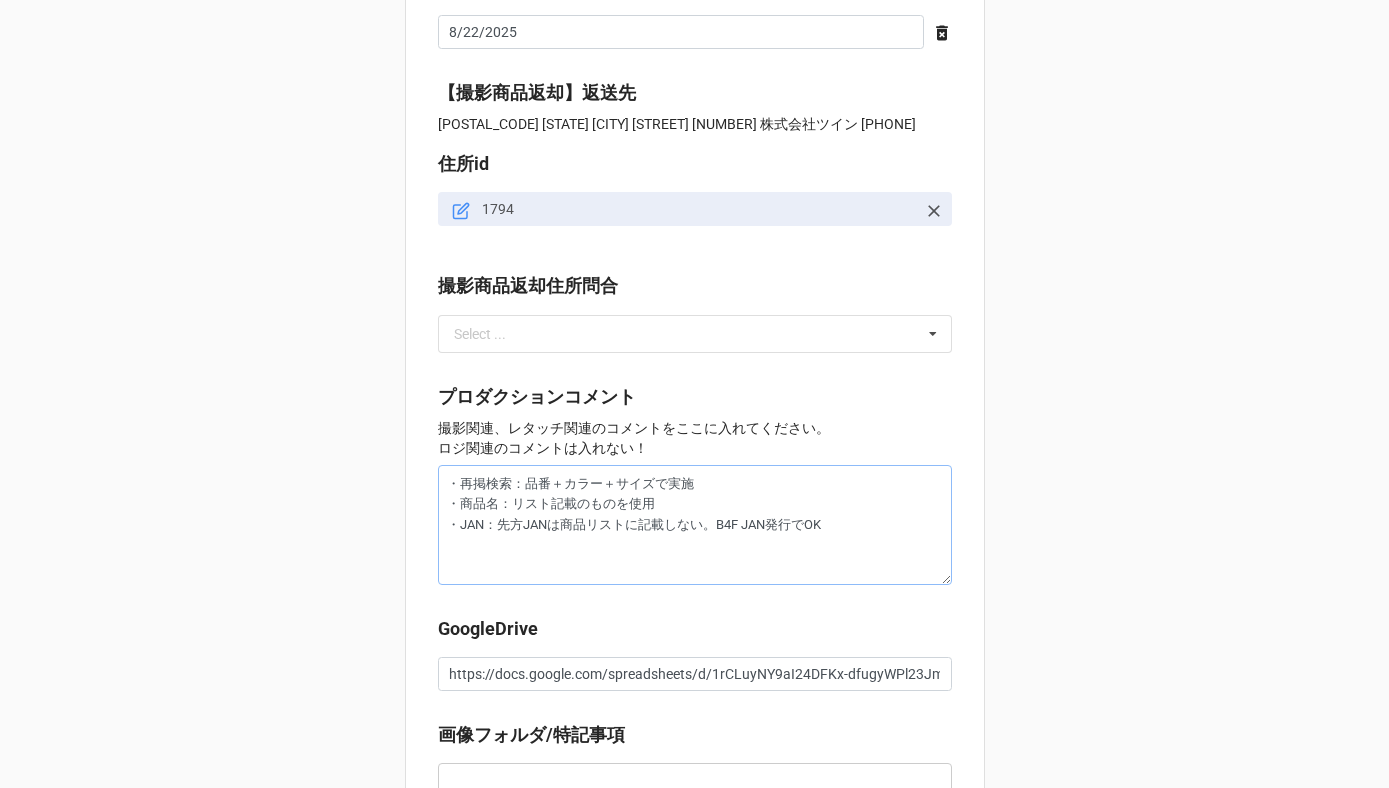 type on "x" 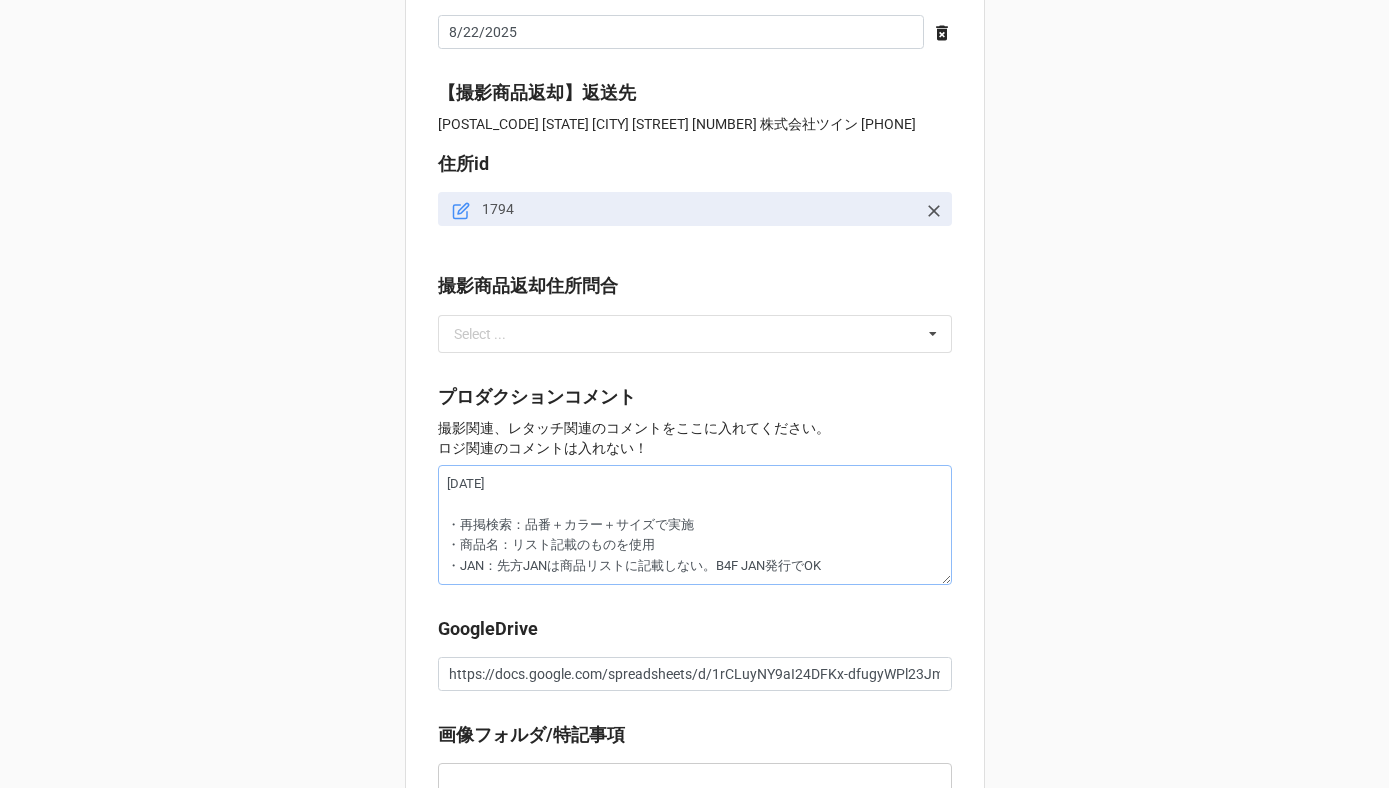 type on "x" 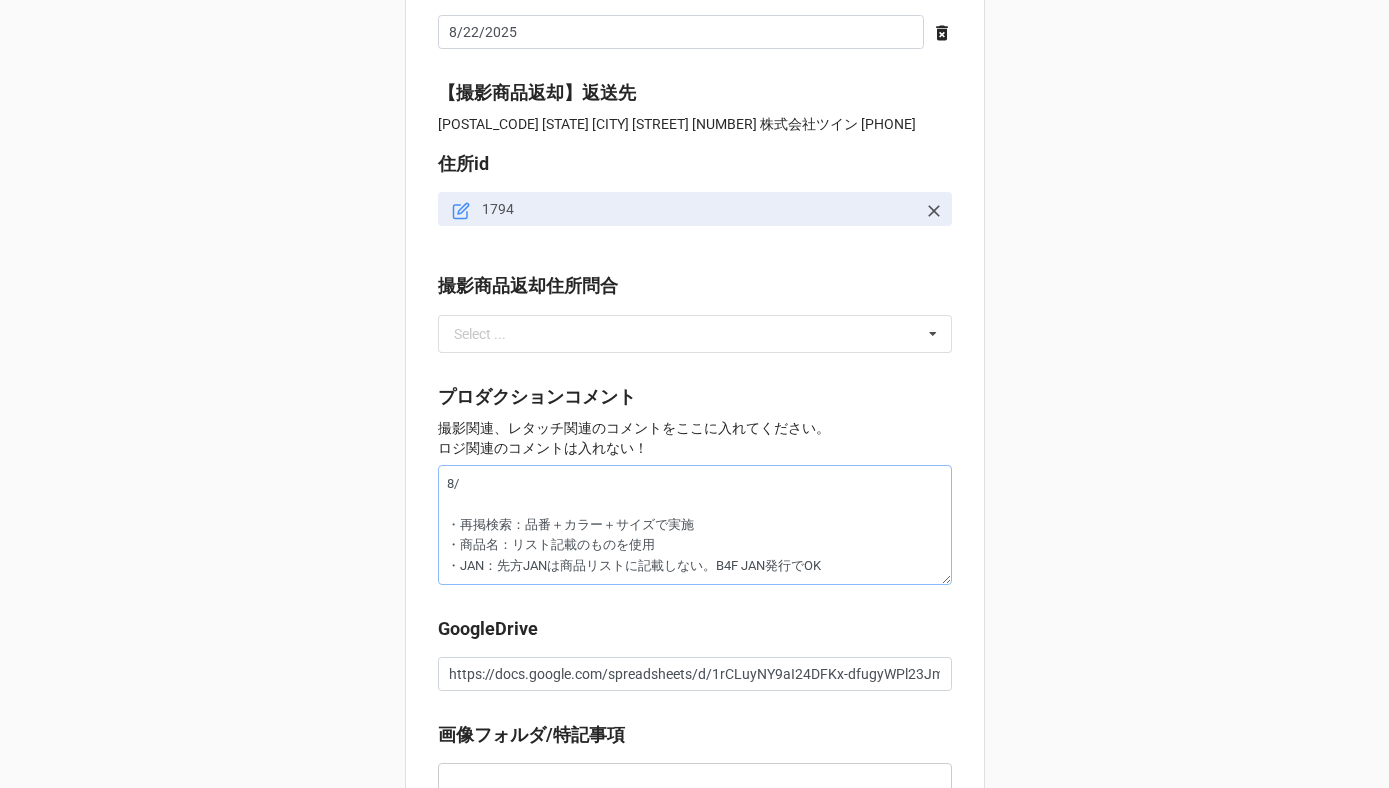 type on "x" 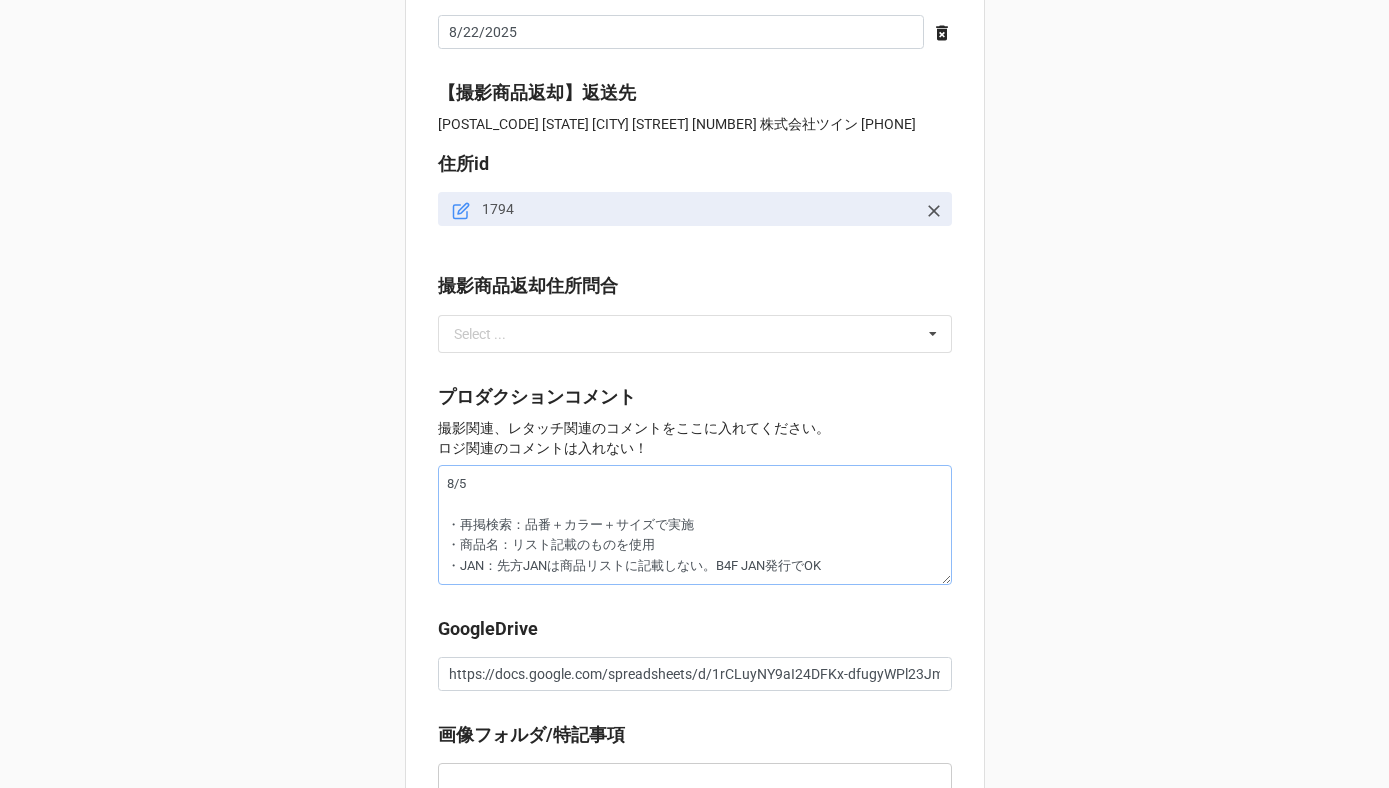 type on "x" 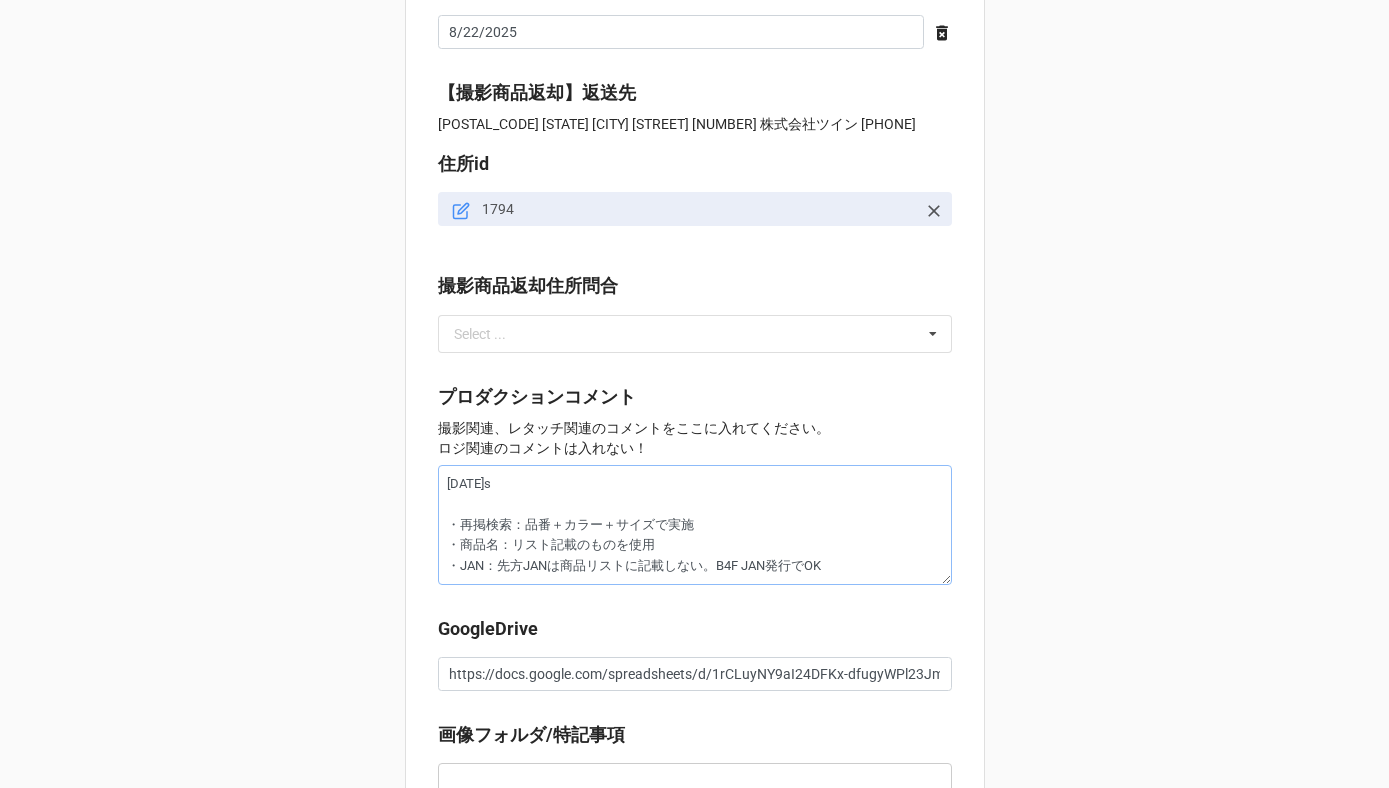 type on "x" 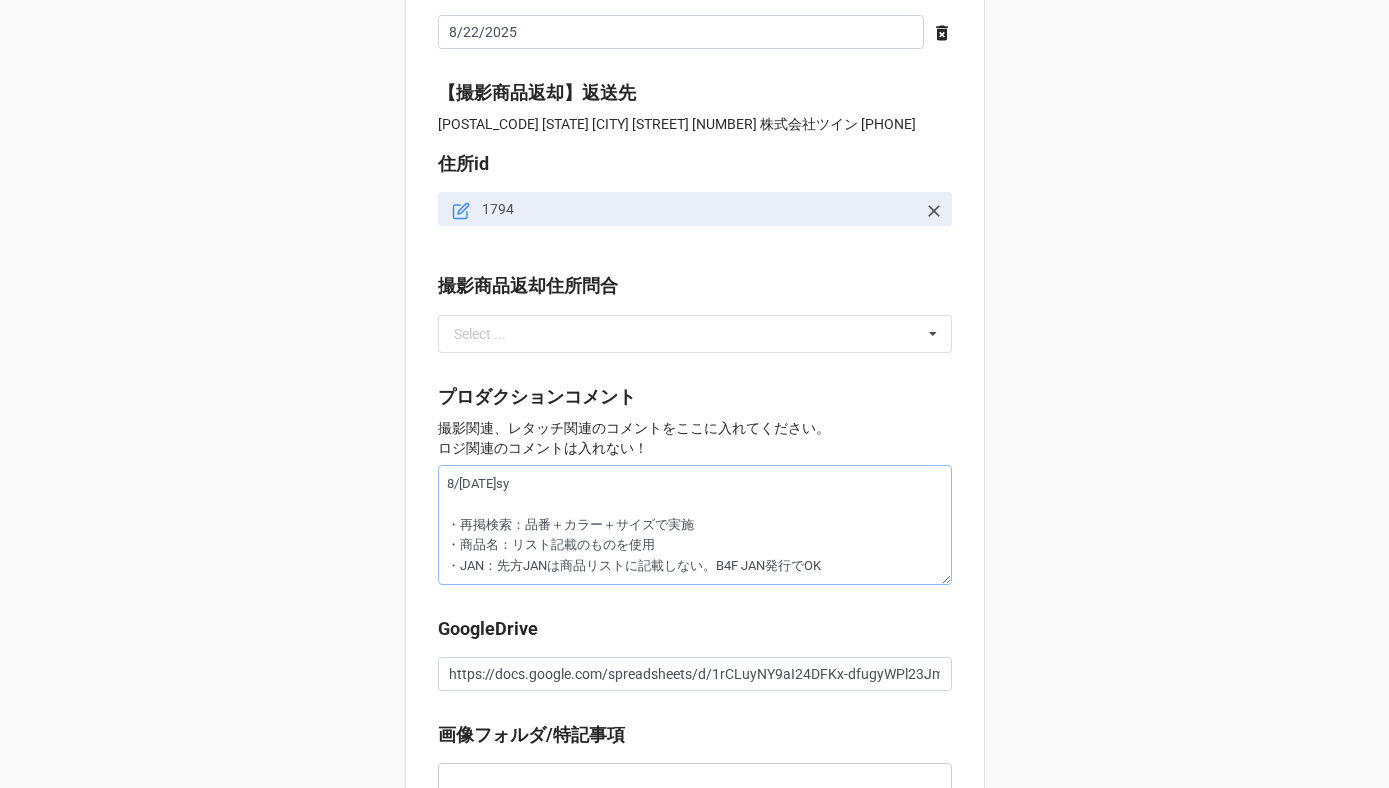type on "8/[DATE]しょ
・再掲検索：品番＋カラー＋サイズで実施
・商品名：リスト記載のものを使用
・JAN：先方JANは商品リストに記載しない。B4F JAN発行でOK" 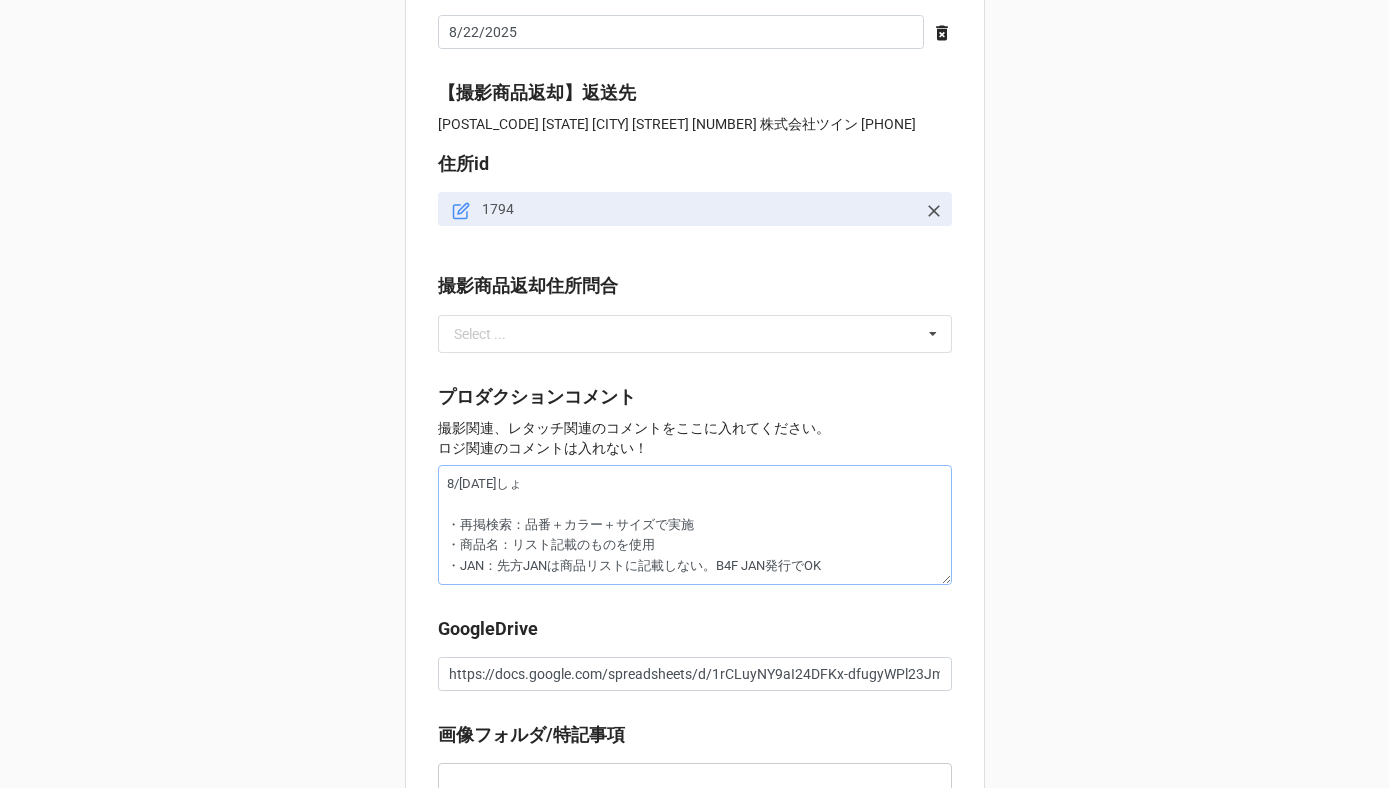 type on "x" 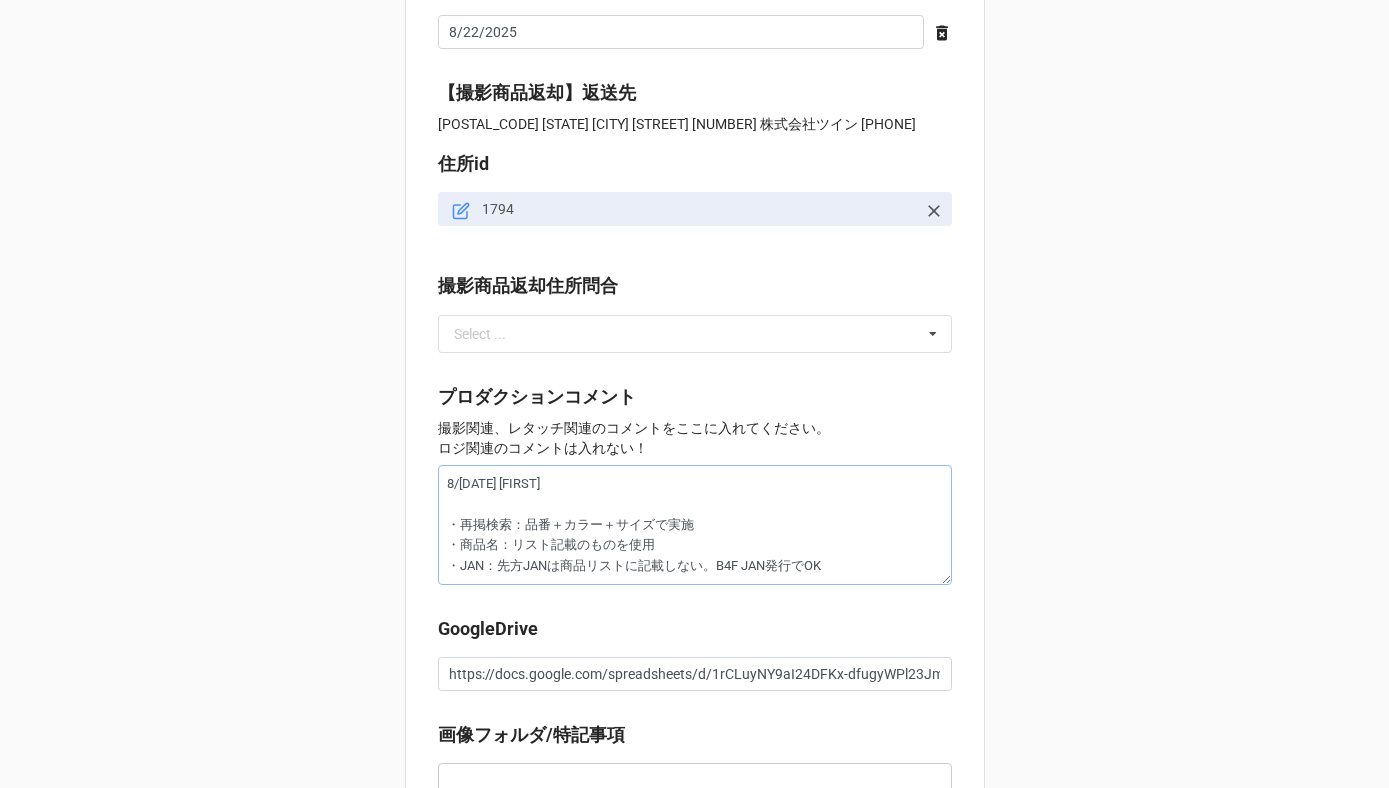 type on "x" 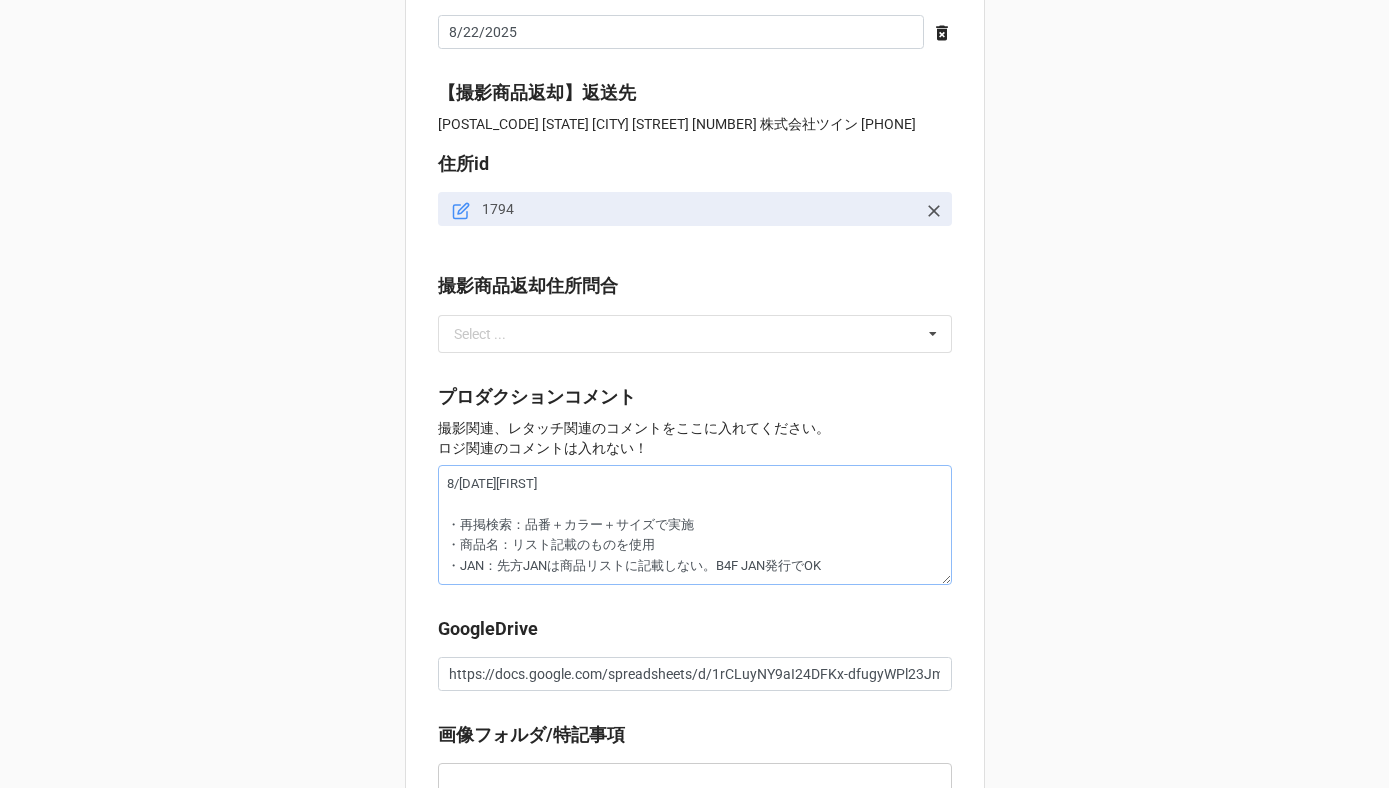 type on "x" 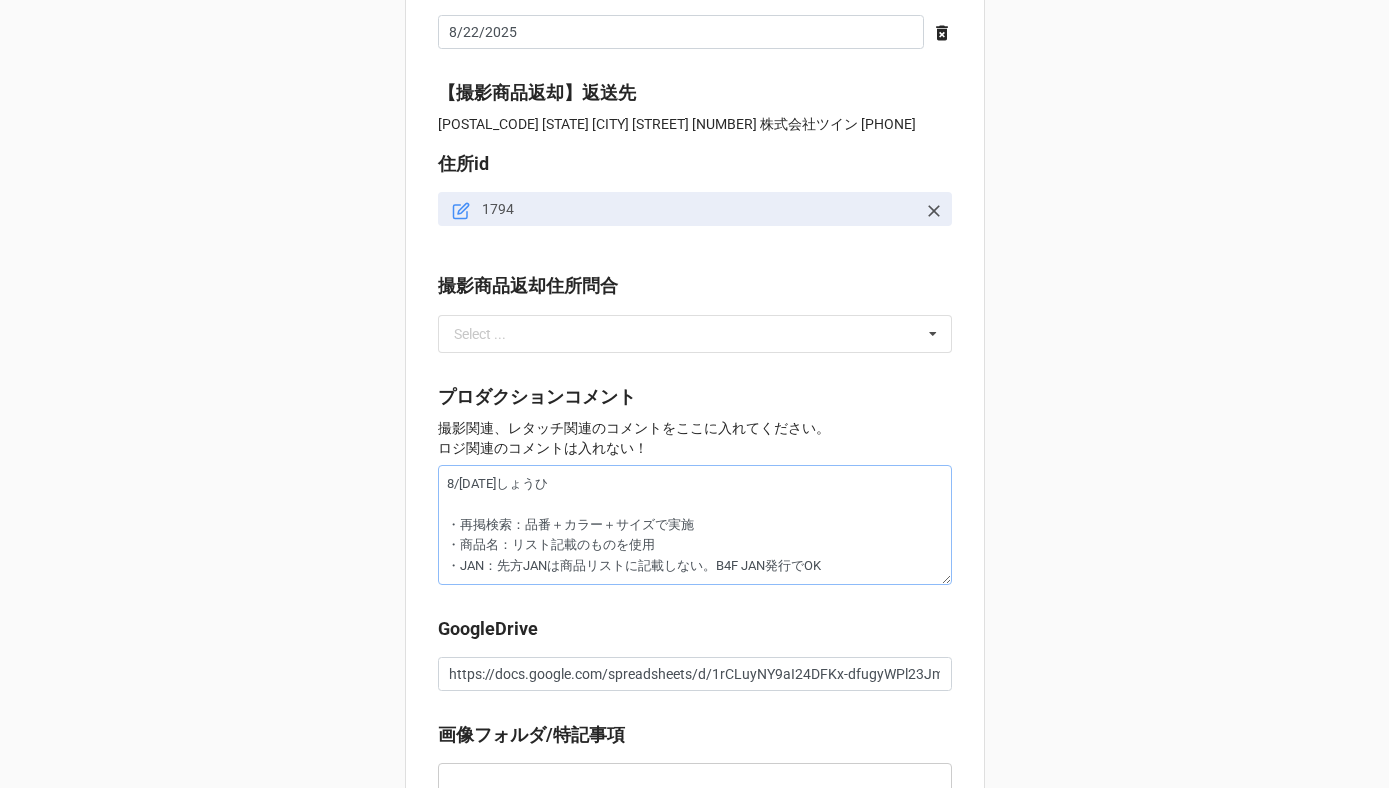 type on "x" 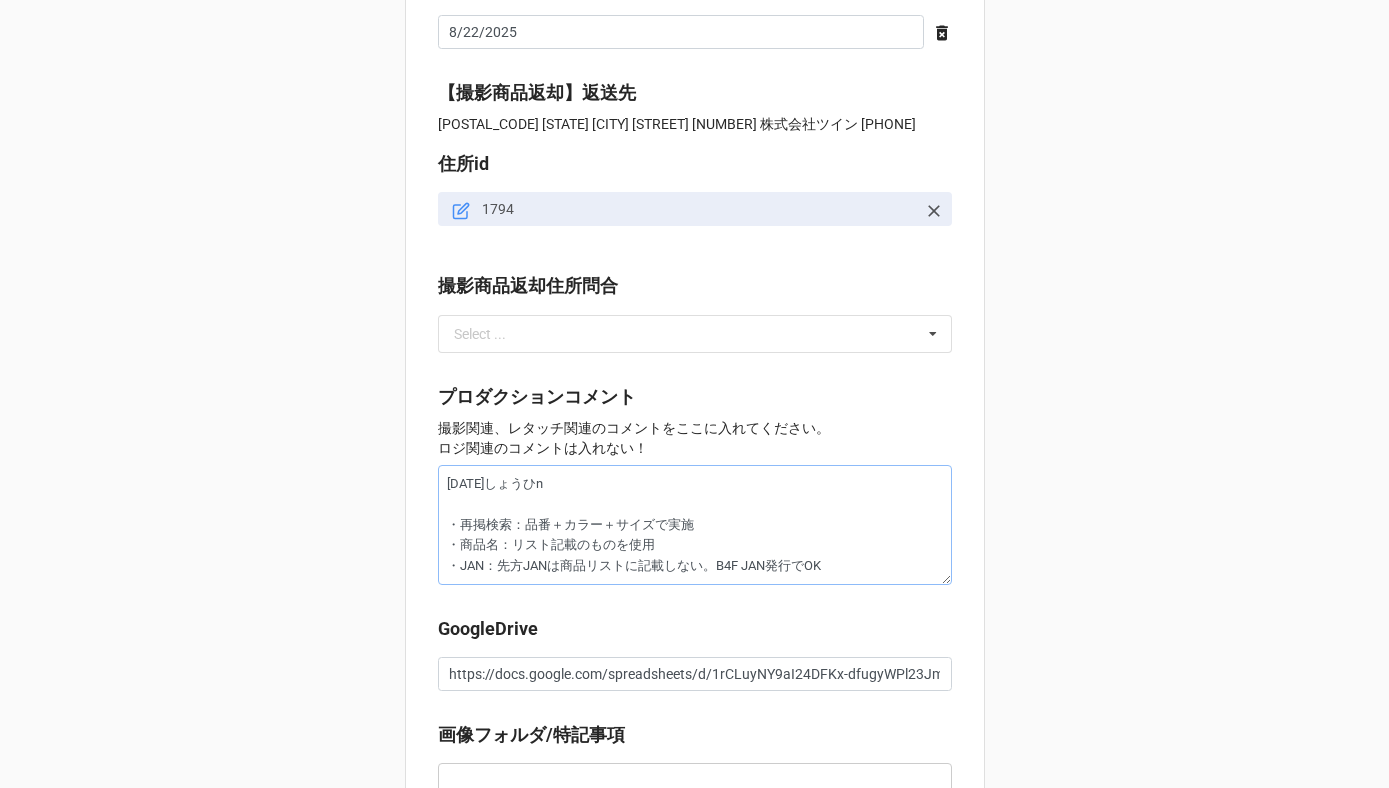 type on "x" 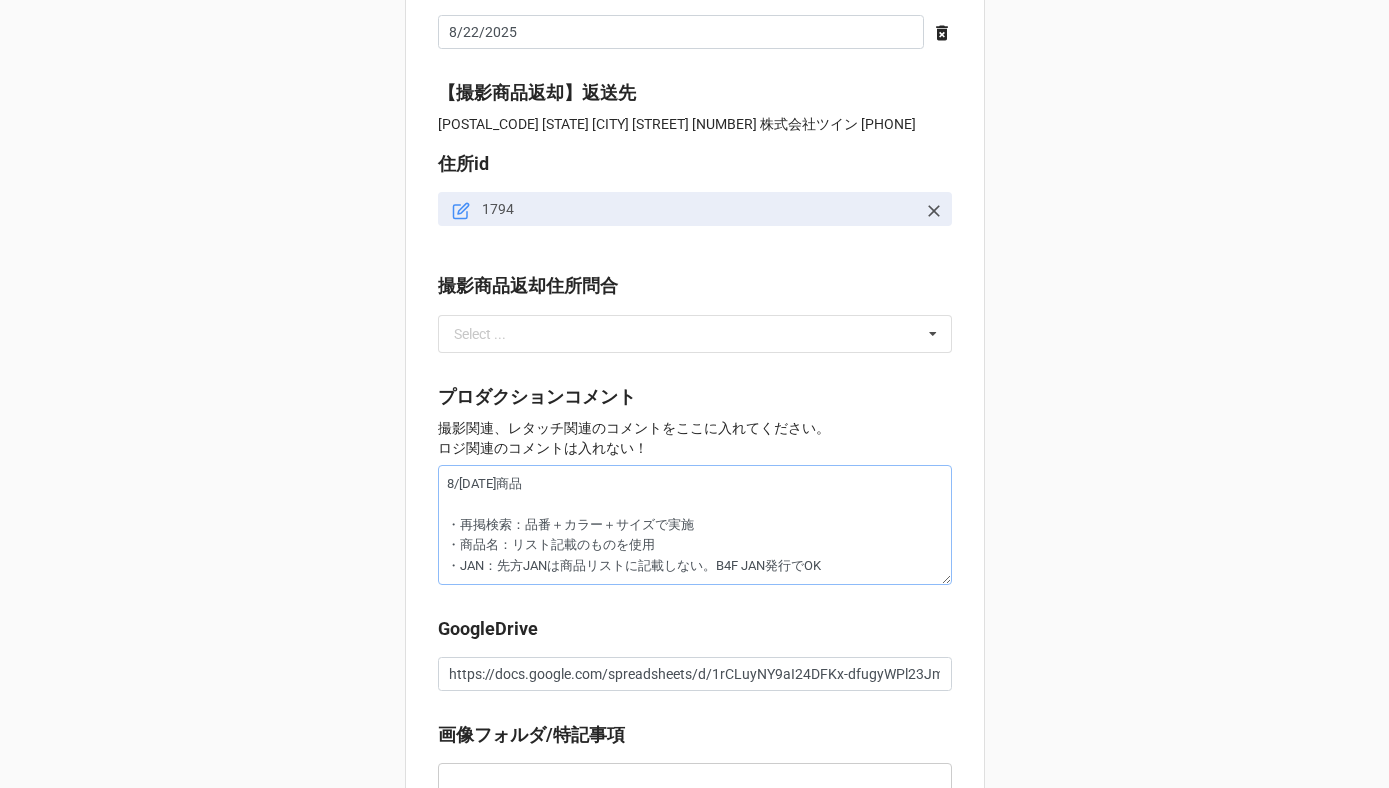 type on "x" 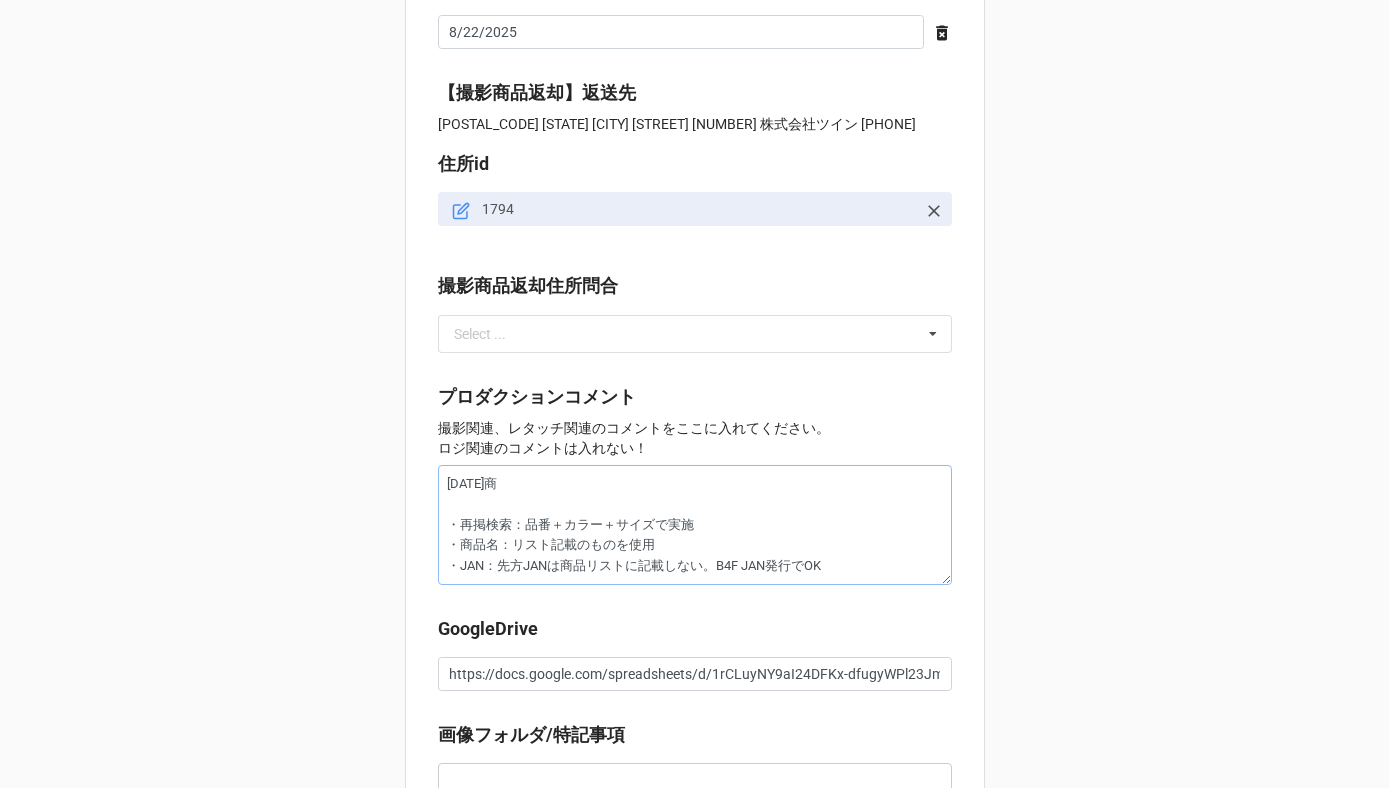 type on "x" 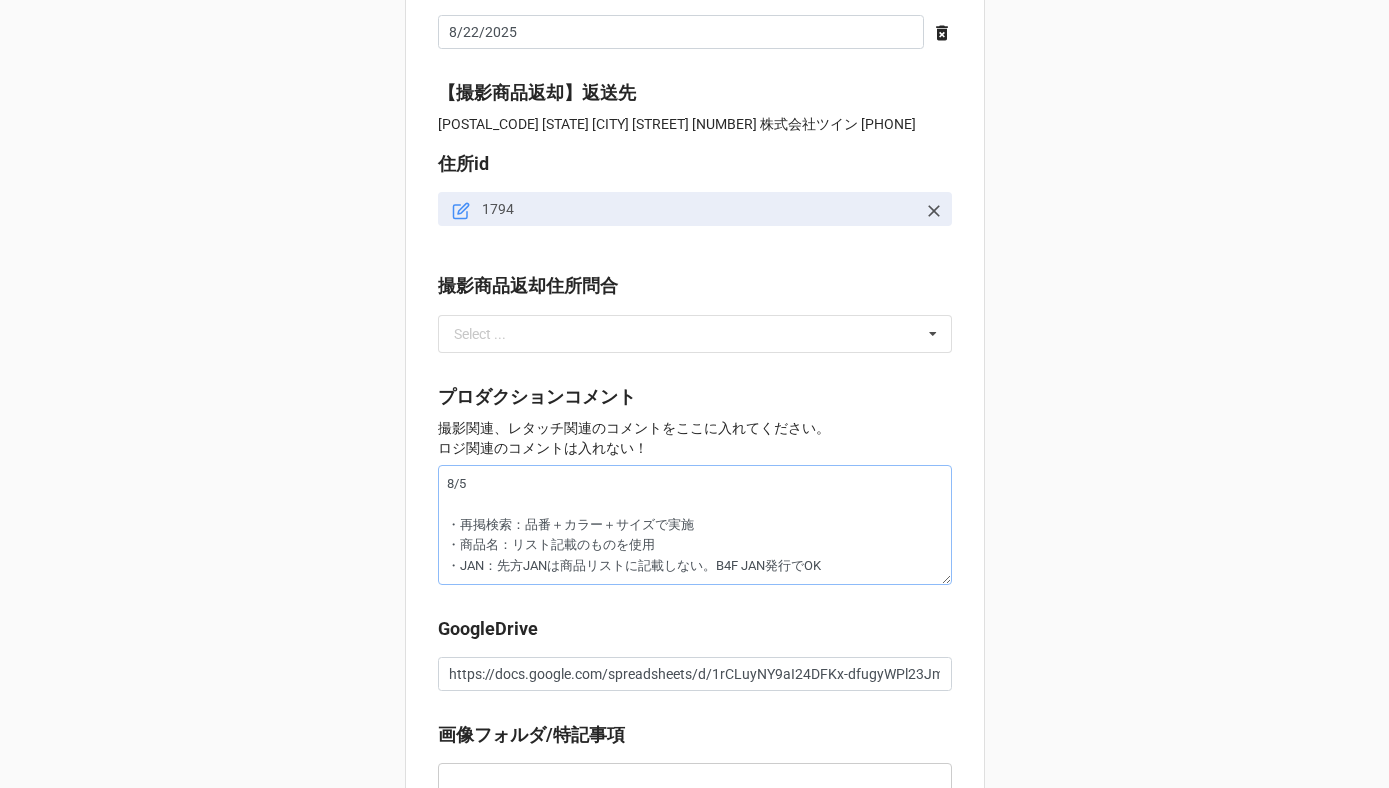 type on "x" 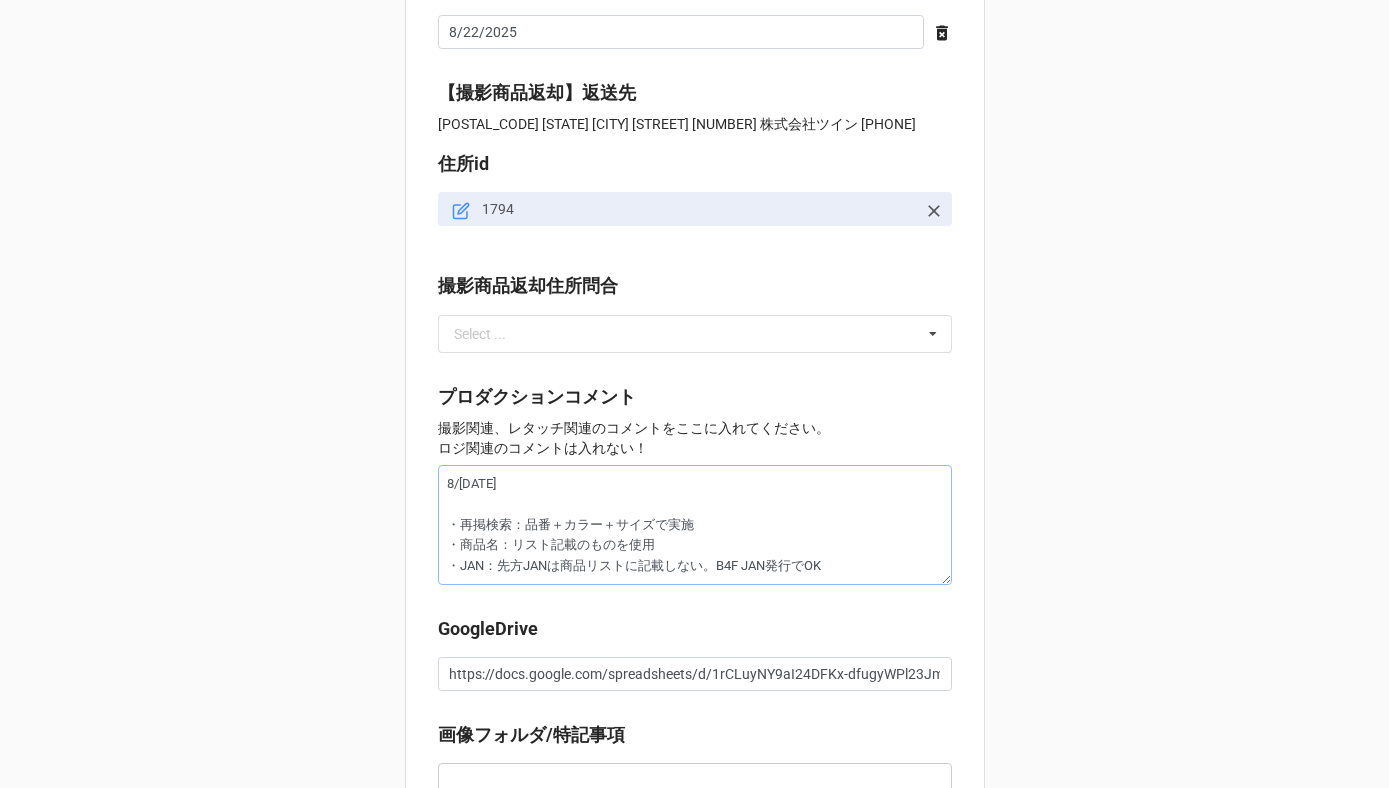 type on "x" 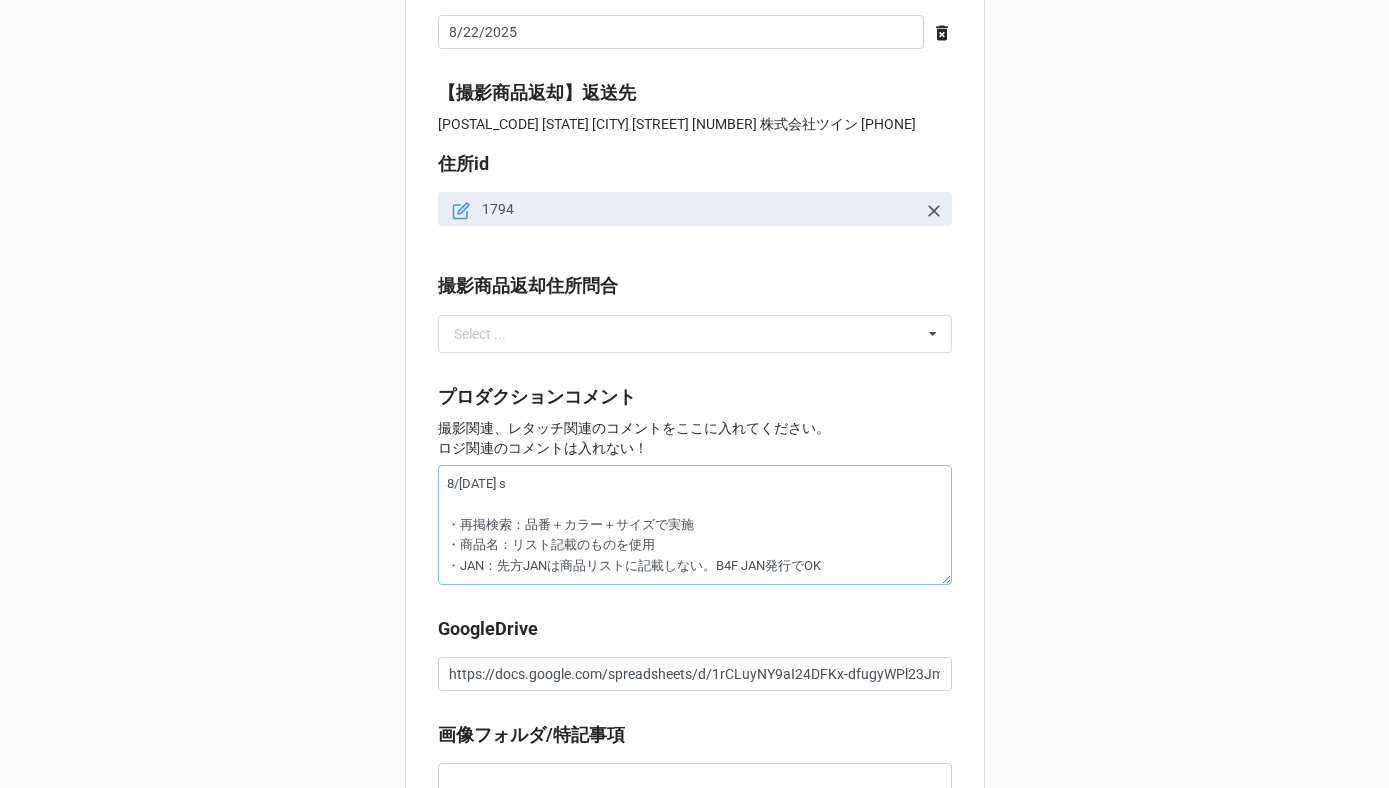 type on "8/[DATE] sy
・再掲検索：品番＋カラー＋サイズで実施
・商品名：リスト記載のものを使用
・JAN：先方JANは商品リストに記載しない。B4F JAN発行でOK" 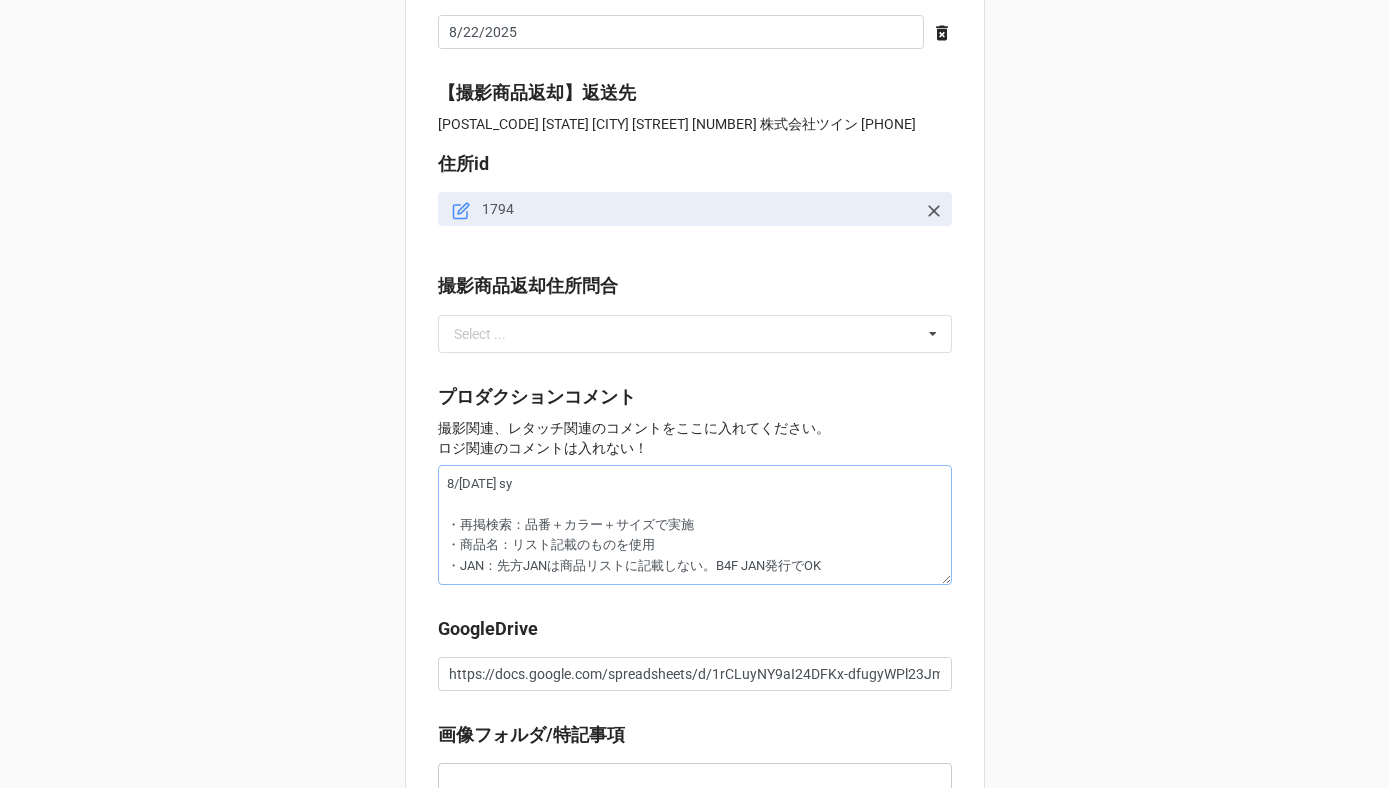 type on "x" 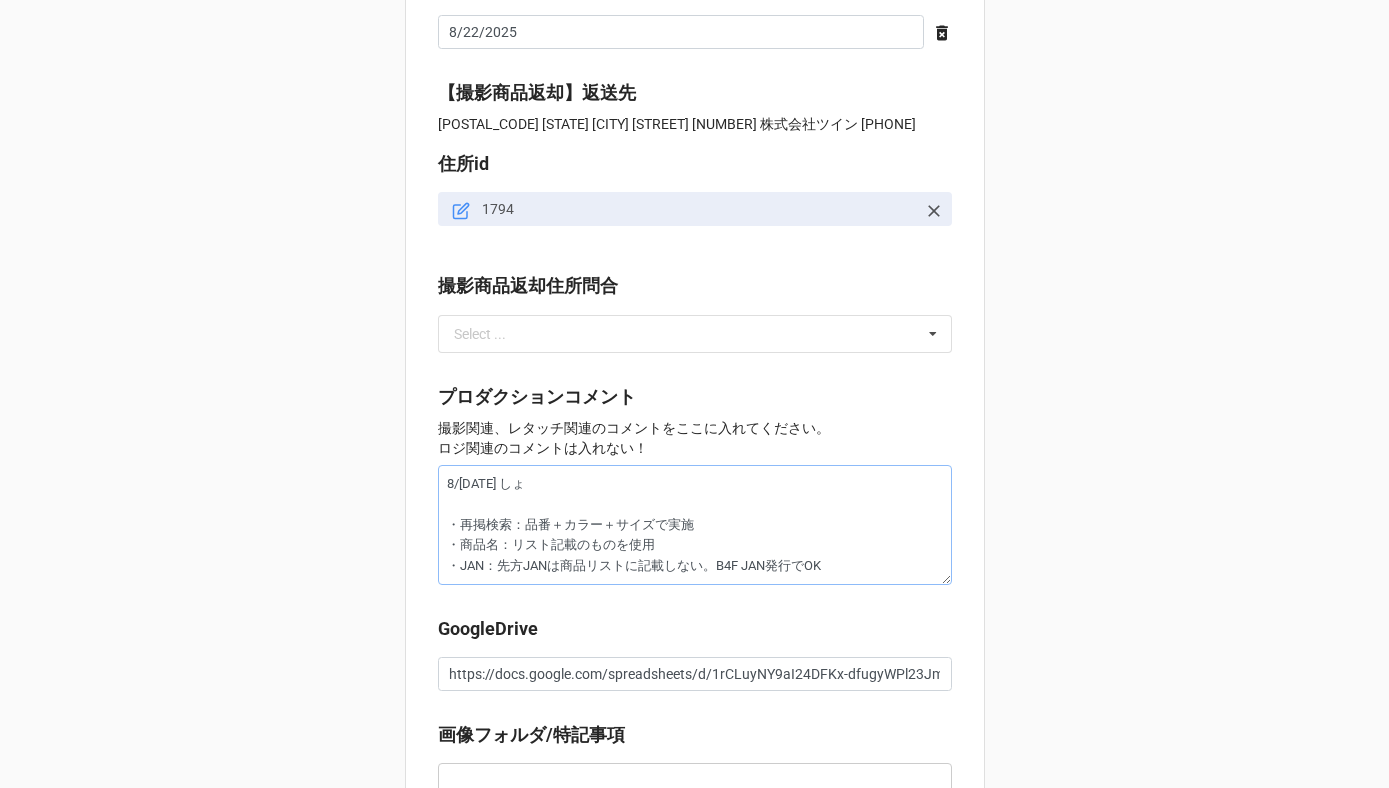 type on "x" 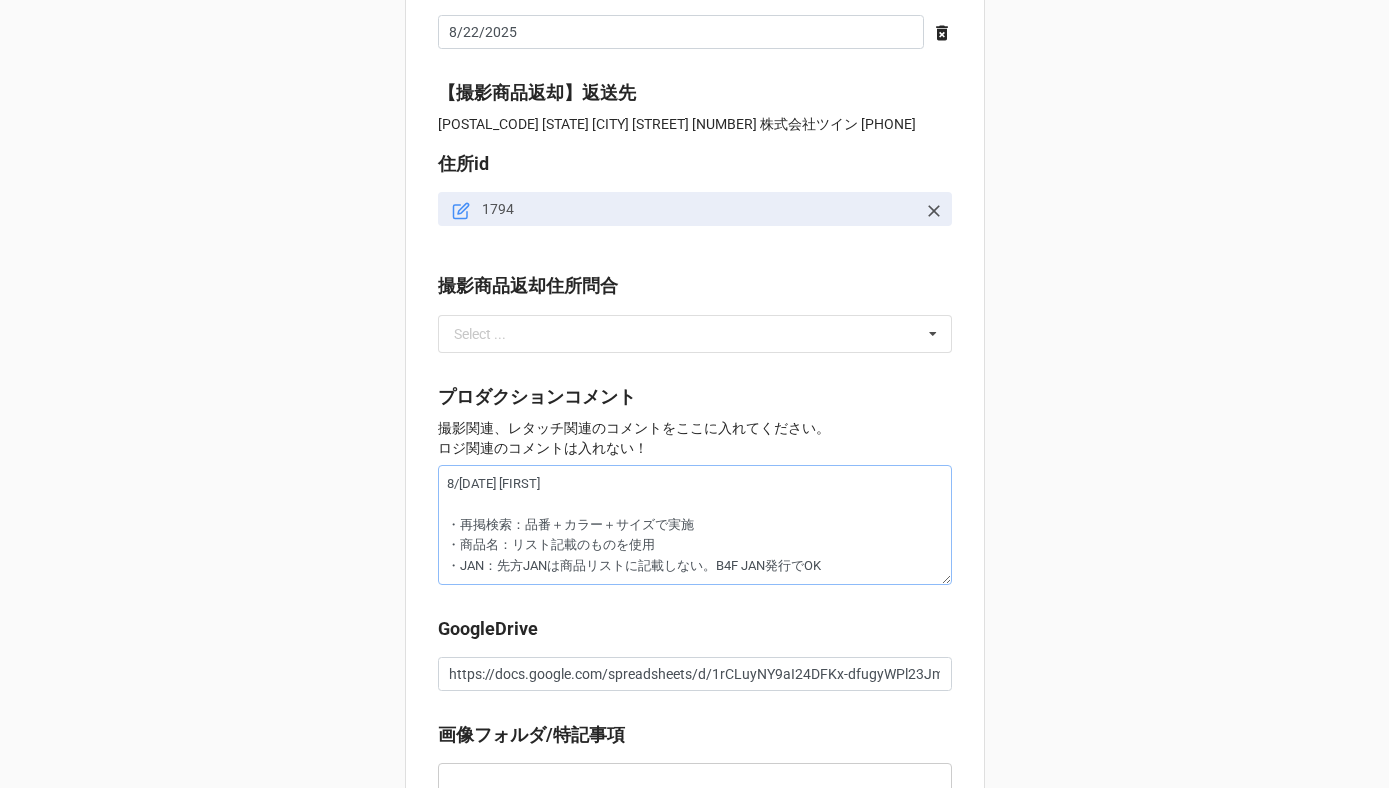 type on "x" 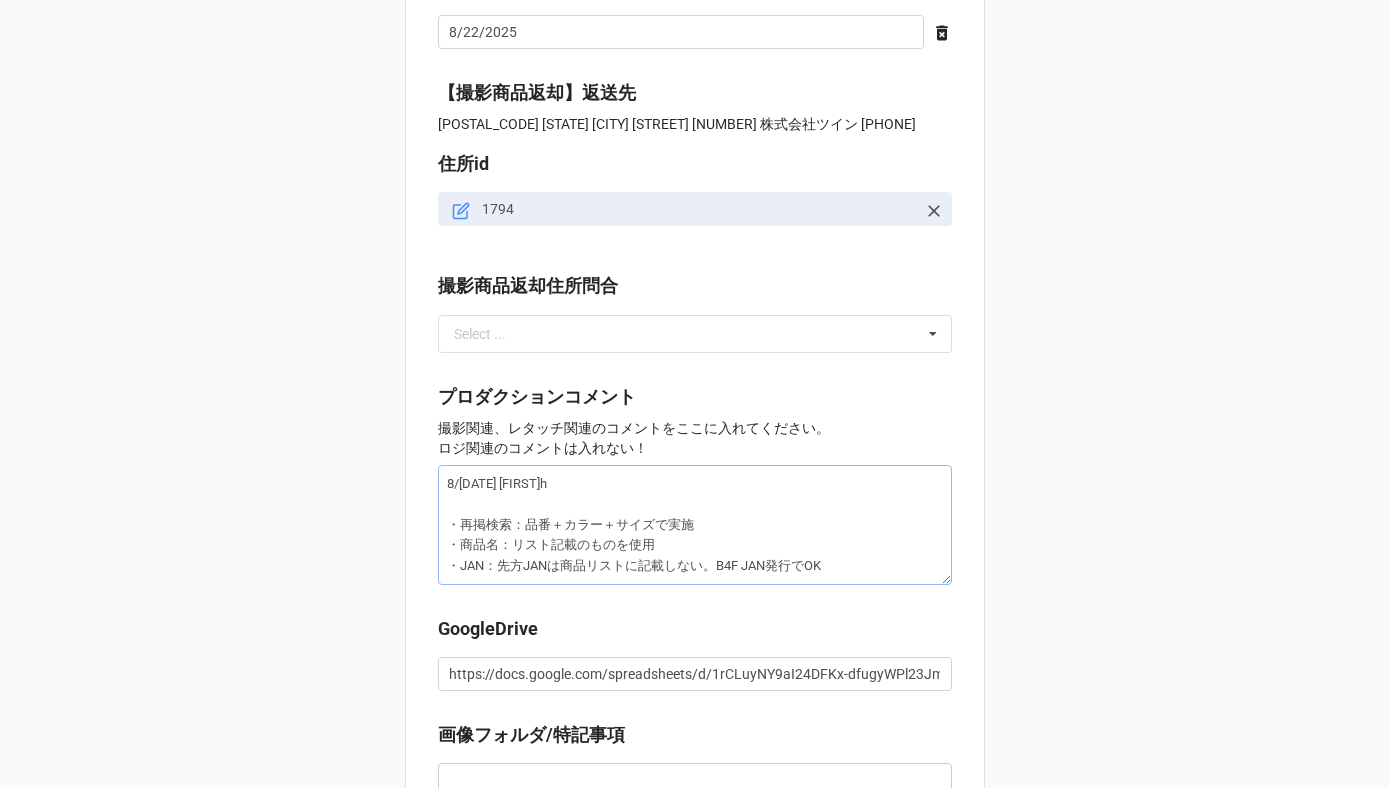 type on "x" 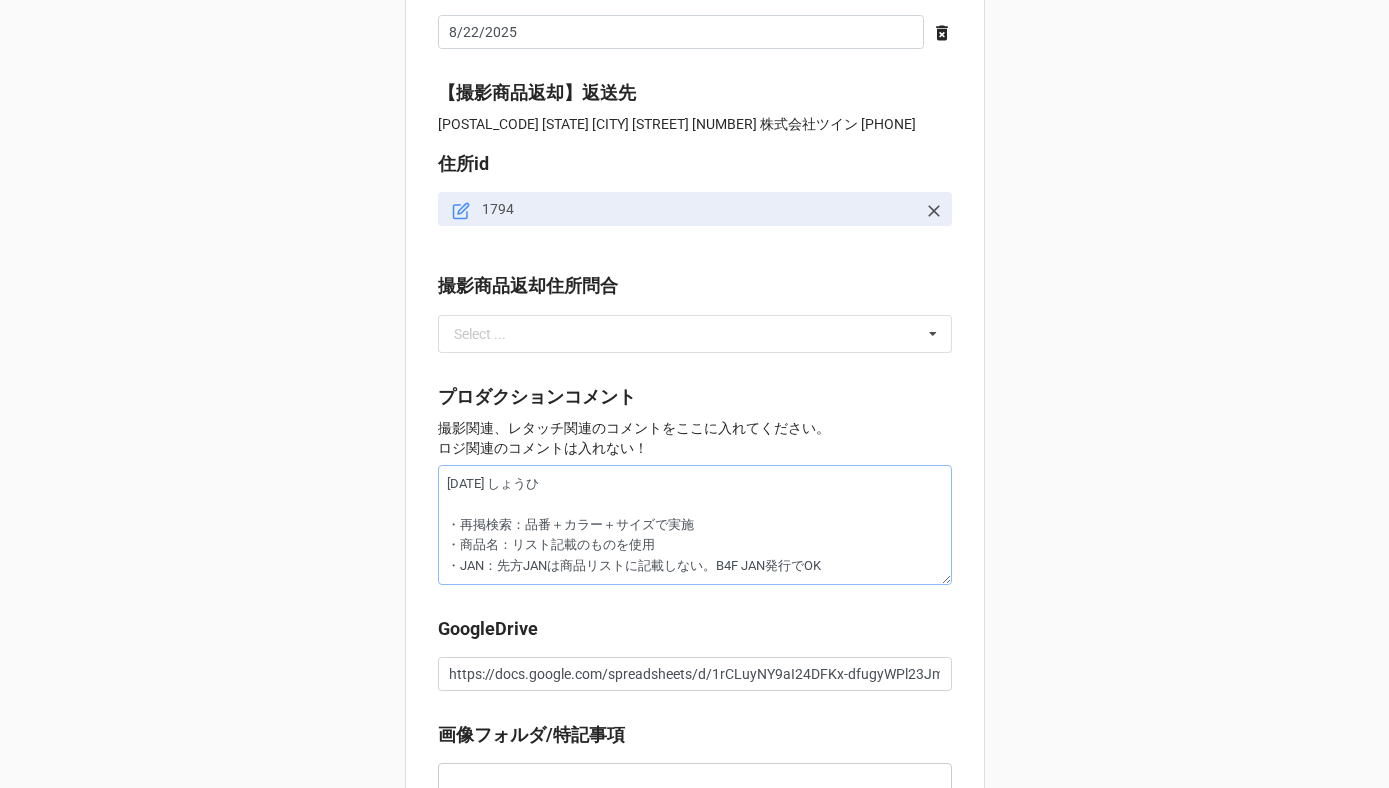 type on "x" 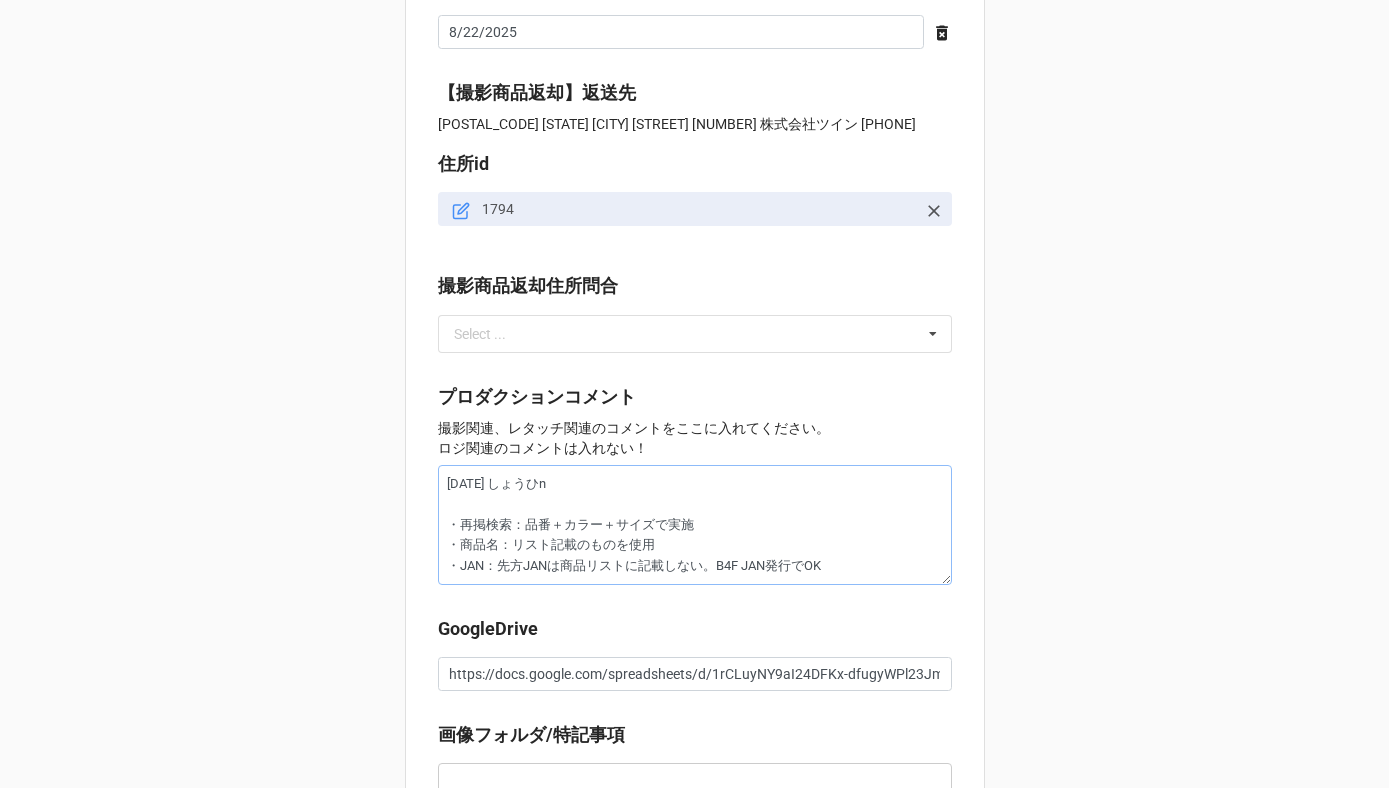 type on "x" 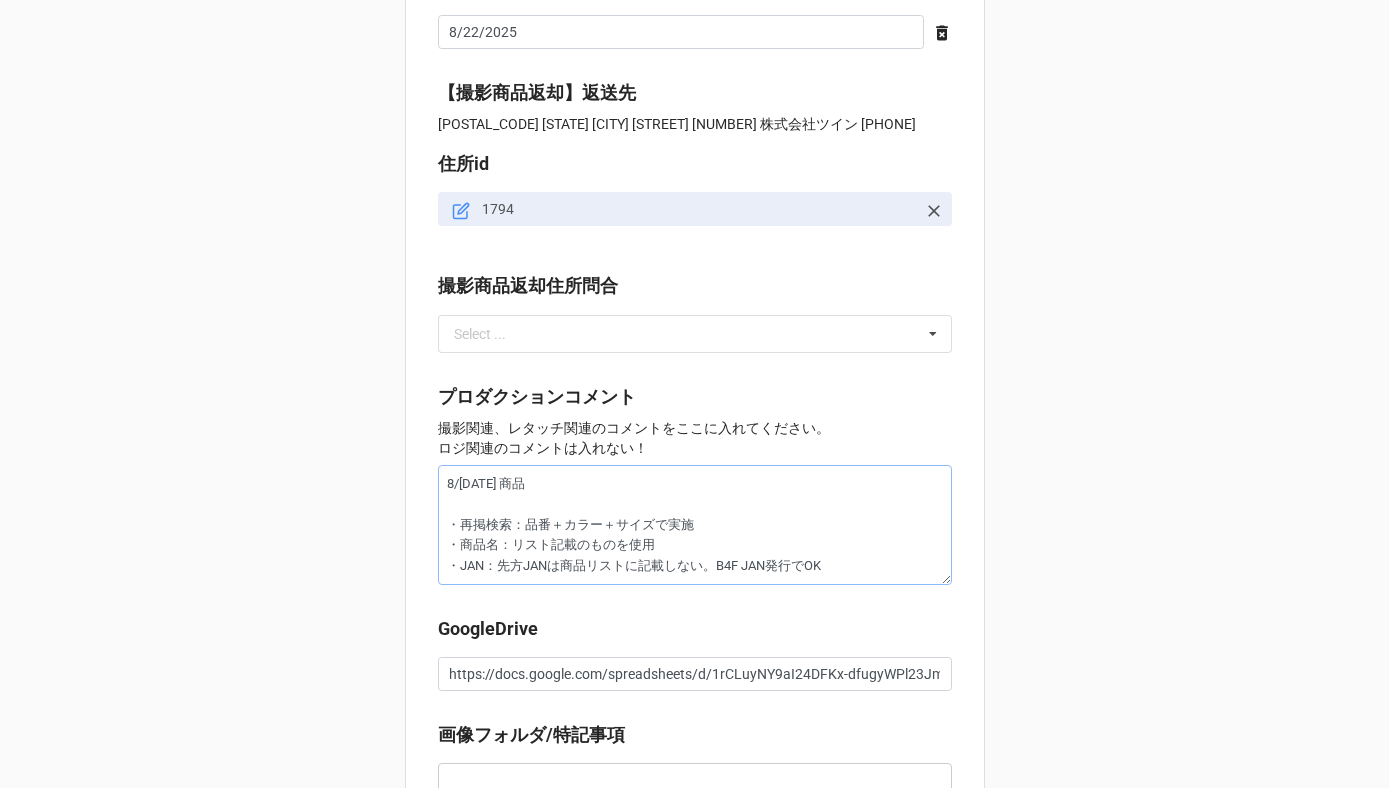 type on "x" 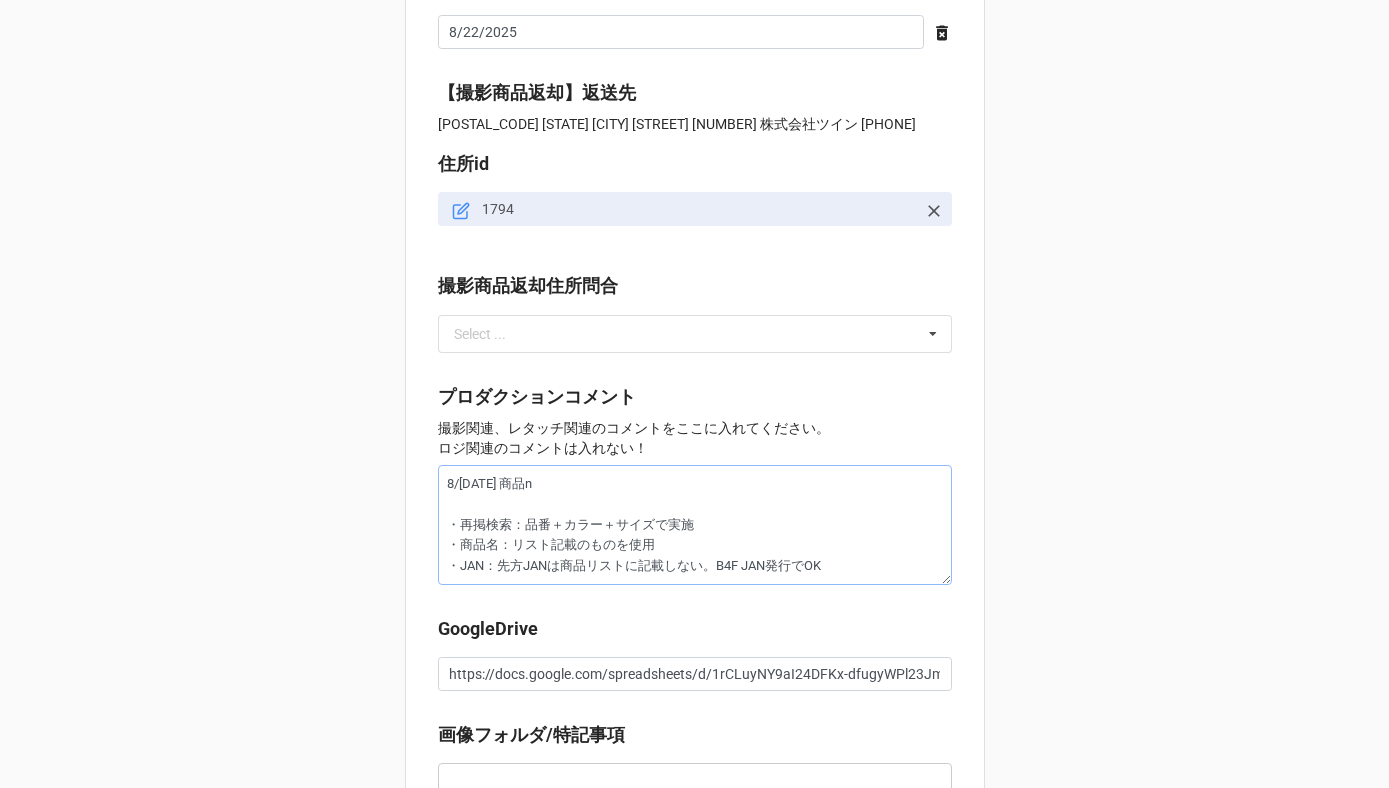 type on "x" 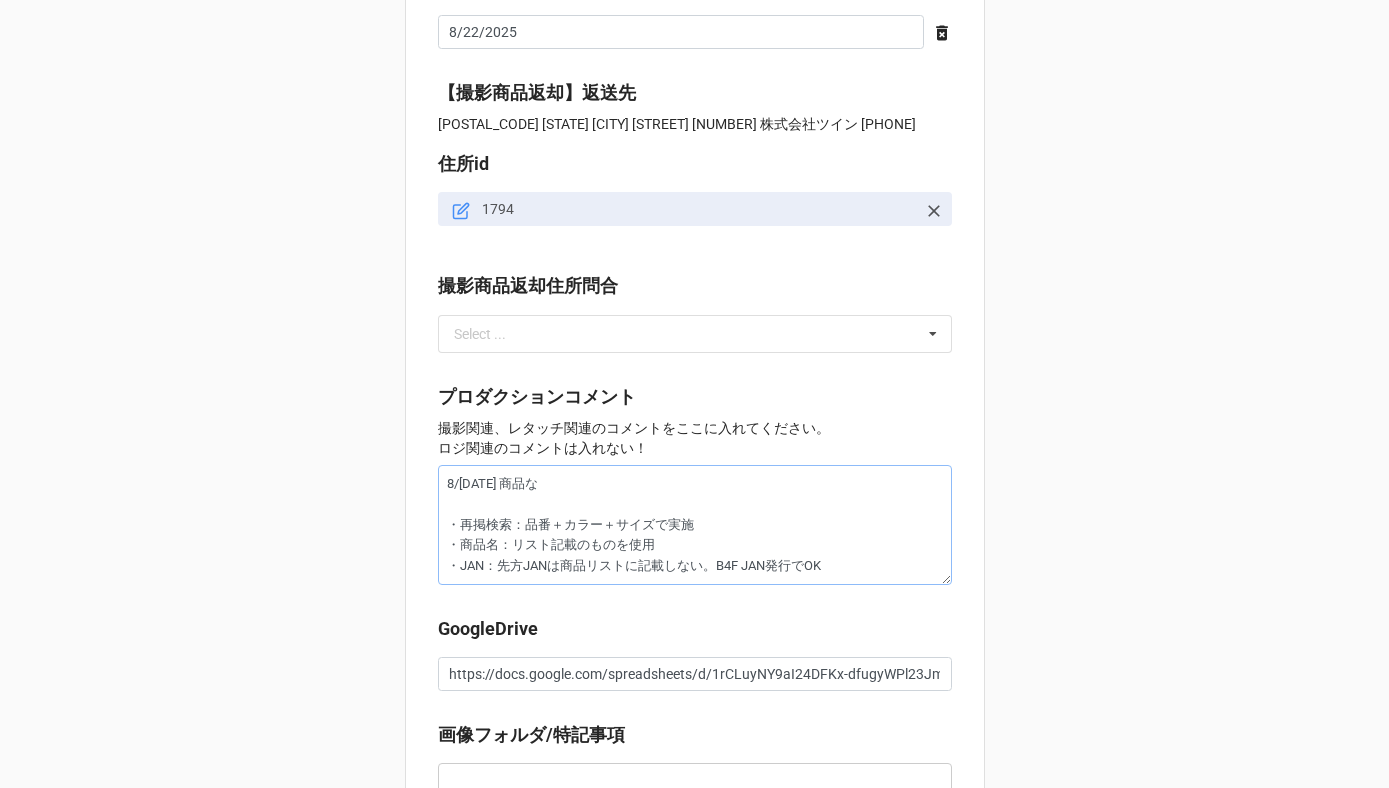 type on "x" 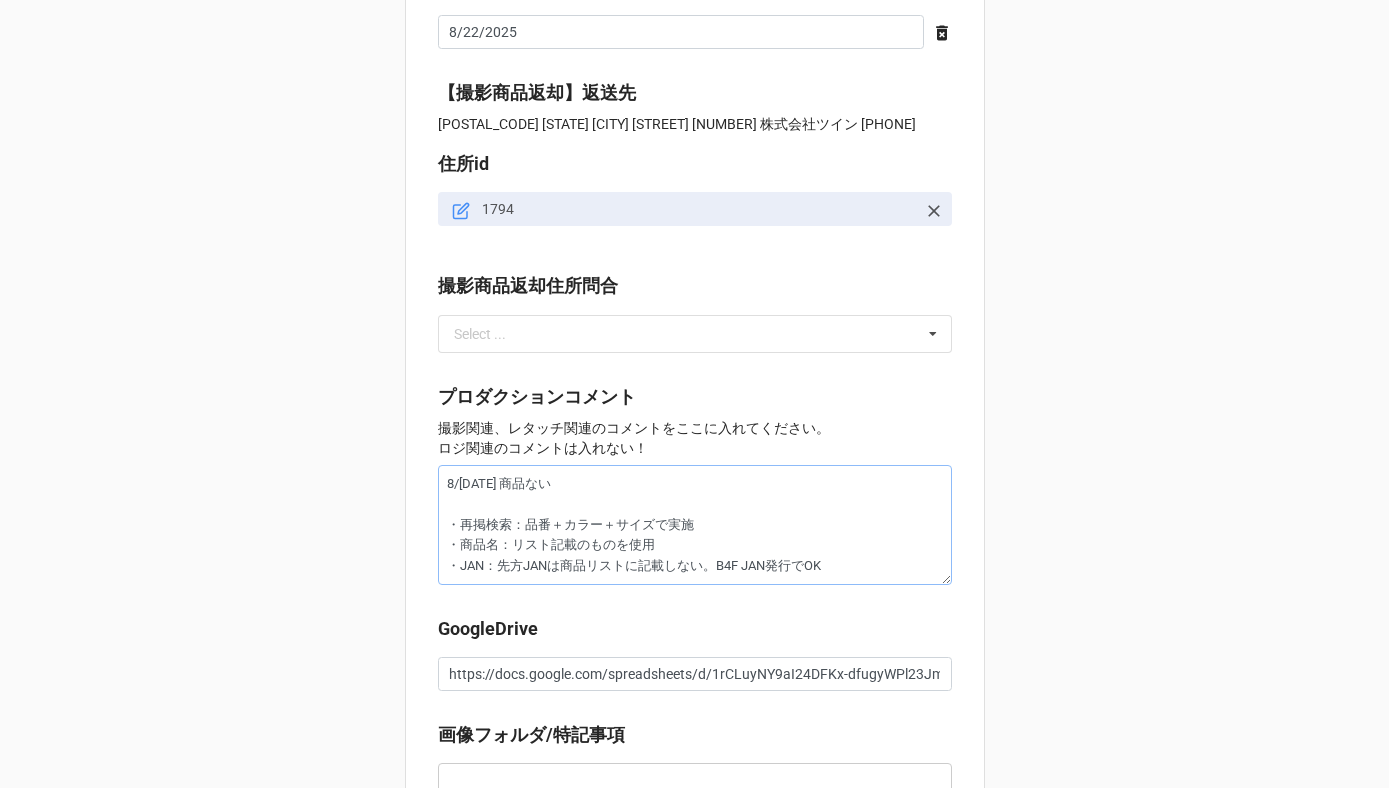 type on "x" 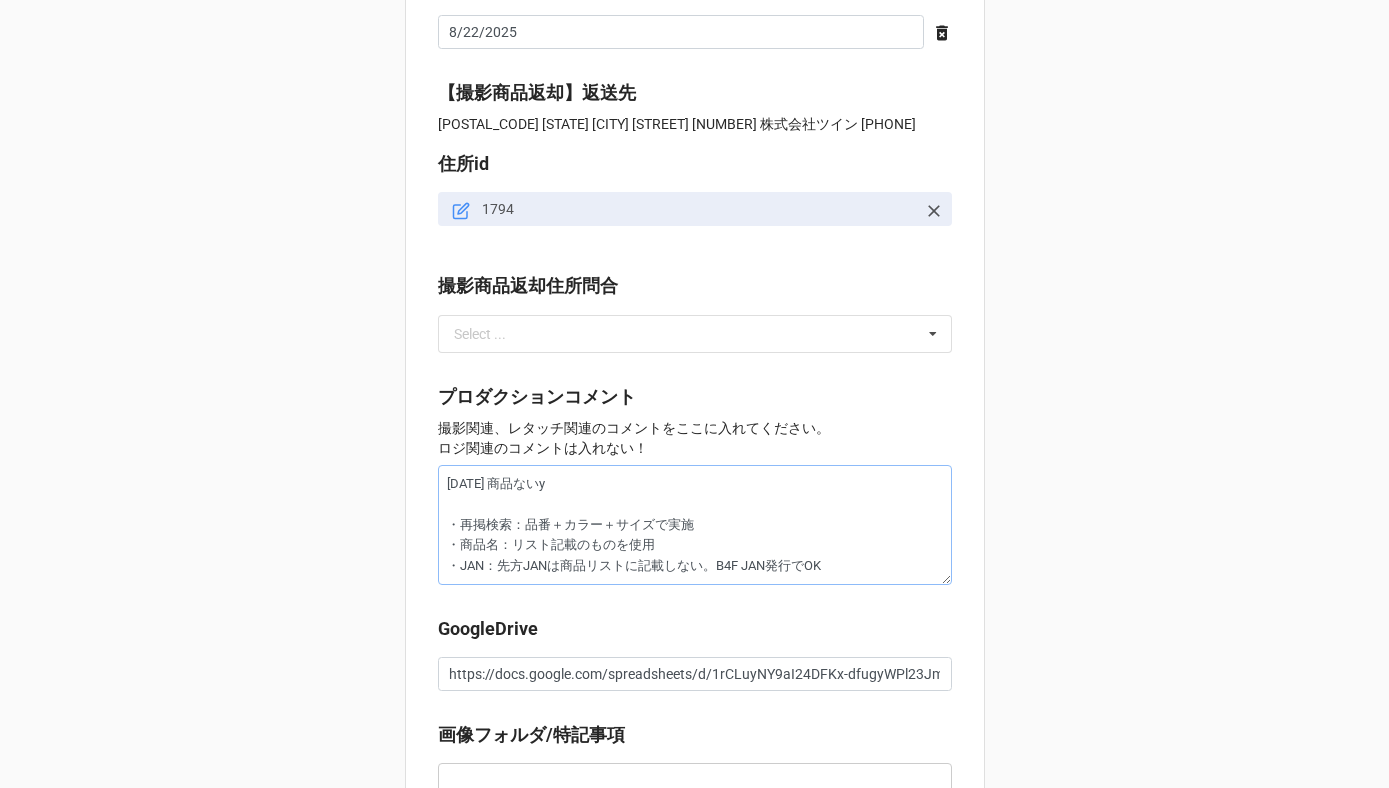type on "8/[DATE] 商品ないよ
・再掲検索：品番＋カラー＋サイズで実施
・商品名：リスト記載のものを使用
・JAN：先方JANは商品リストに記載しない。B4F JAN発行でOK" 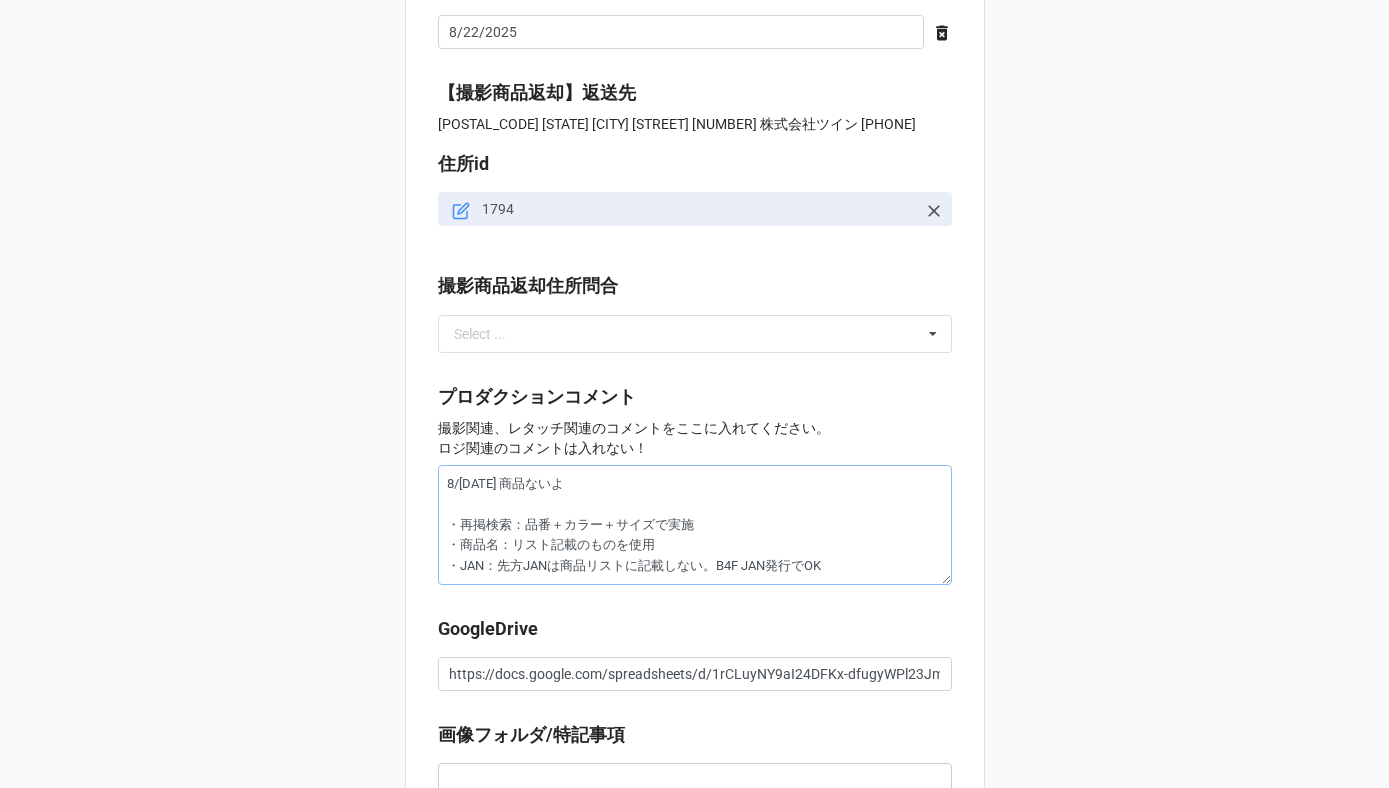 type on "x" 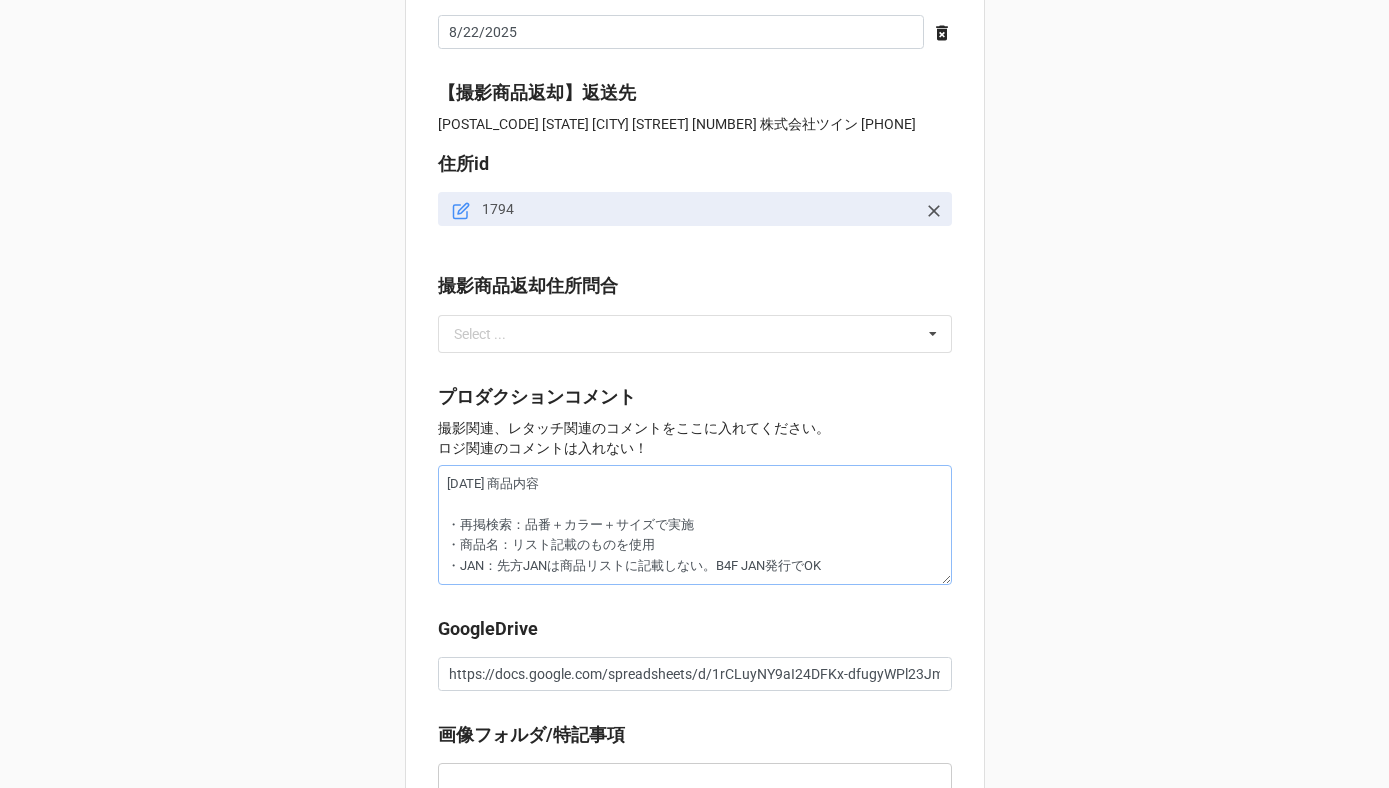 type on "8/[DATE] 商品内容k
・再掲検索：品番＋カラー＋サイズで実施
・商品名：リスト記載のものを使用
・JAN：先方JANは商品リストに記載しない。B4F JAN発行でOK" 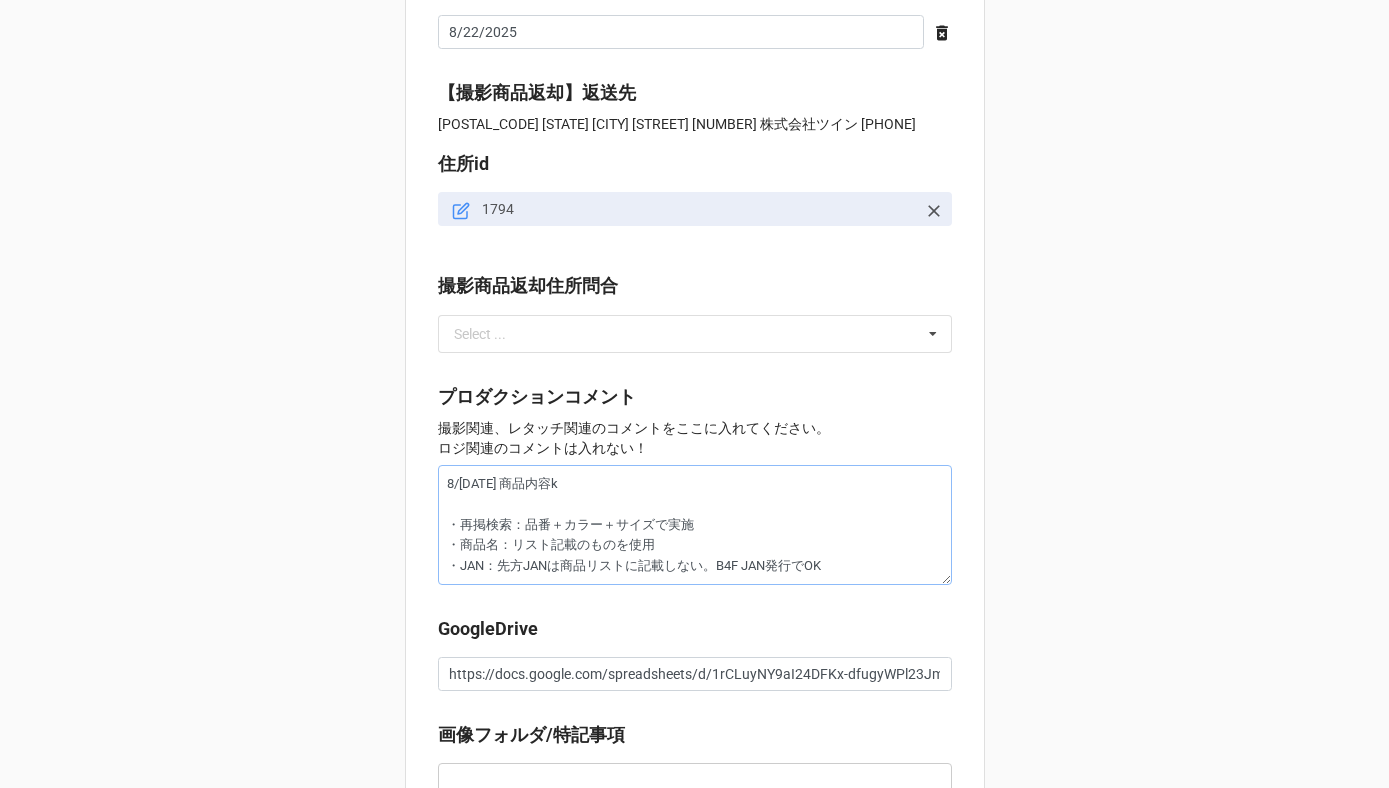 type on "x" 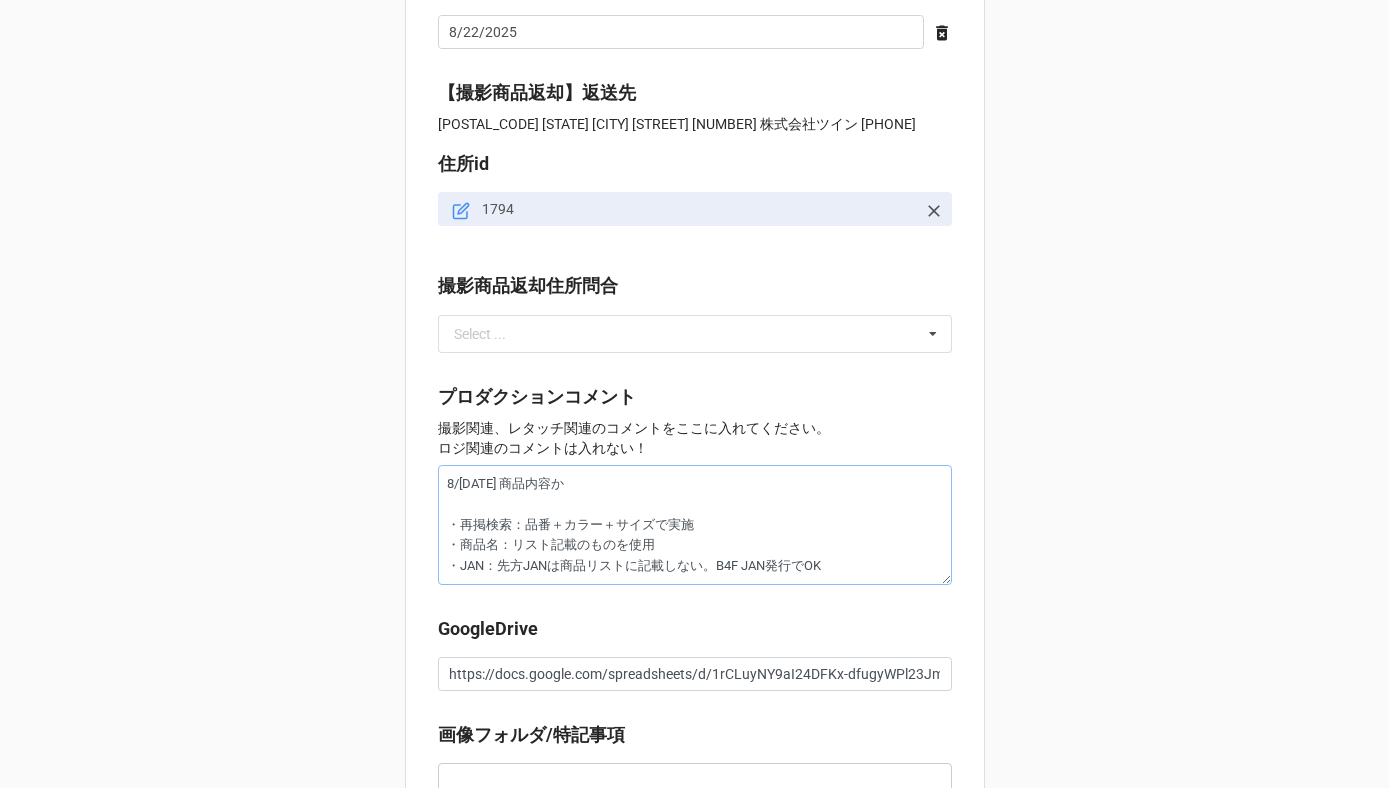 type on "x" 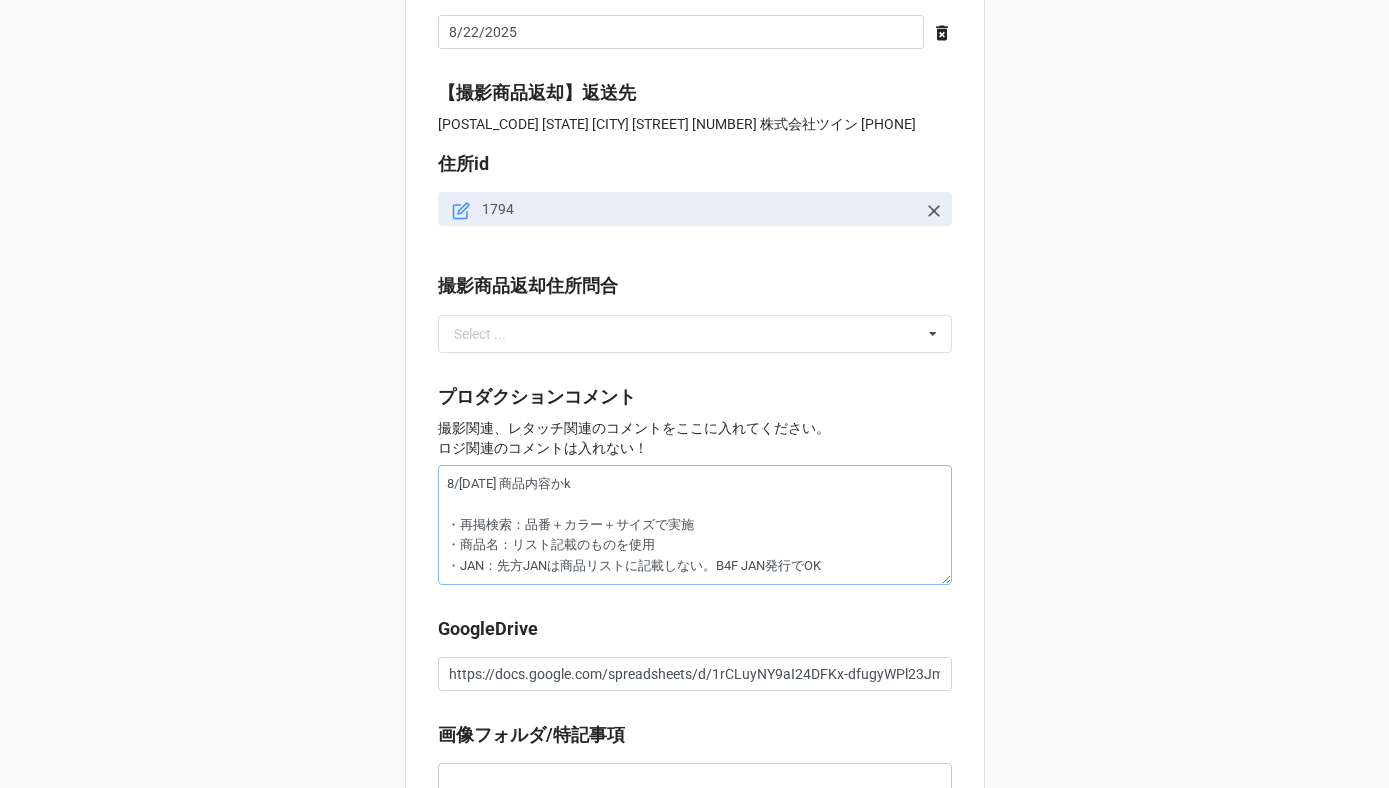 type on "x" 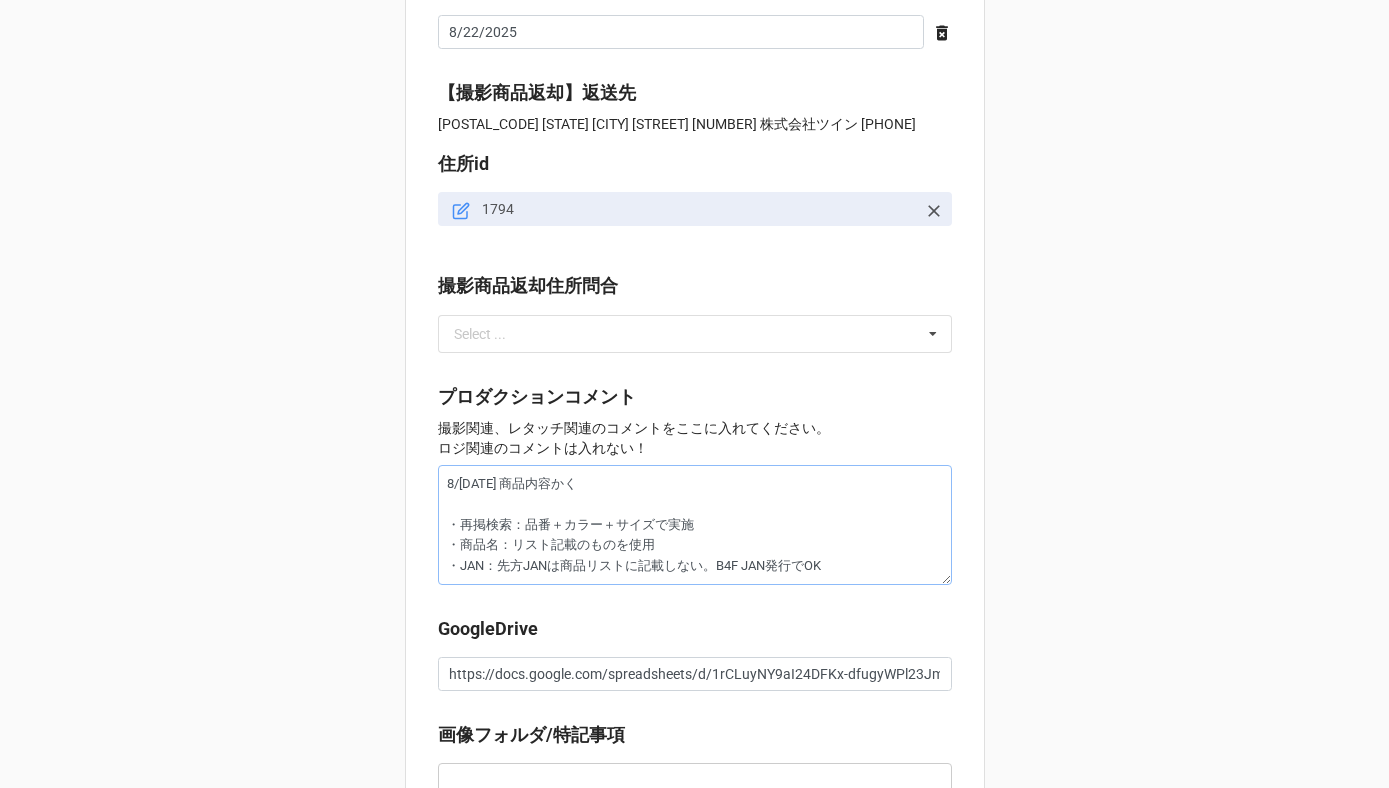 type on "x" 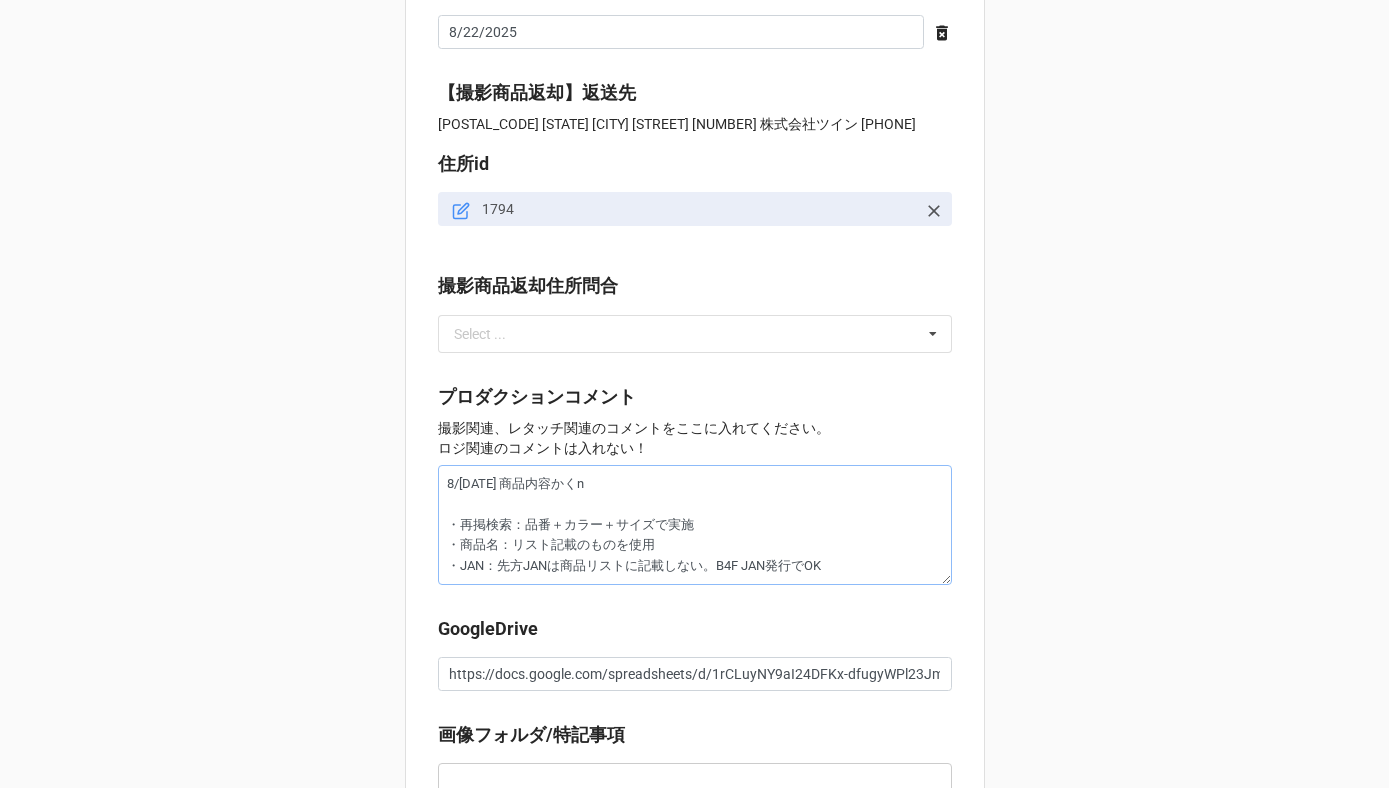 type on "8/[DATE] 商品内容かくに
・再掲検索：品番＋カラー＋サイズで実施
・商品名：リスト記載のものを使用
・JAN：先方JANは商品リストに記載しない。B4F JAN発行でOK" 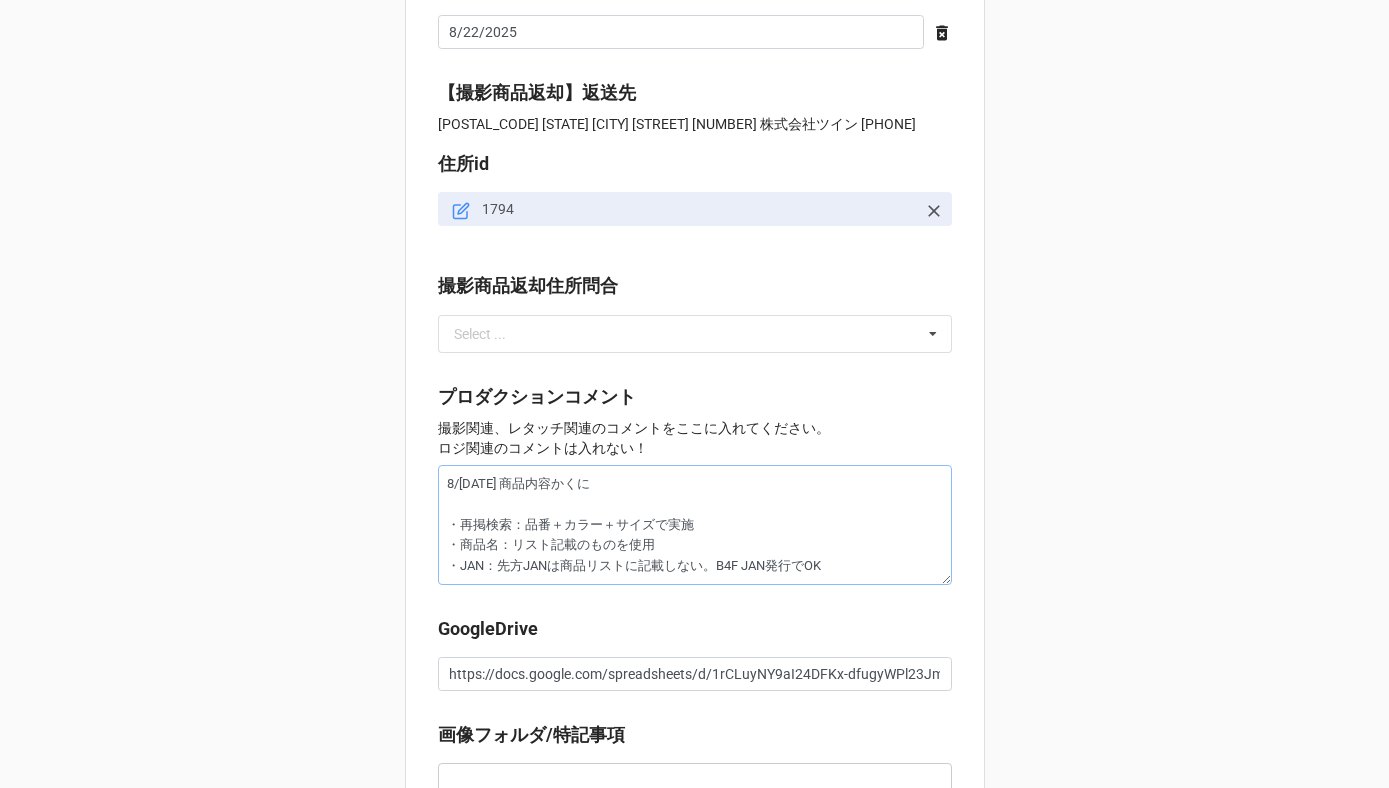 type on "8/[DATE] 商品内容かくにn
・再掲検索：品番＋カラー＋サイズで実施
・商品名：リスト記載のものを使用
・JAN：先方JANは商品リストに記載しない。B4F JAN発行でOK" 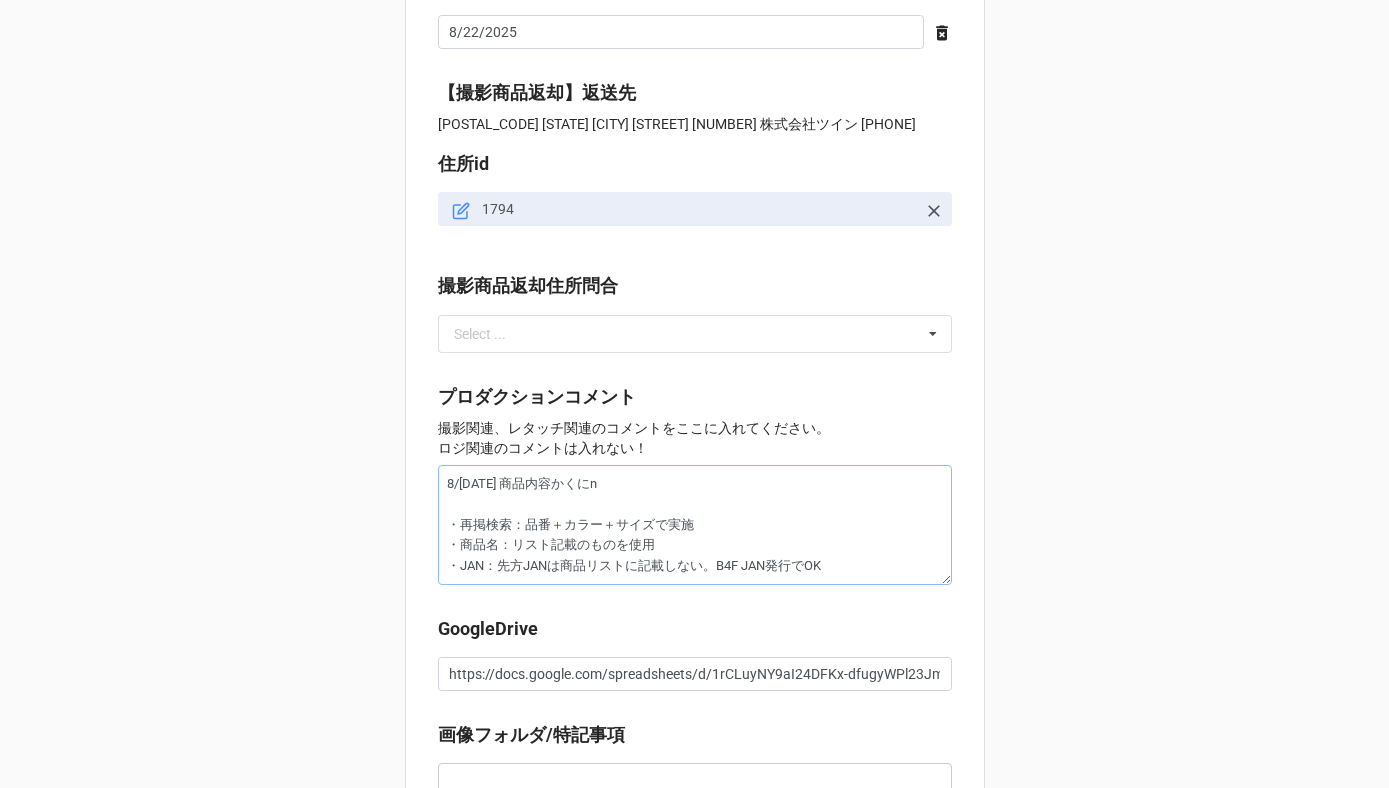 type on "x" 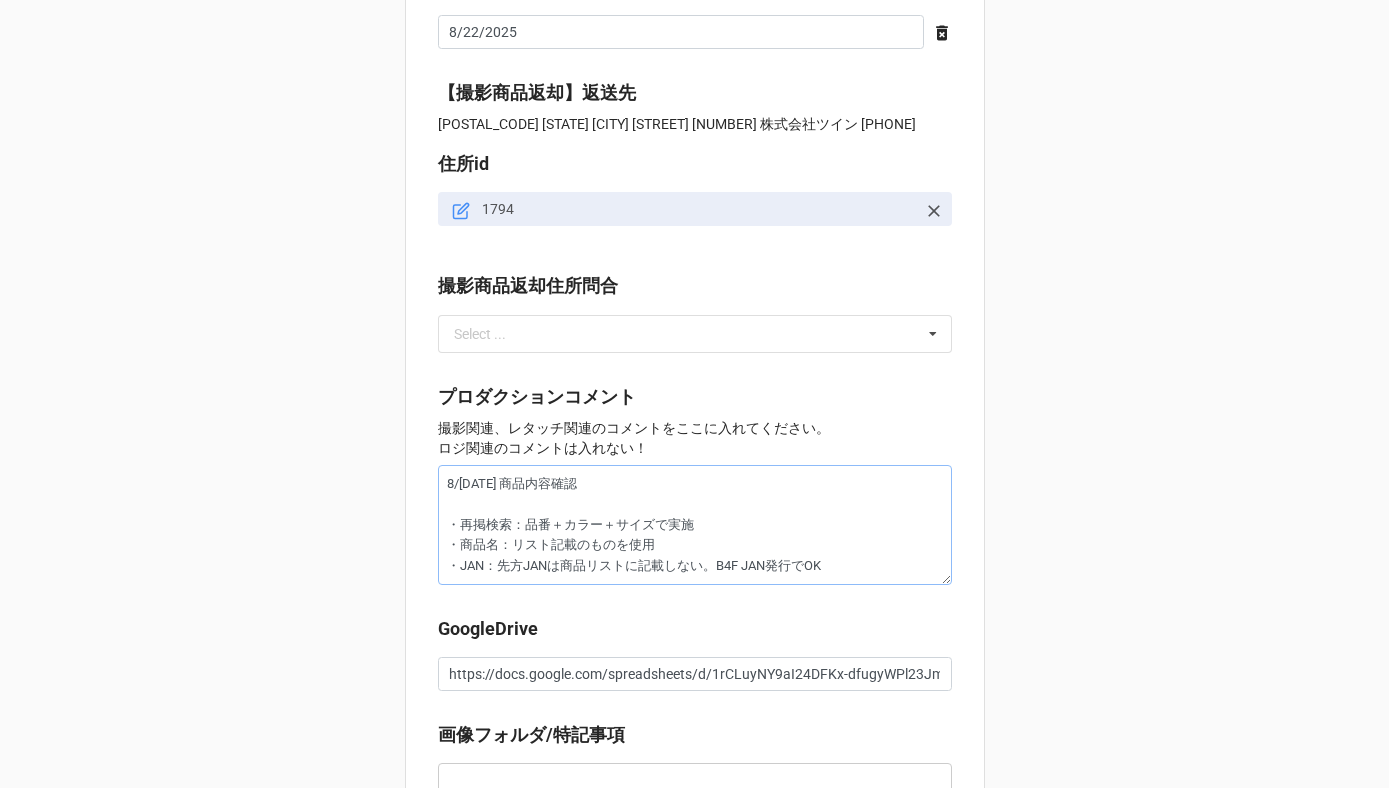 type on "x" 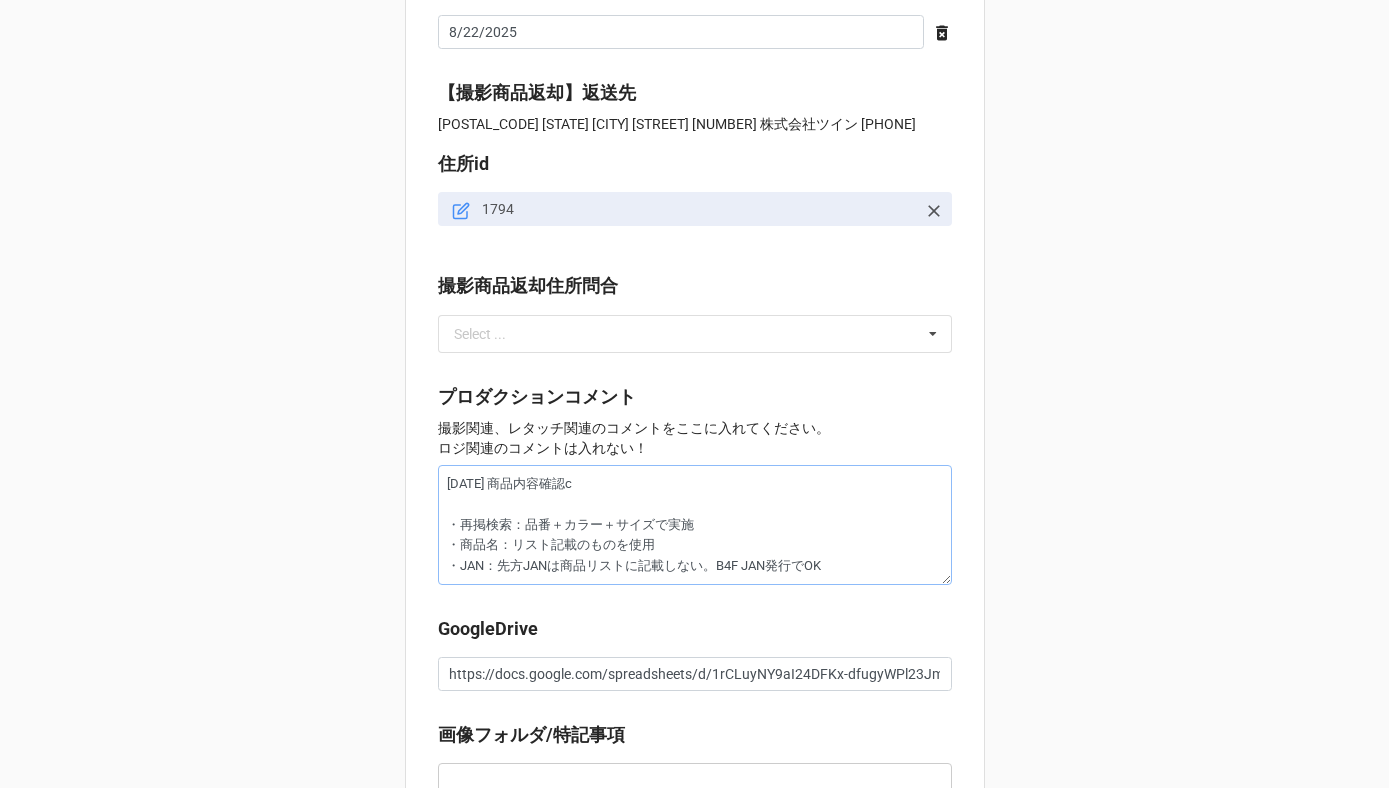type on "x" 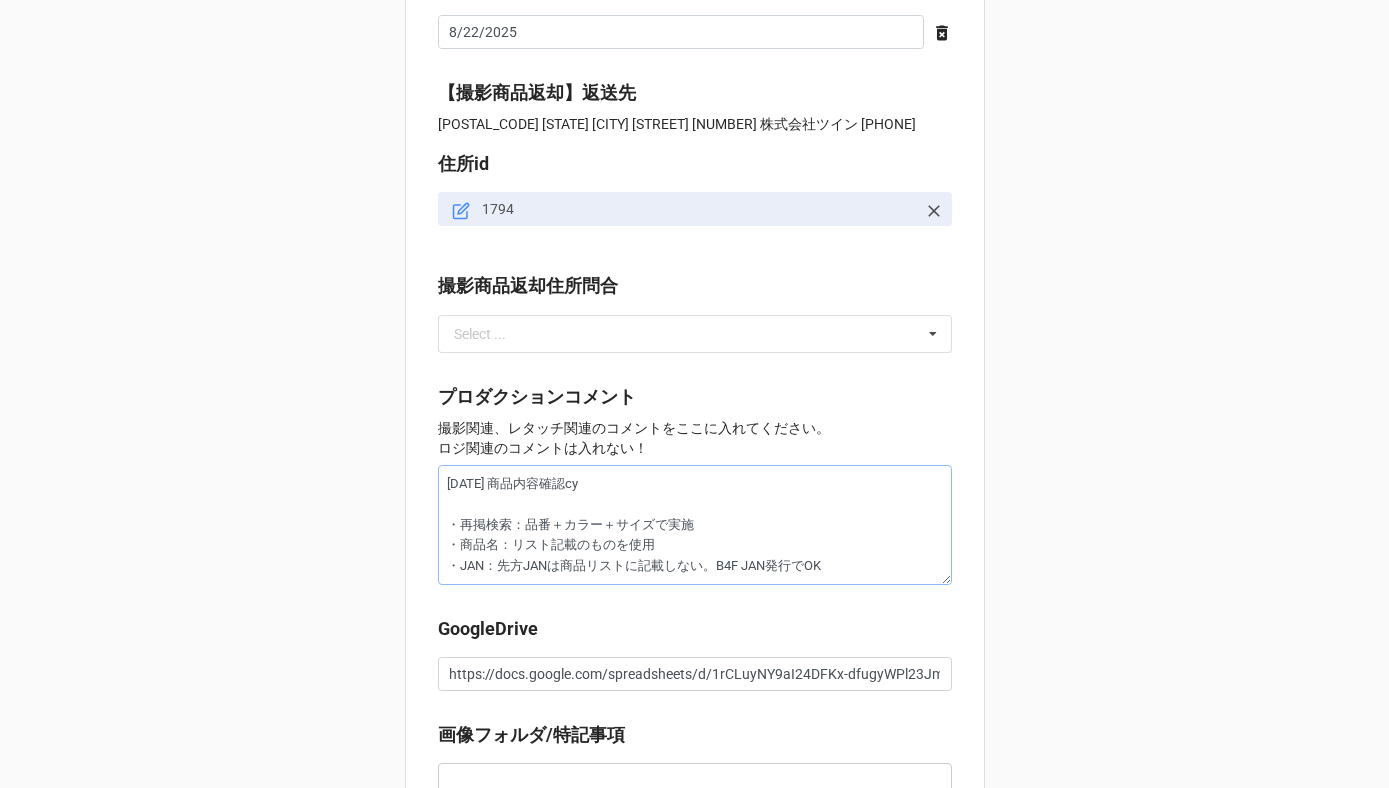 type on "[DATE] 商品内容確認ちゅ
・再掲検索：品番＋カラー＋サイズで実施
・商品名：リスト記載のものを使用
・JAN：先方JANは商品リストに記載しない。B4F JAN発行でOK" 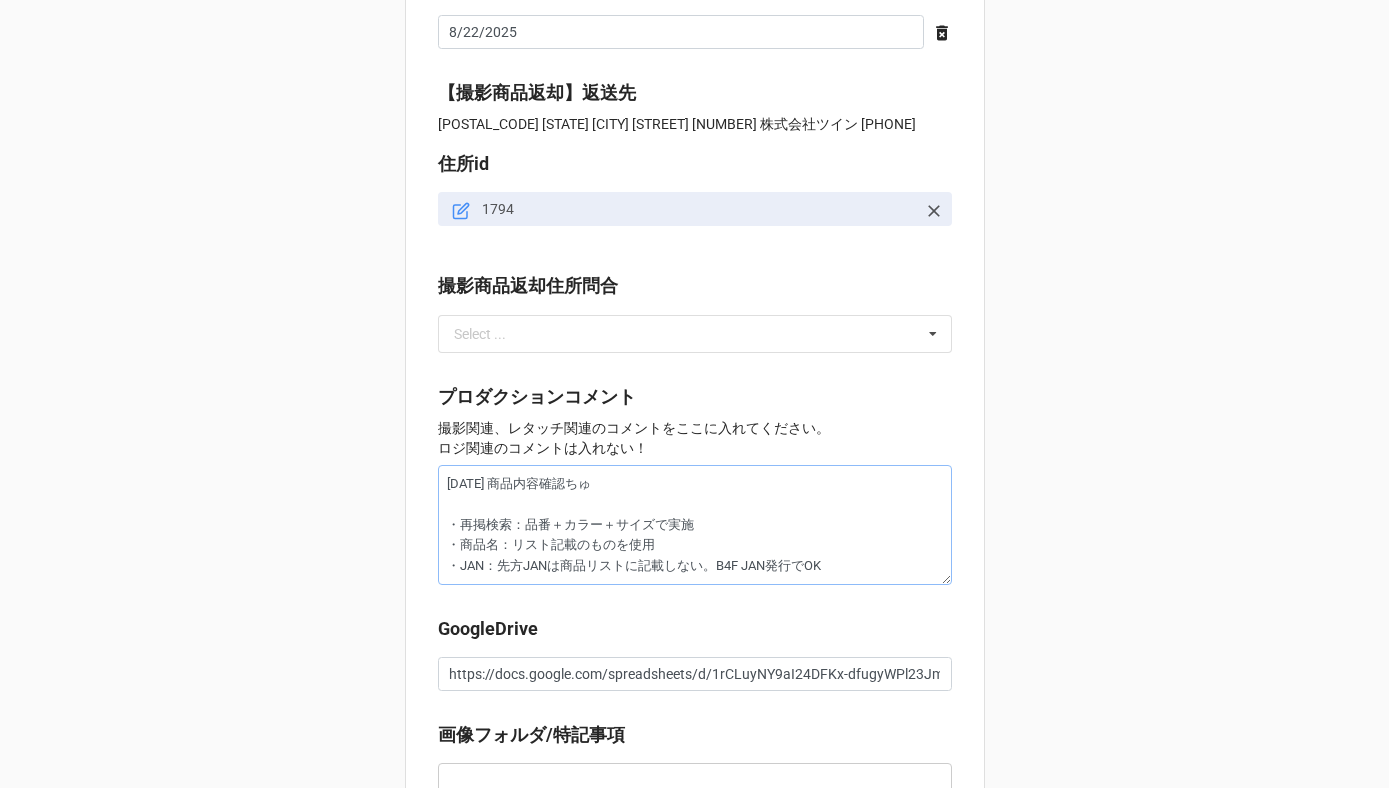 type on "x" 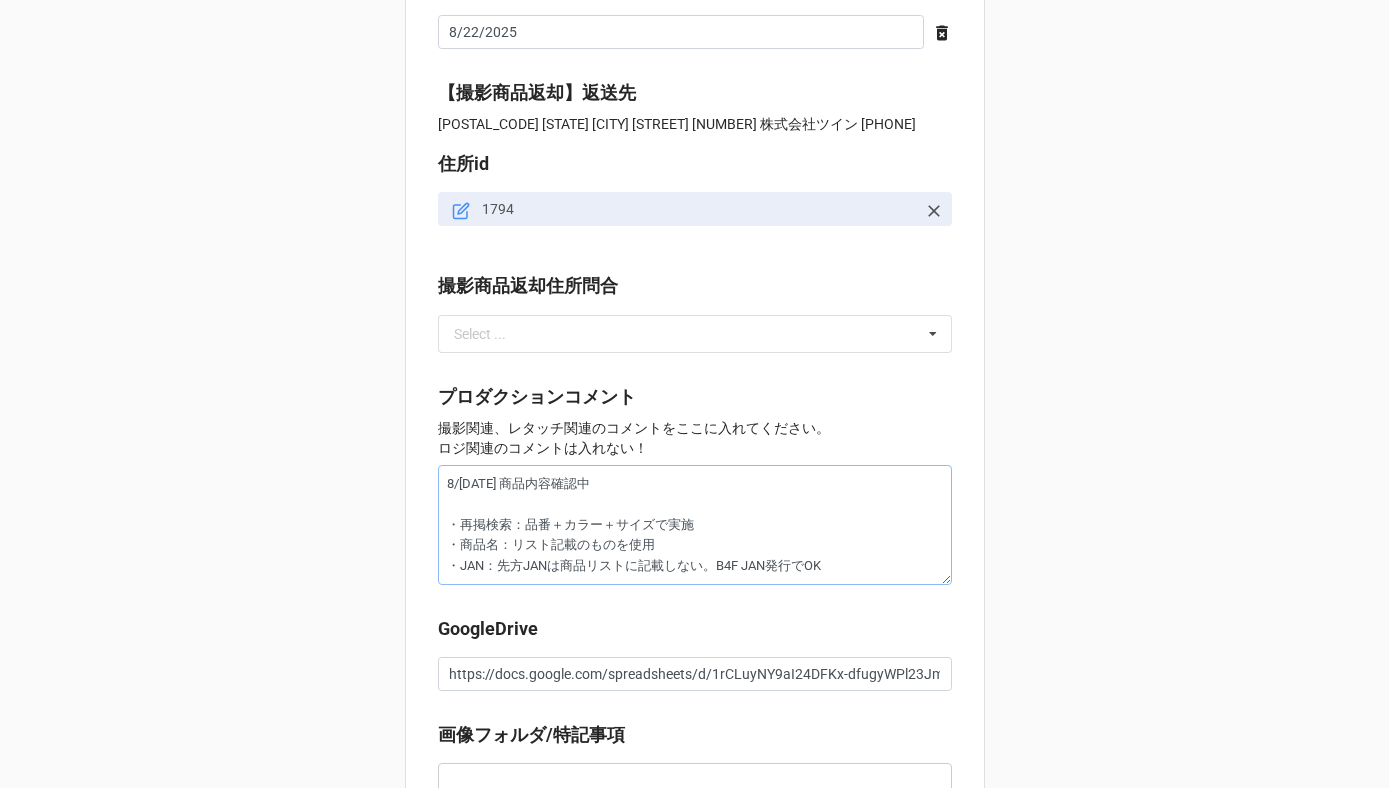 drag, startPoint x: 464, startPoint y: 490, endPoint x: 374, endPoint y: 472, distance: 91.78235 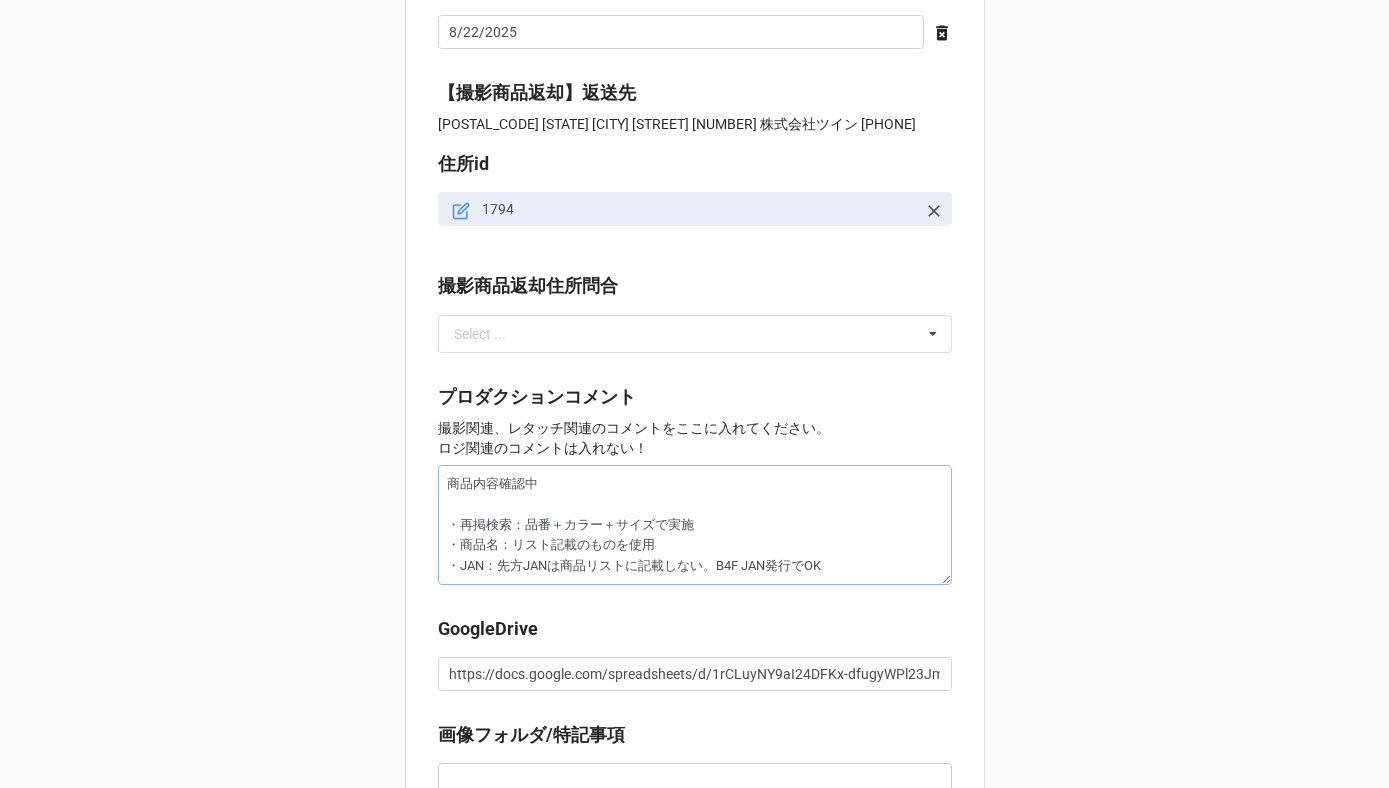 click on "商品内容確認中
・再掲検索：品番＋カラー＋サイズで実施
・商品名：リスト記載のものを使用
・JAN：先方JANは商品リストに記載しない。B4F JAN発行でOK" at bounding box center [695, 525] 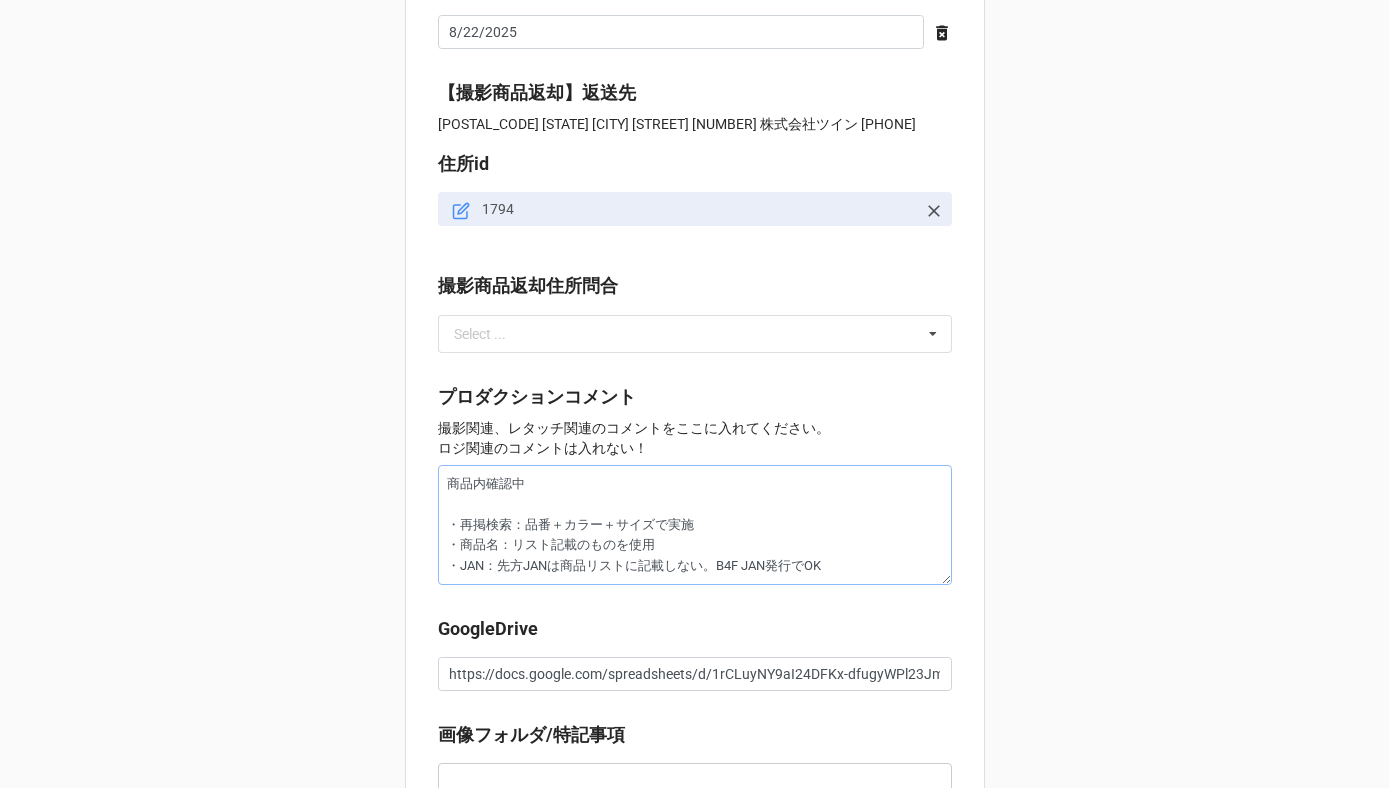 type on "x" 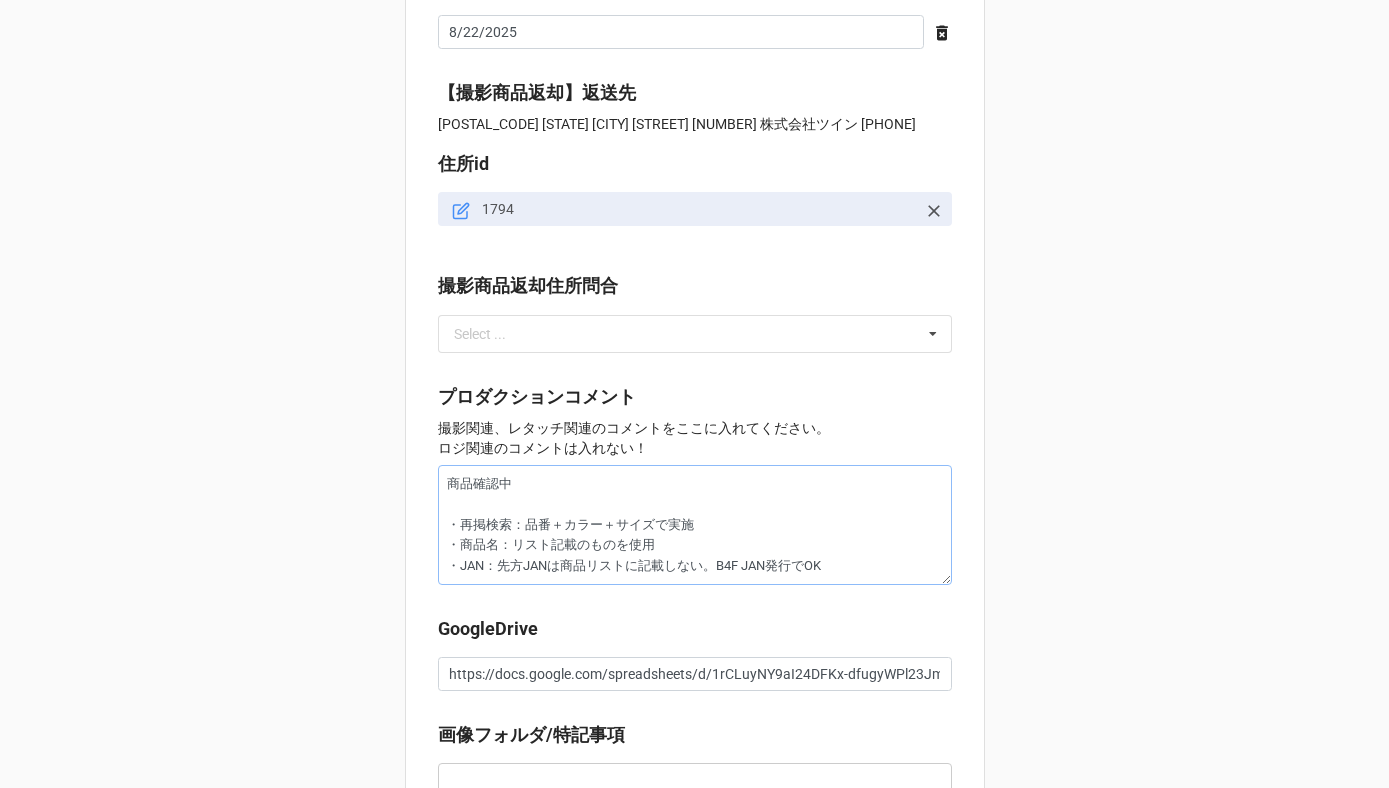 type on "x" 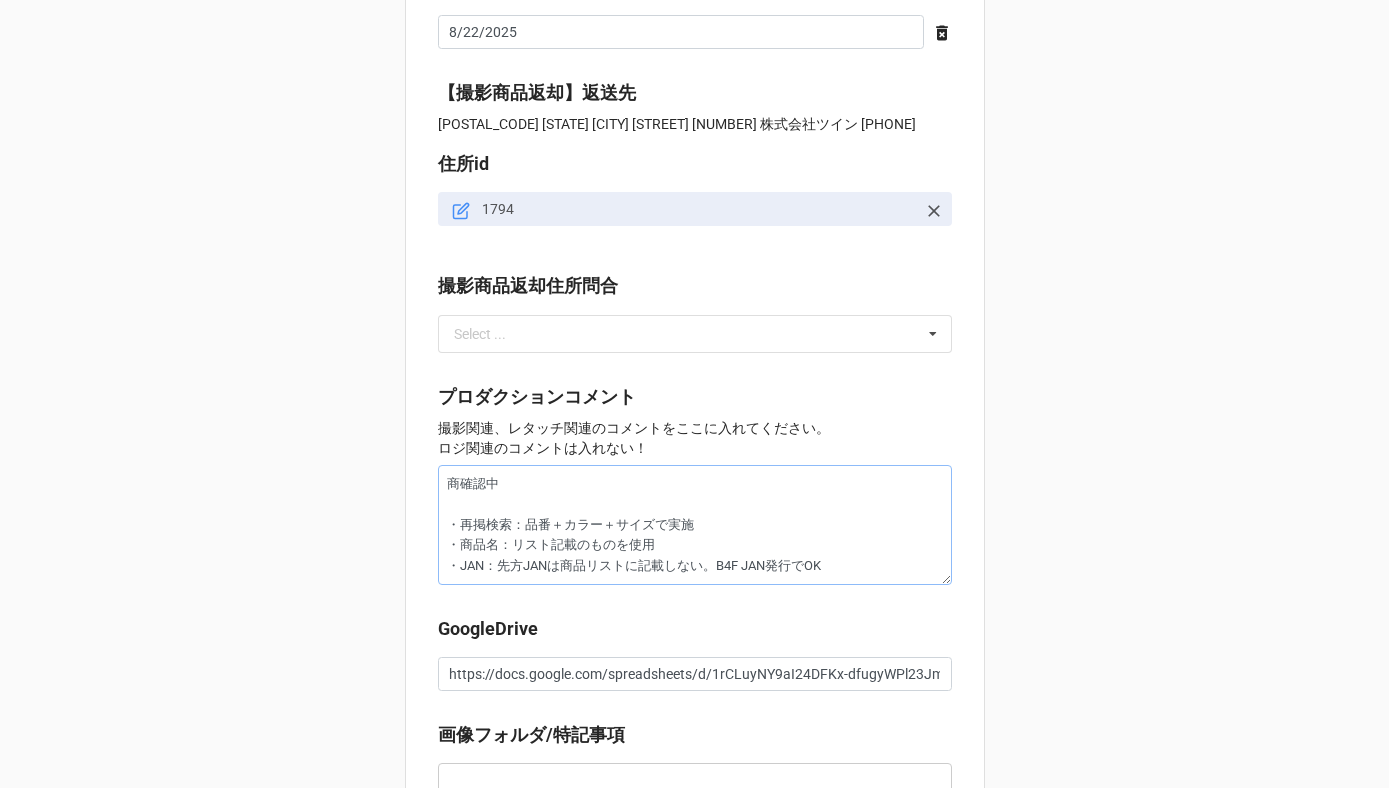 type on "x" 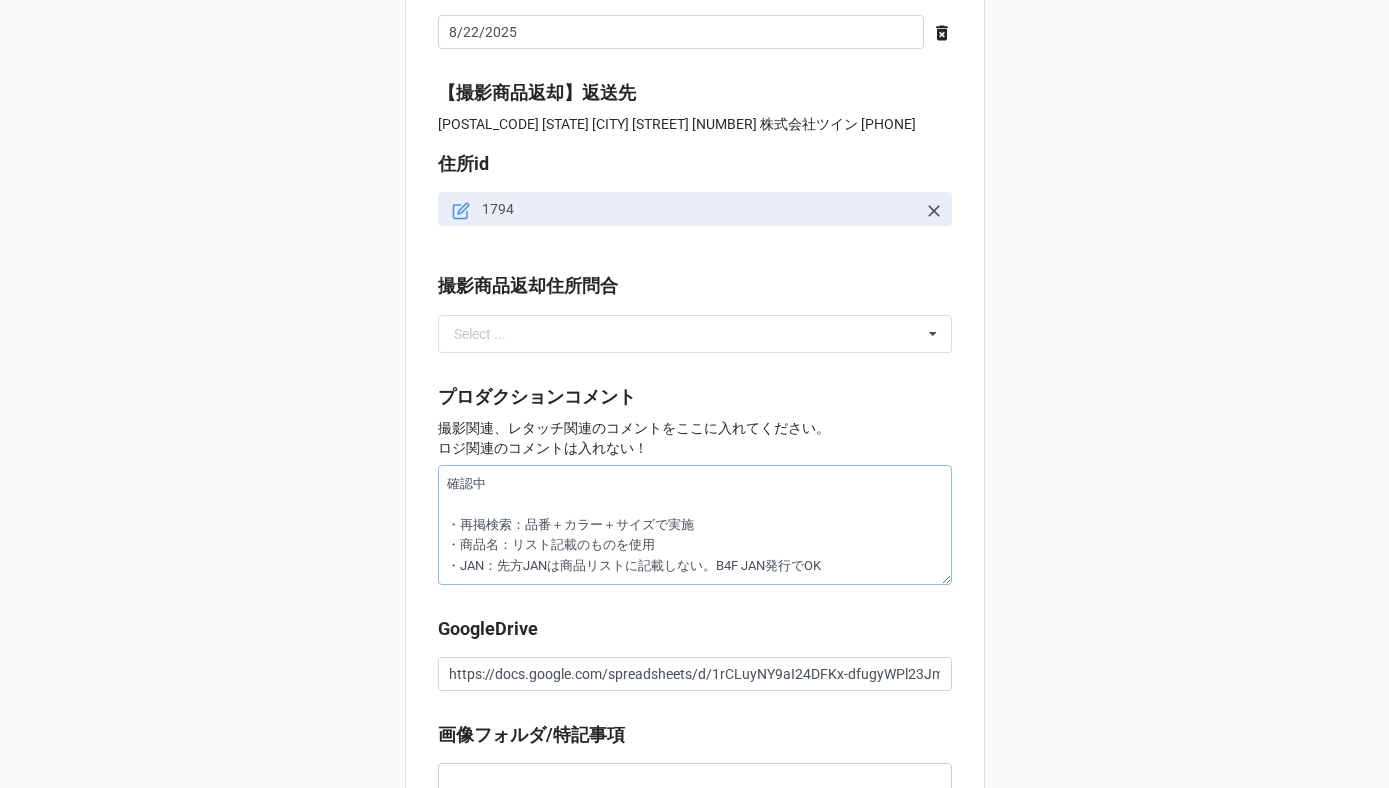 type on "x" 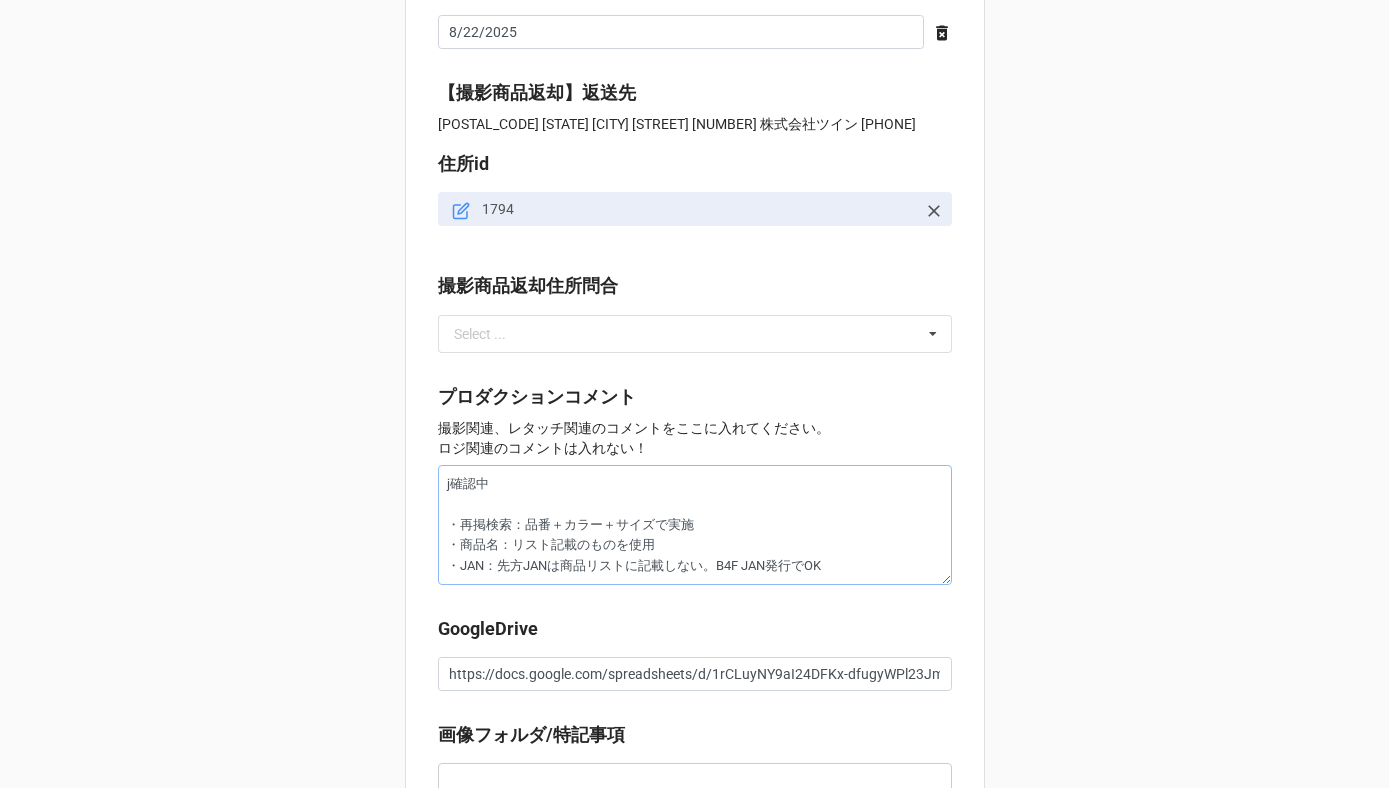 type on "x" 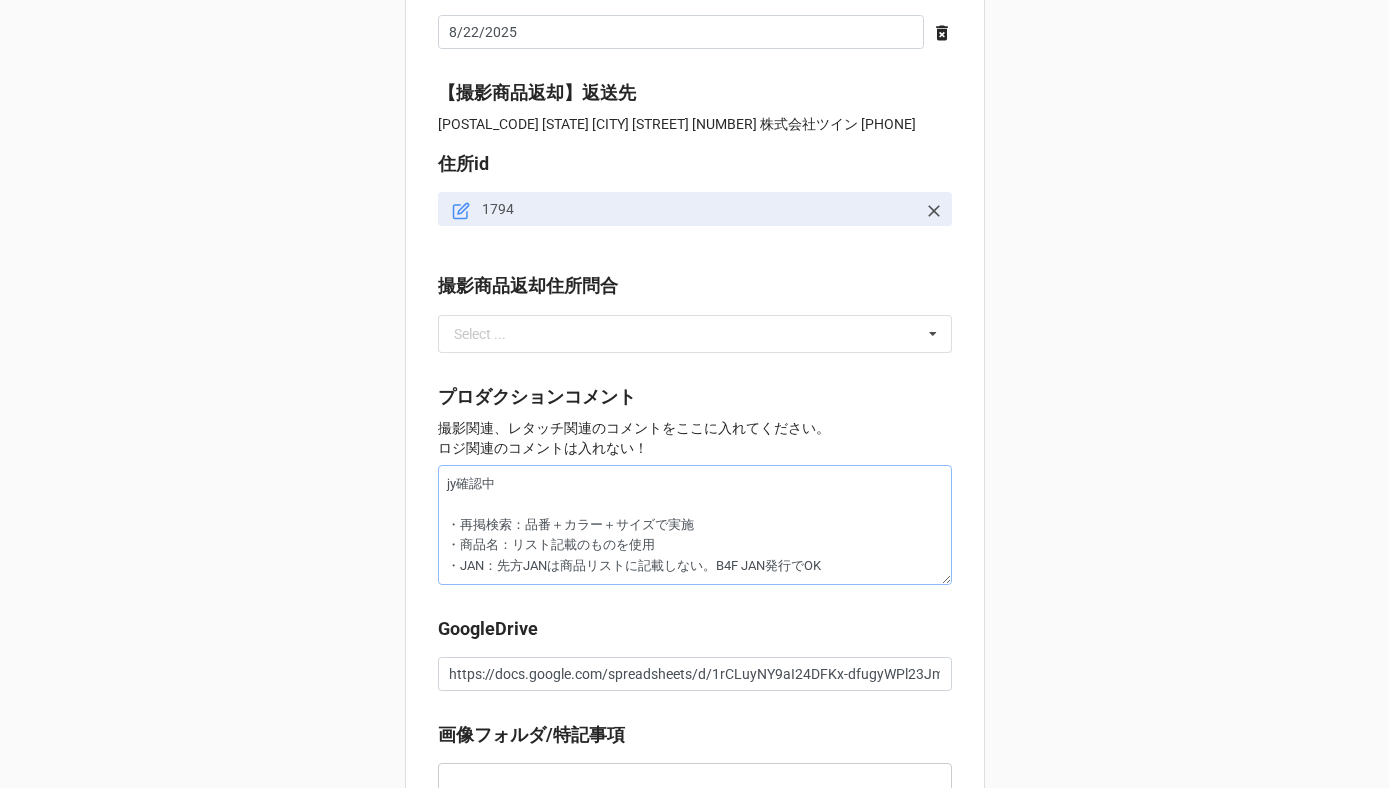 type on "じょ確認中
・再掲検索：品番＋カラー＋サイズで実施
・商品名：リスト記載のものを使用
・JAN：先方JANは商品リストに記載しない。B4F JAN発行でOK" 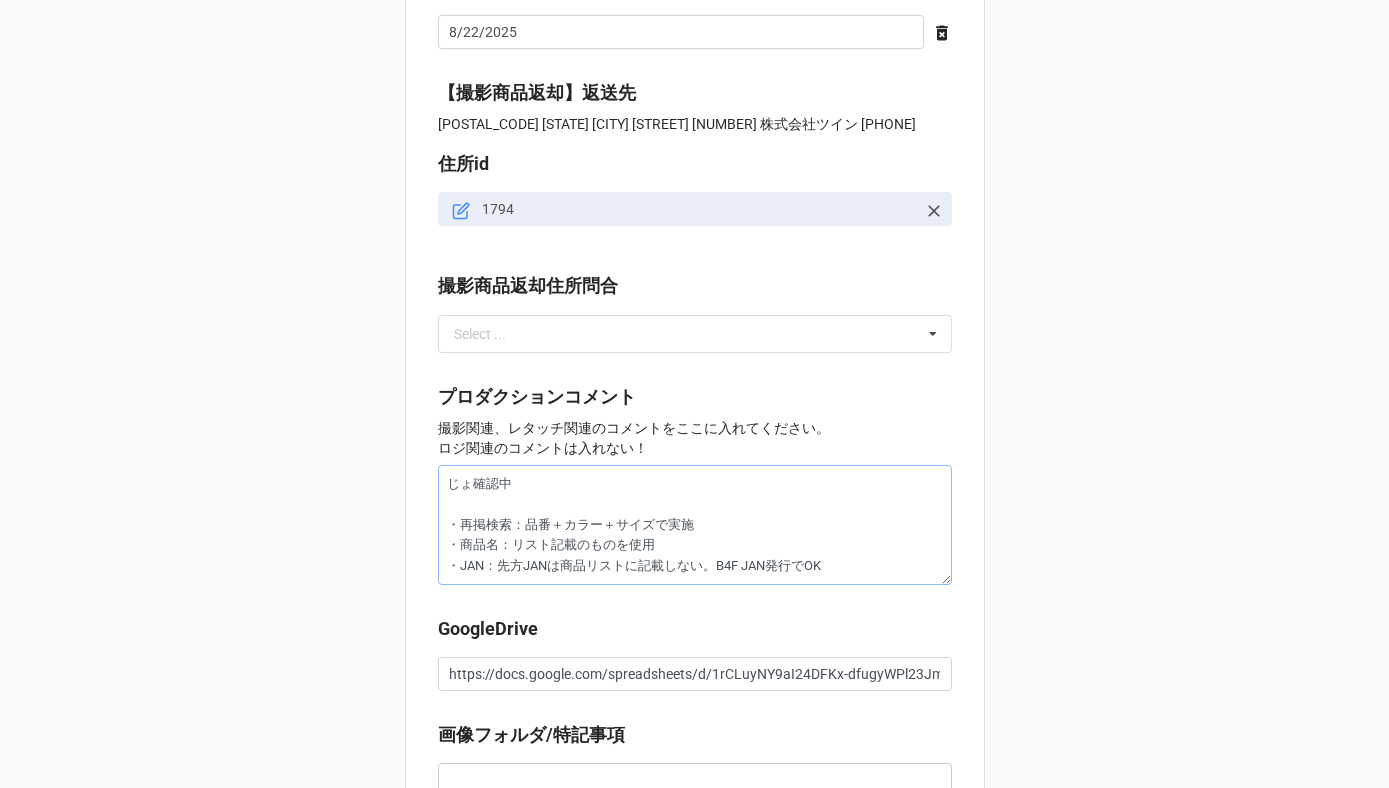 type on "x" 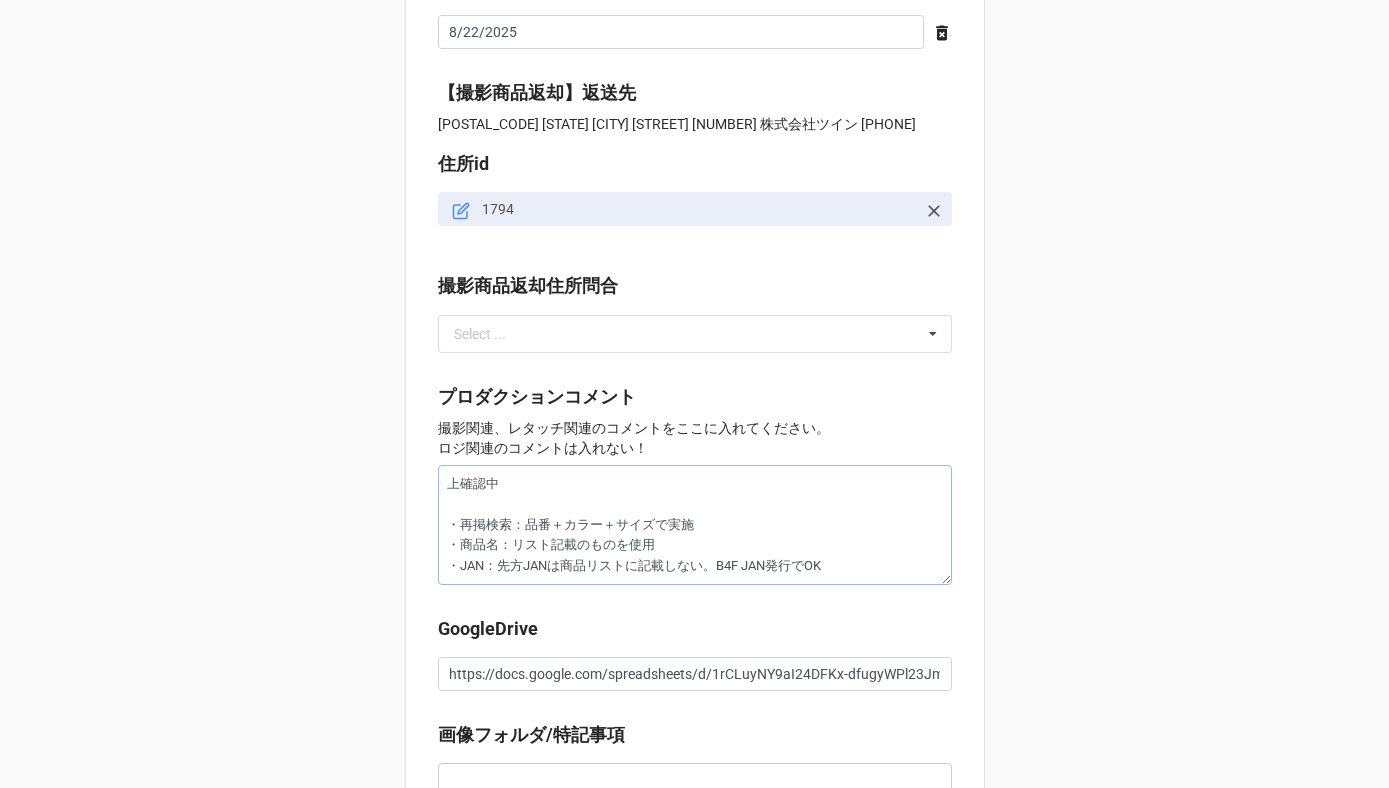 type on "x" 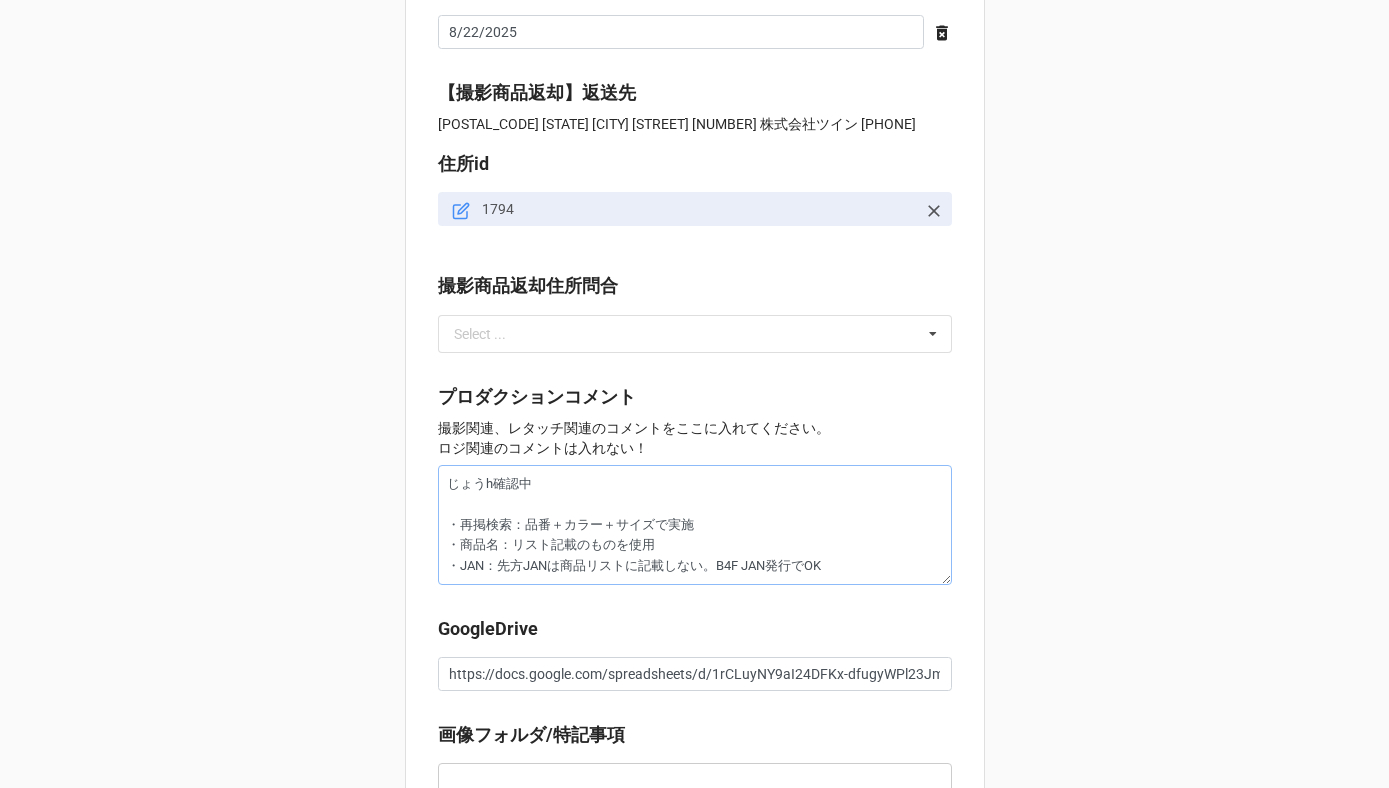 type on "x" 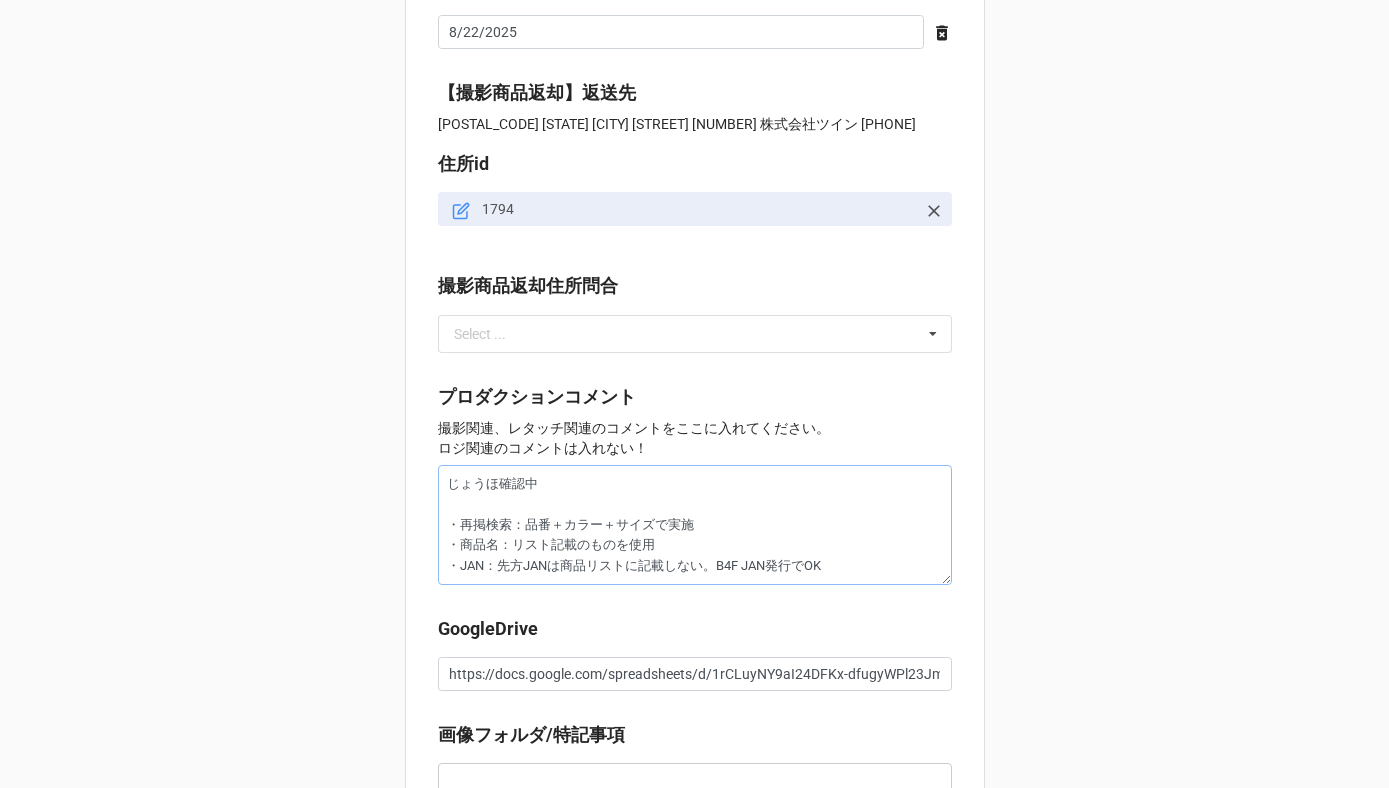 type on "x" 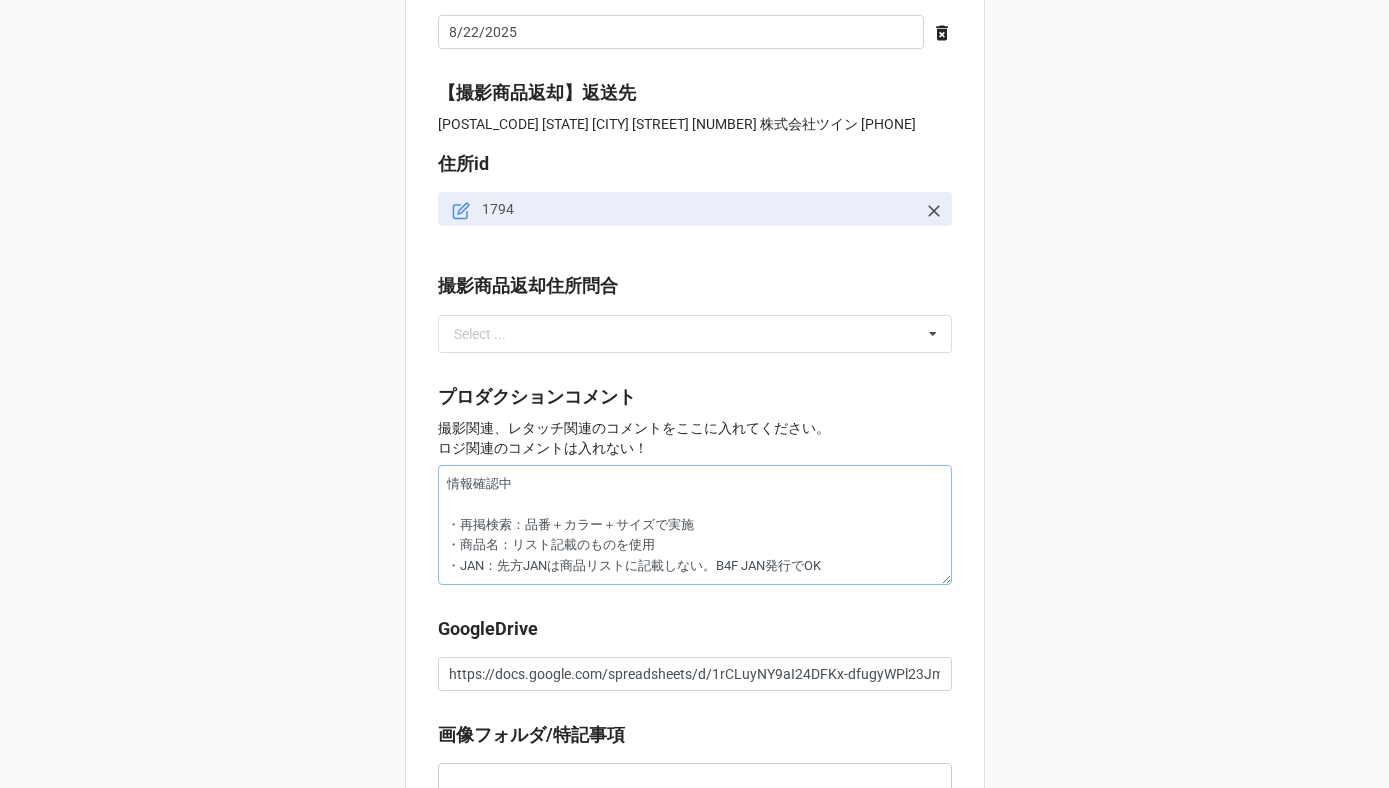 type on "x" 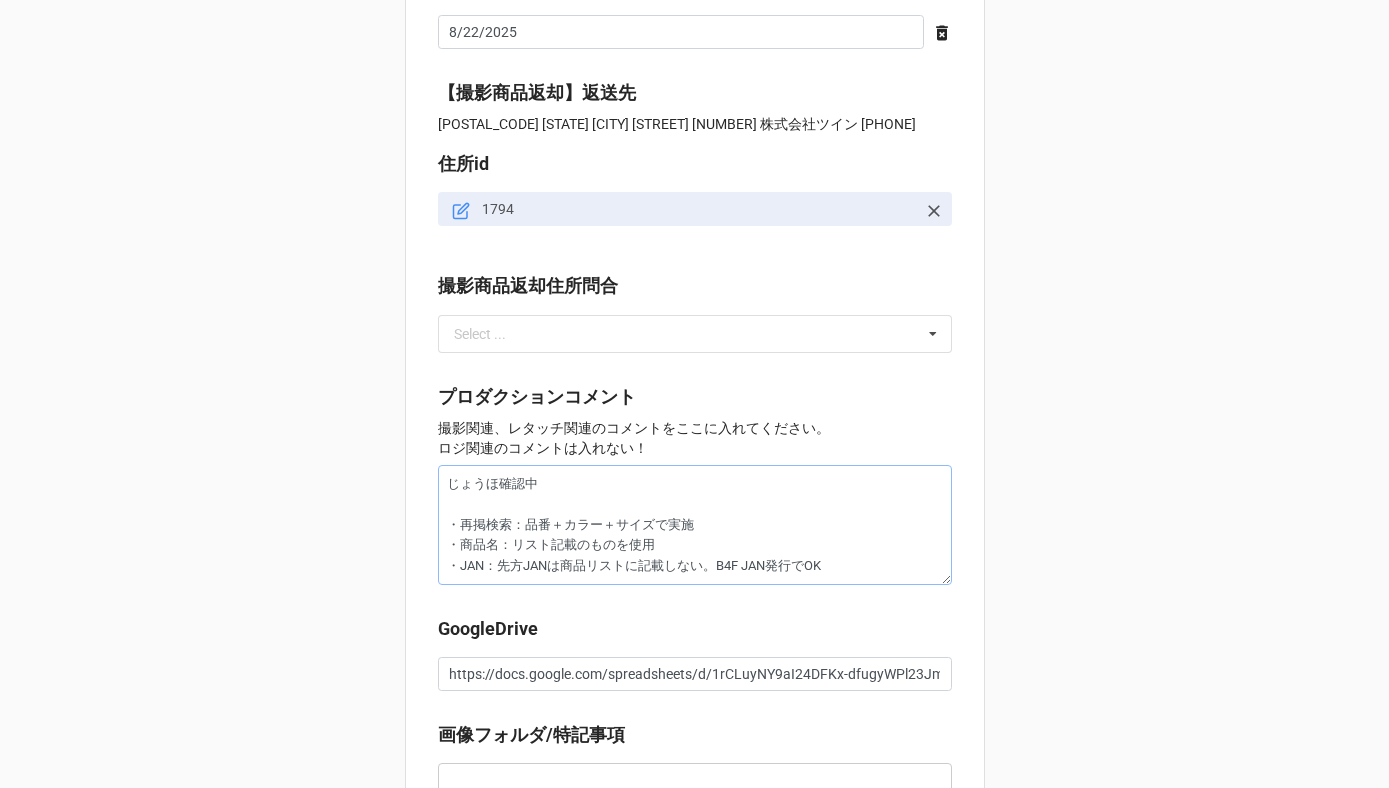 type on "x" 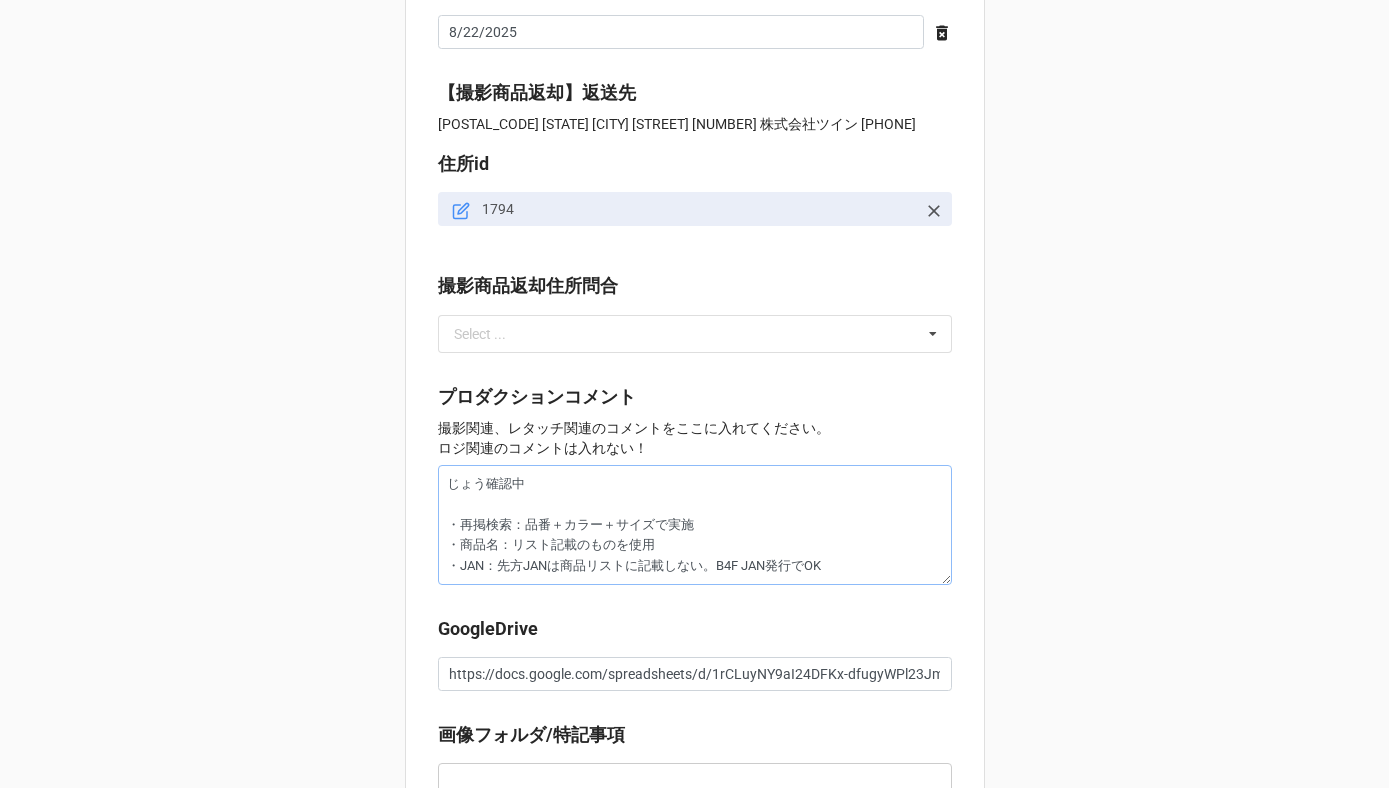type on "x" 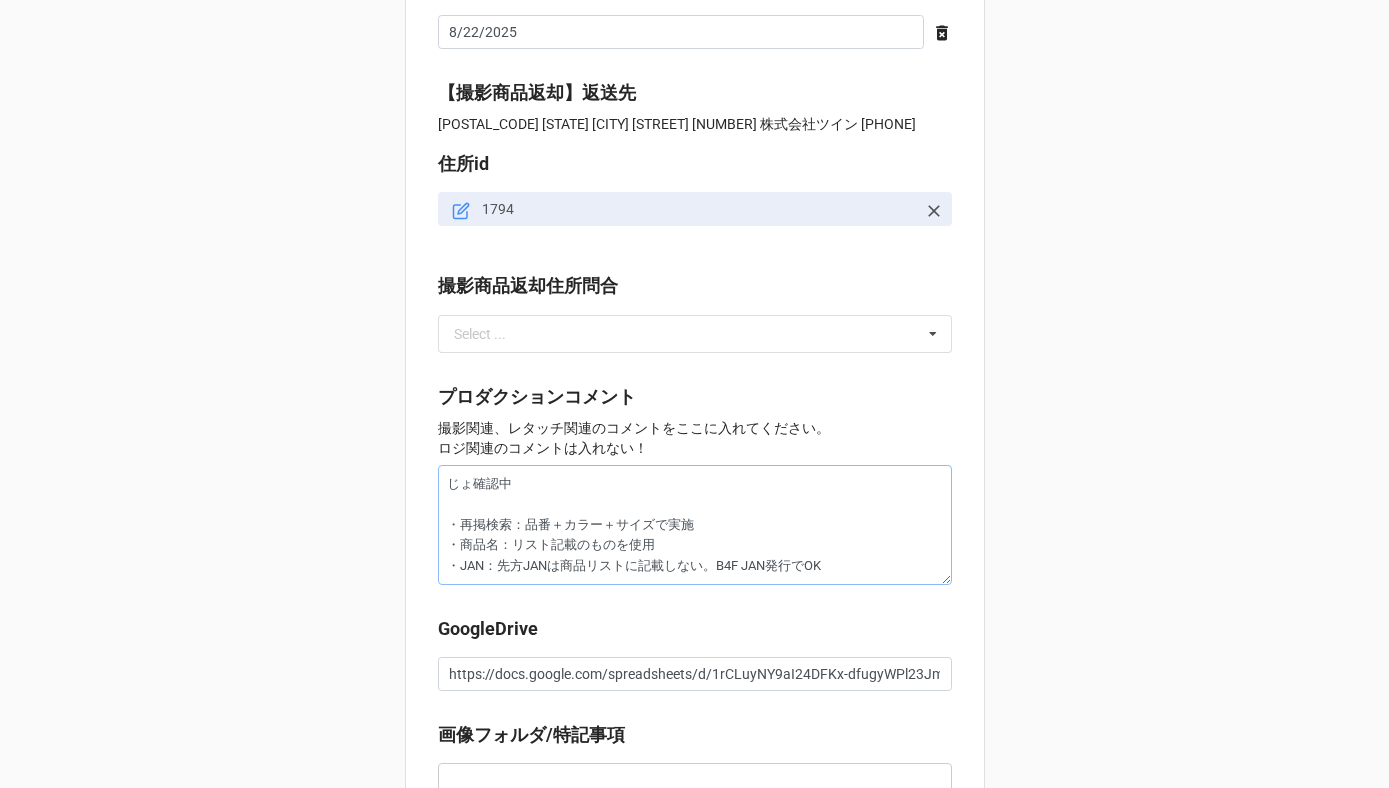 type on "x" 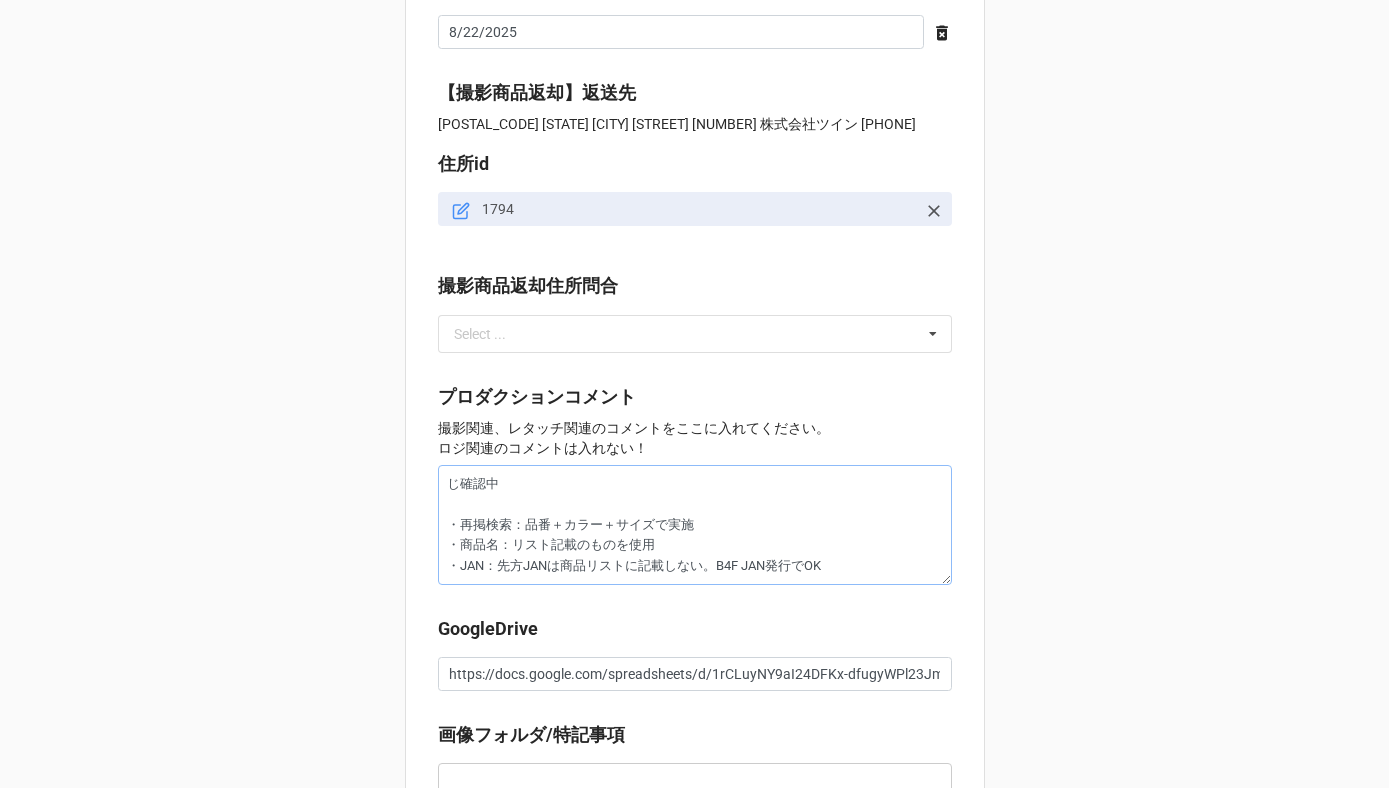type on "x" 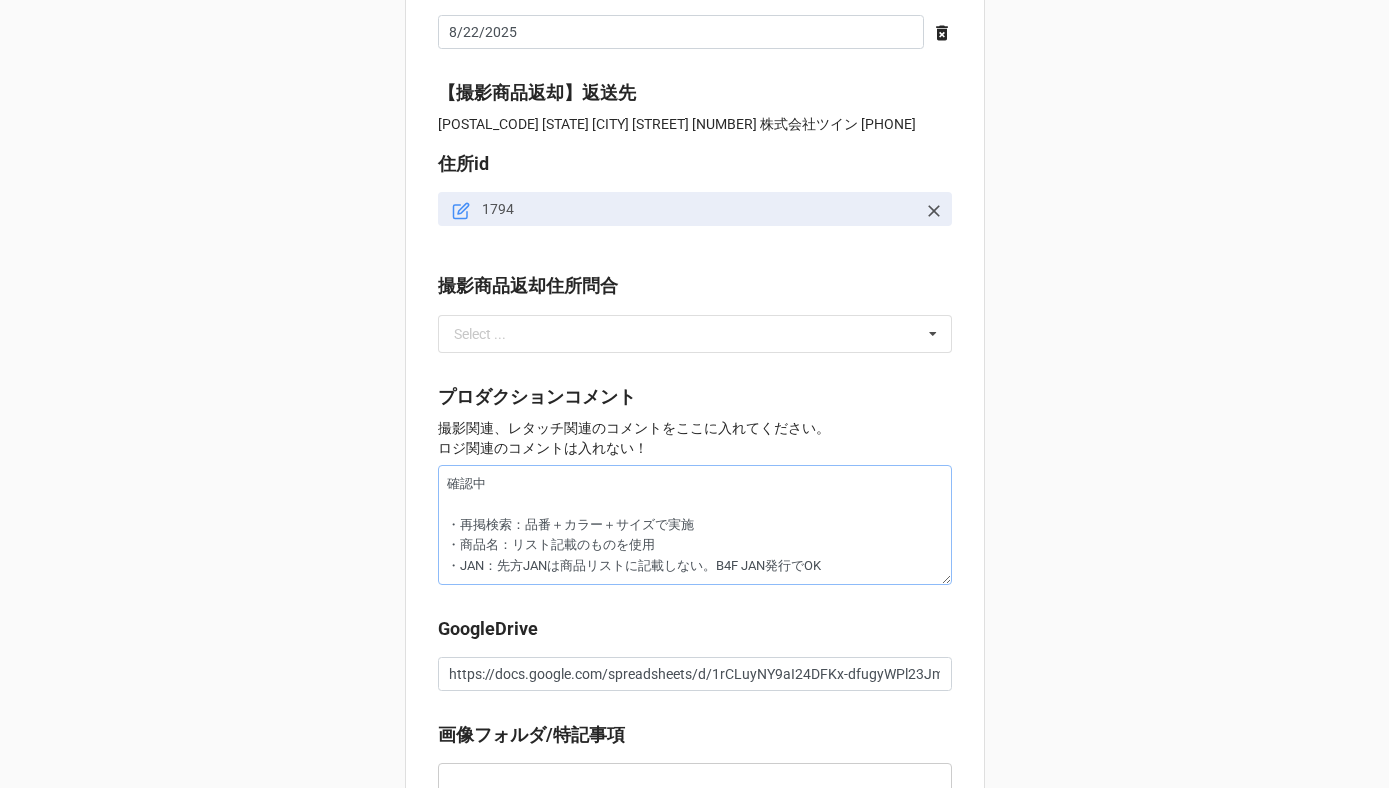 type on "x" 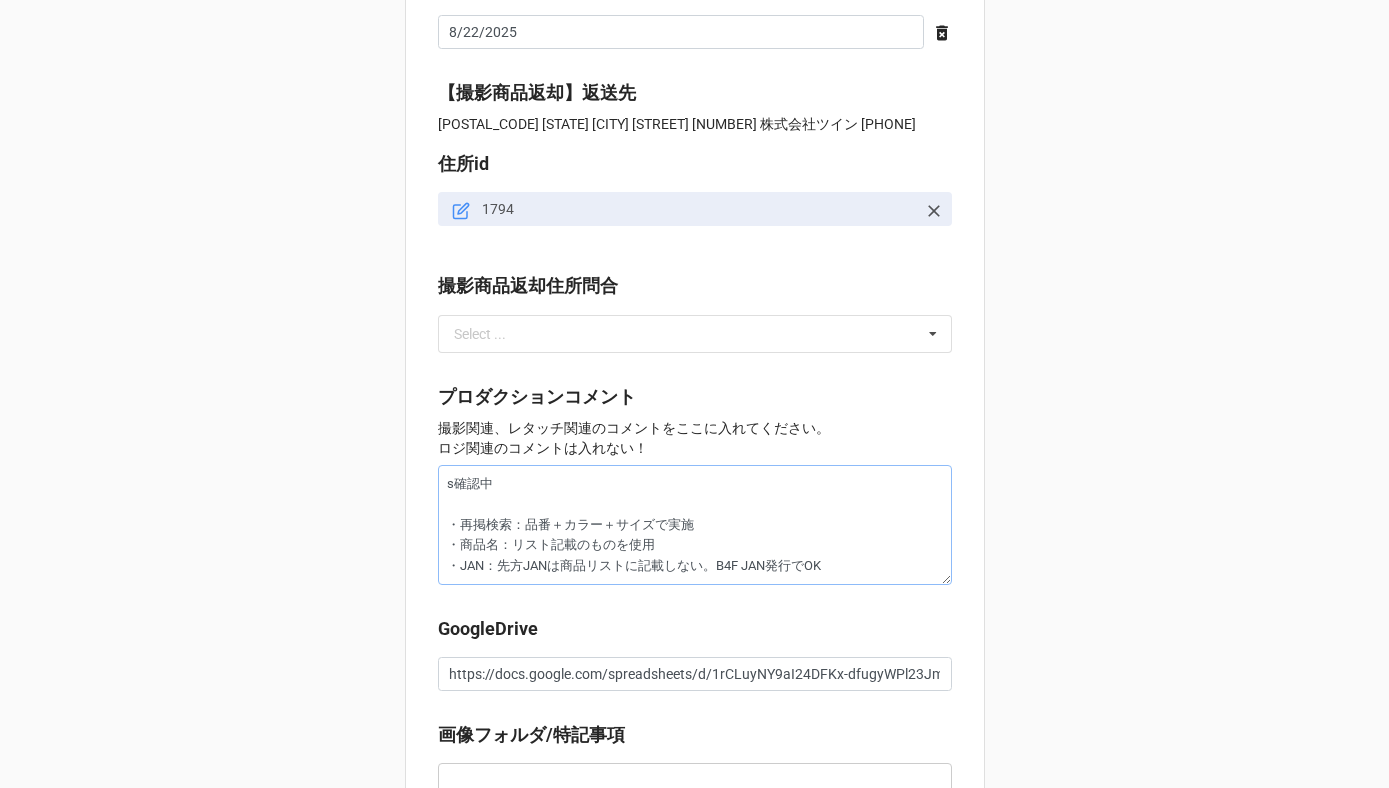 type on "x" 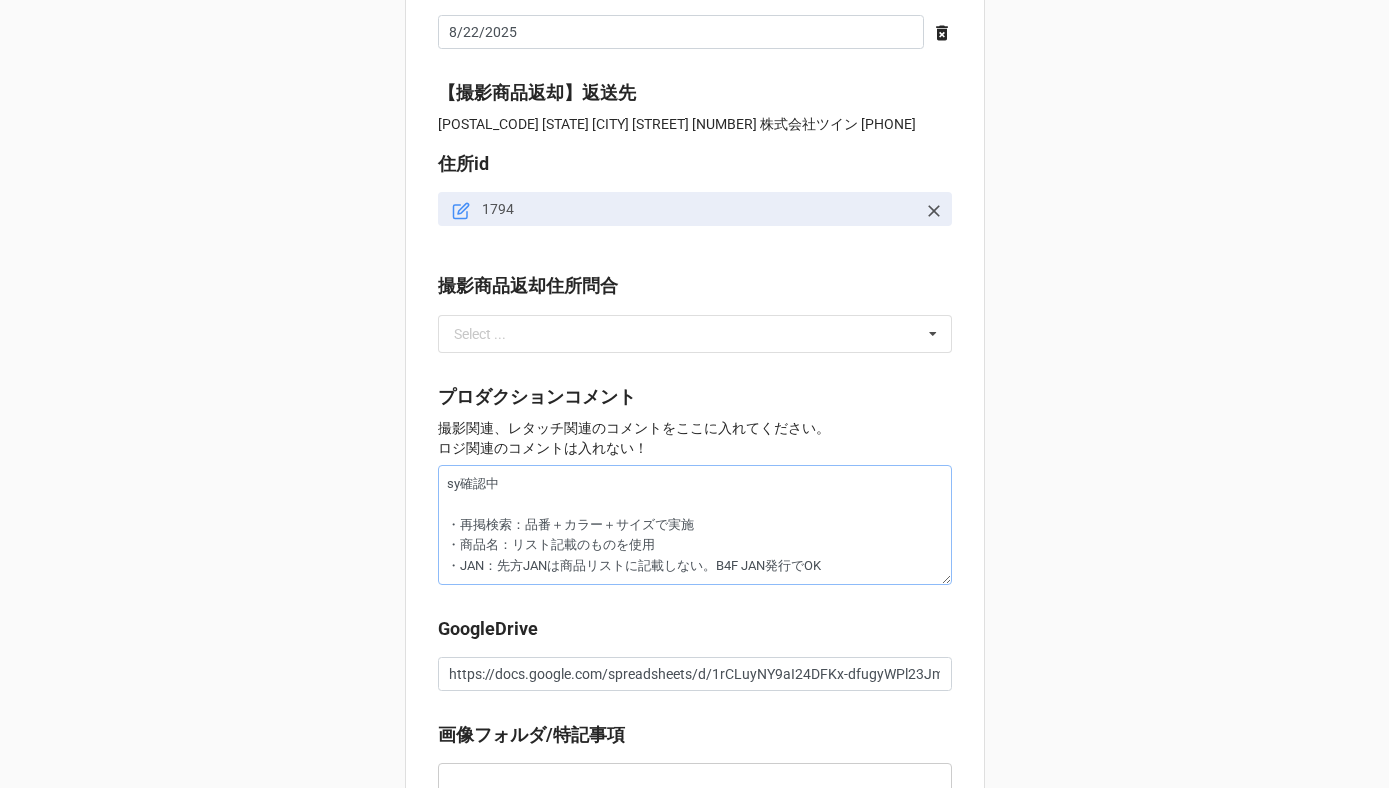 type on "x" 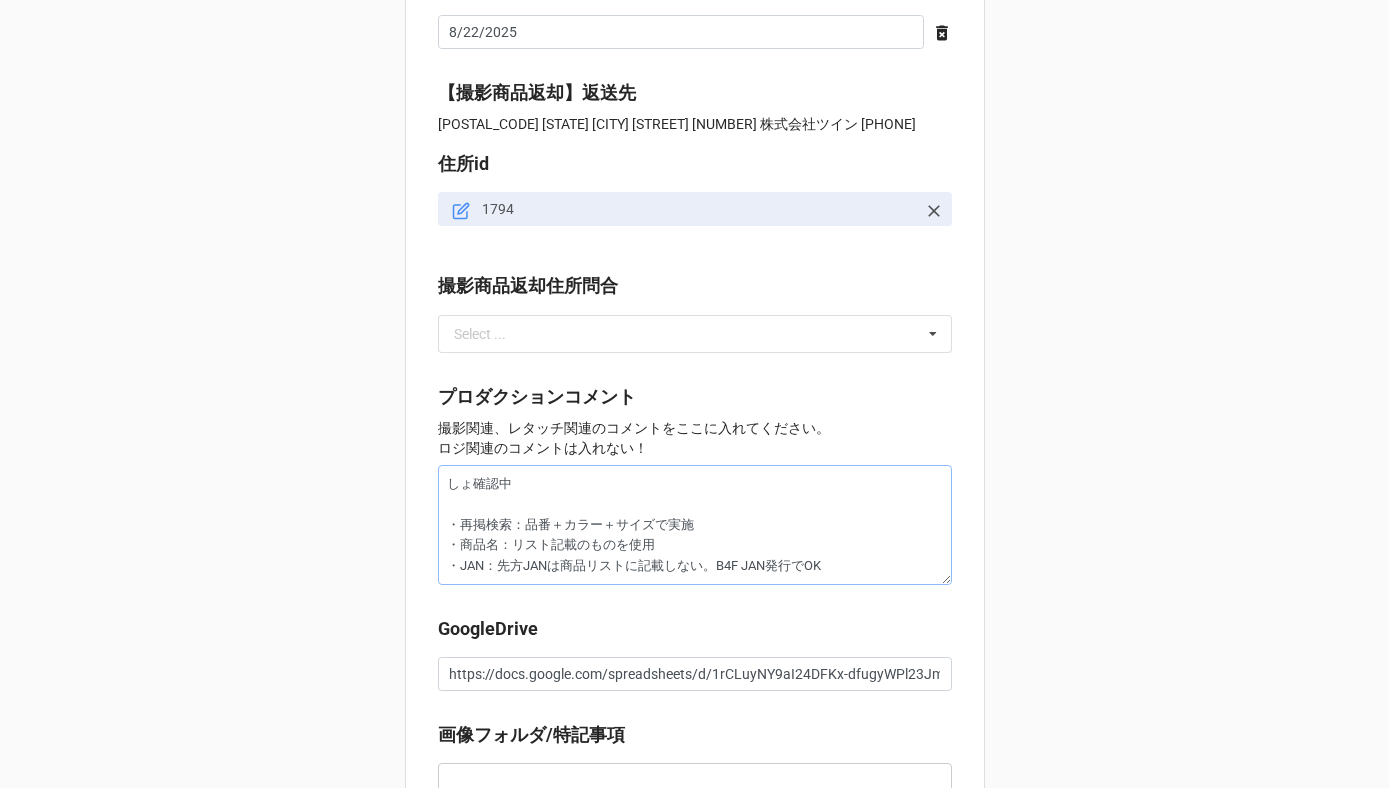 type on "x" 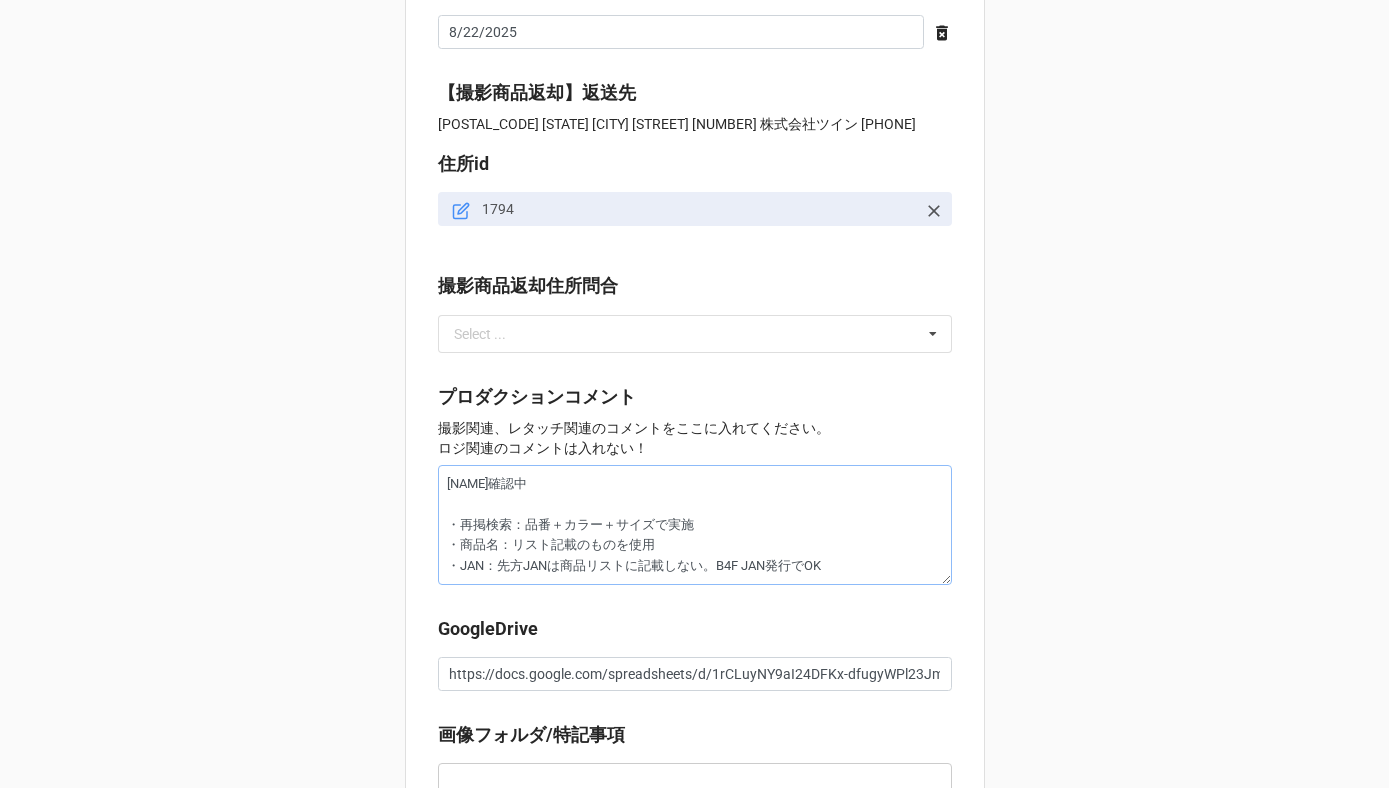 type on "x" 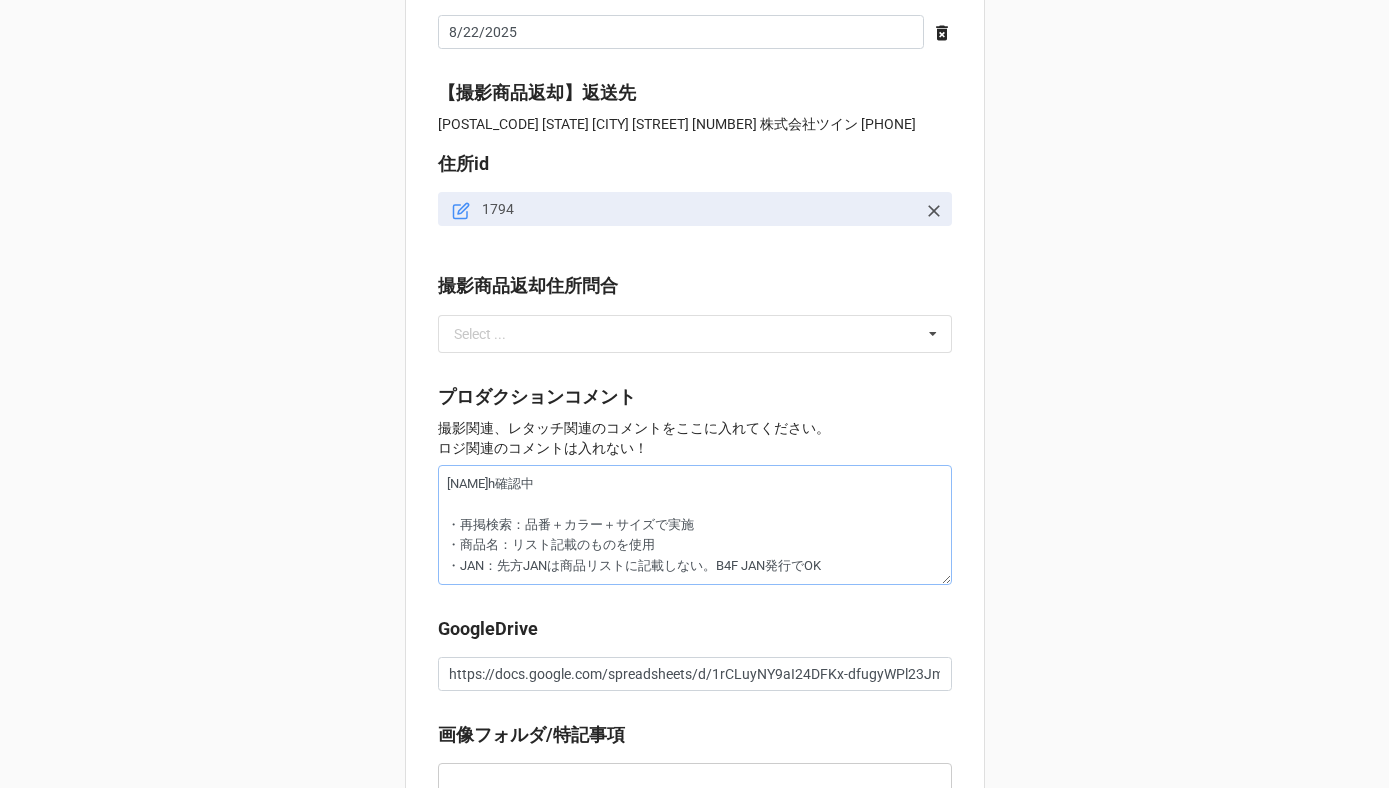 type on "x" 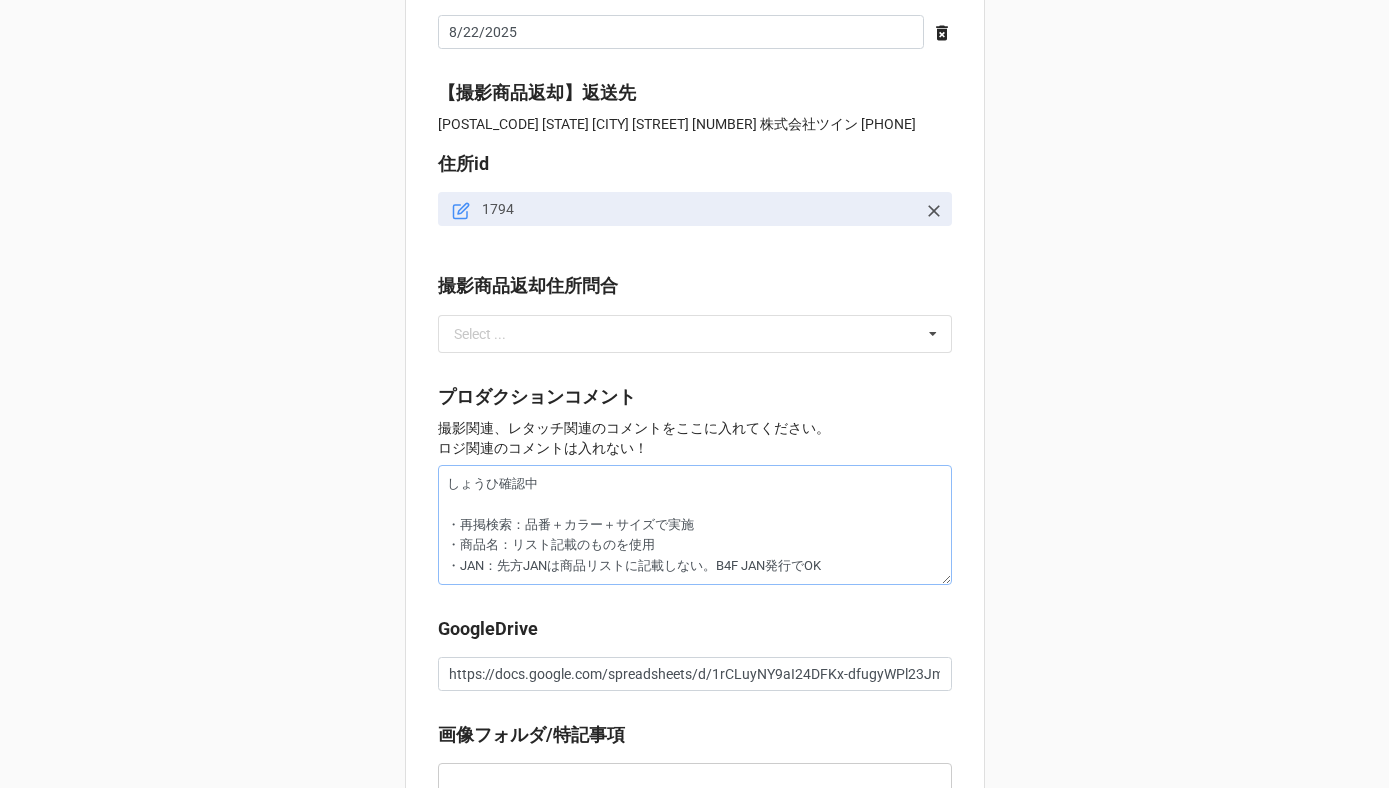 type on "しょうひn確認中
・再掲検索：品番＋カラー＋サイズで実施
・商品名：リスト記載のものを使用
・JAN：先方JANは商品リストに記載しない。B4F JAN発行でOK" 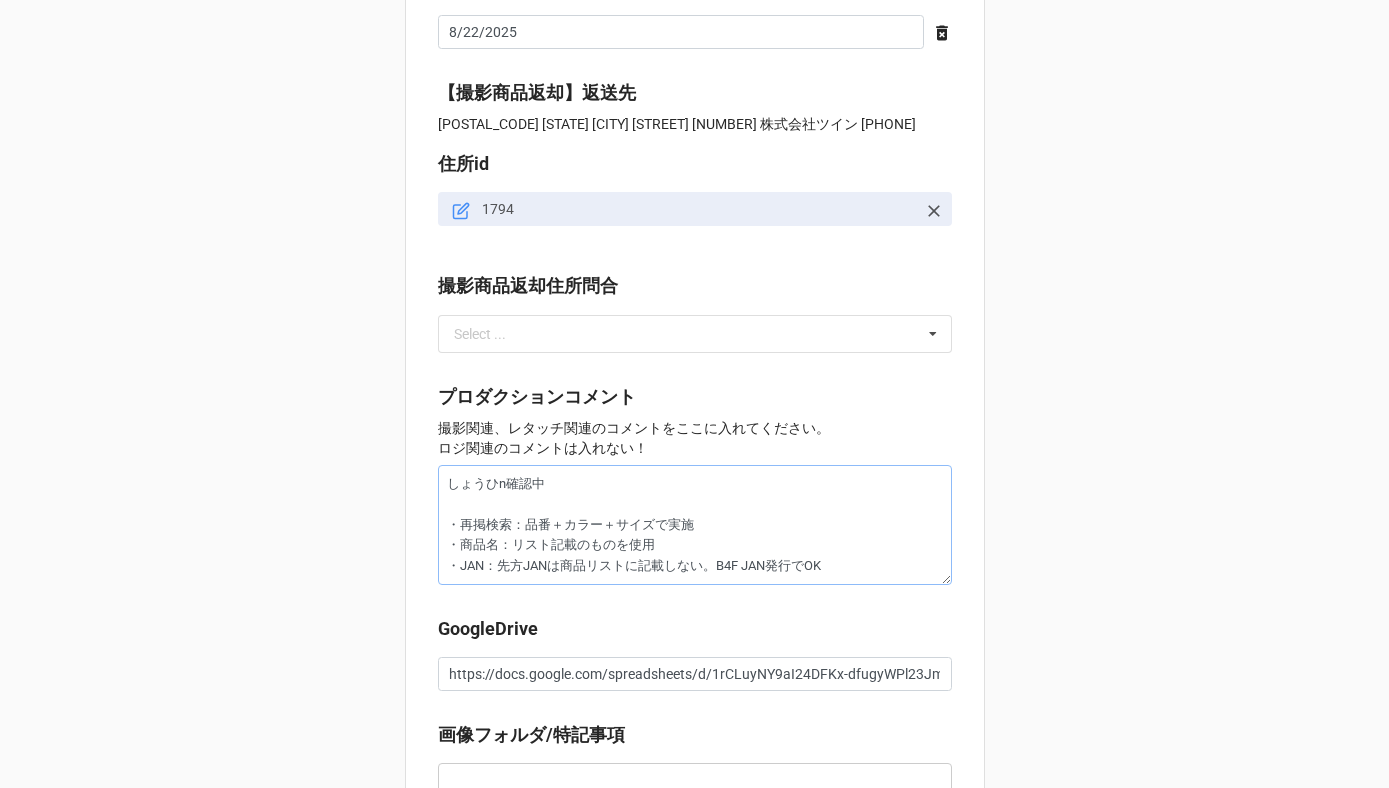 type on "x" 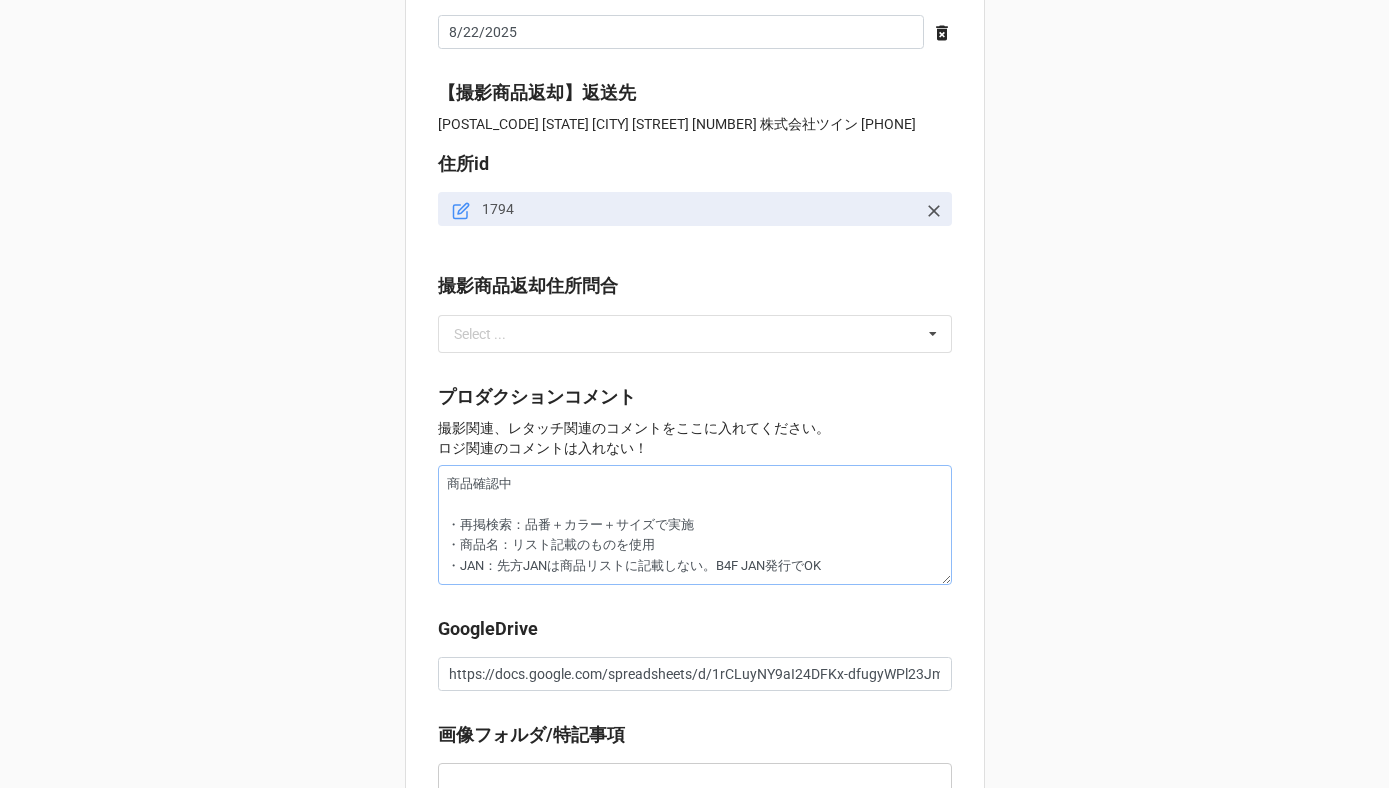 type on "x" 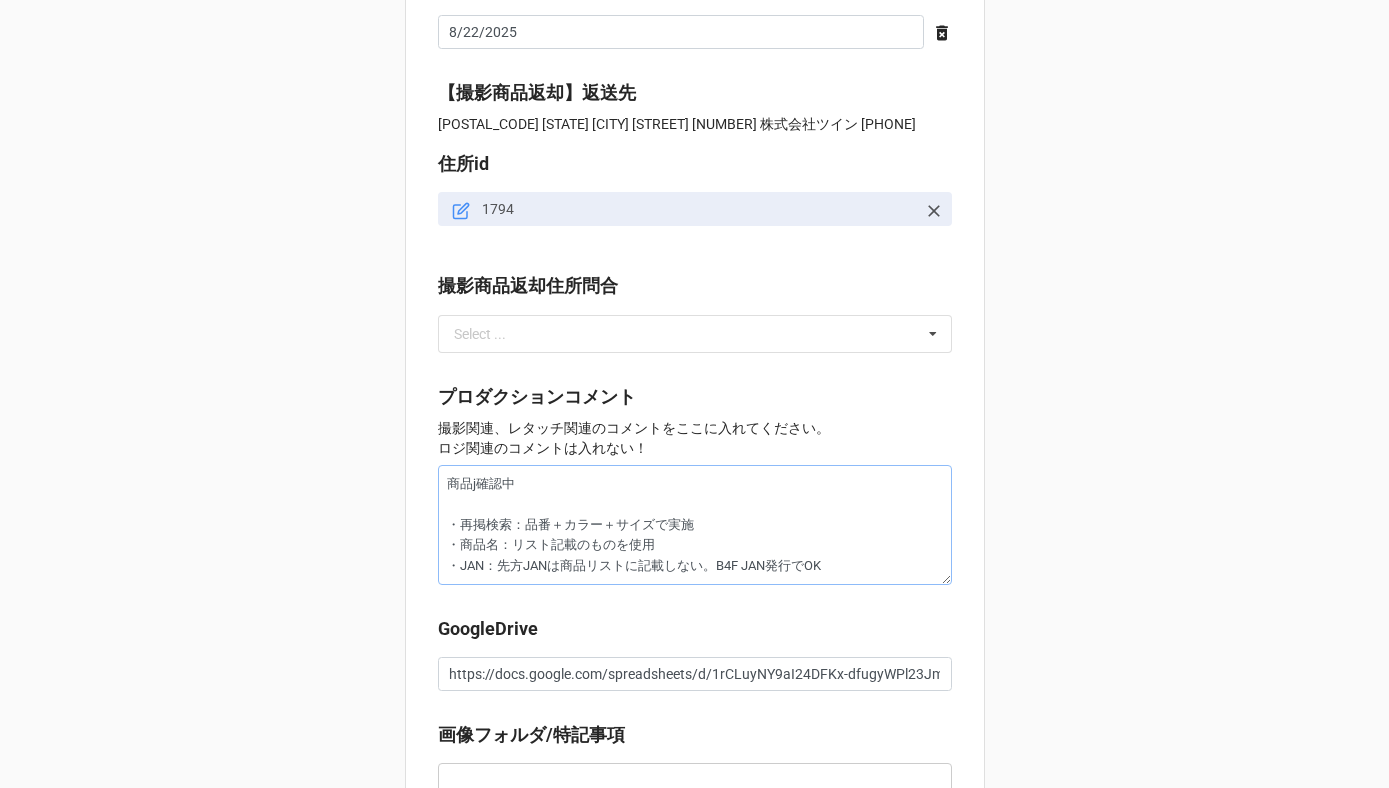 type on "x" 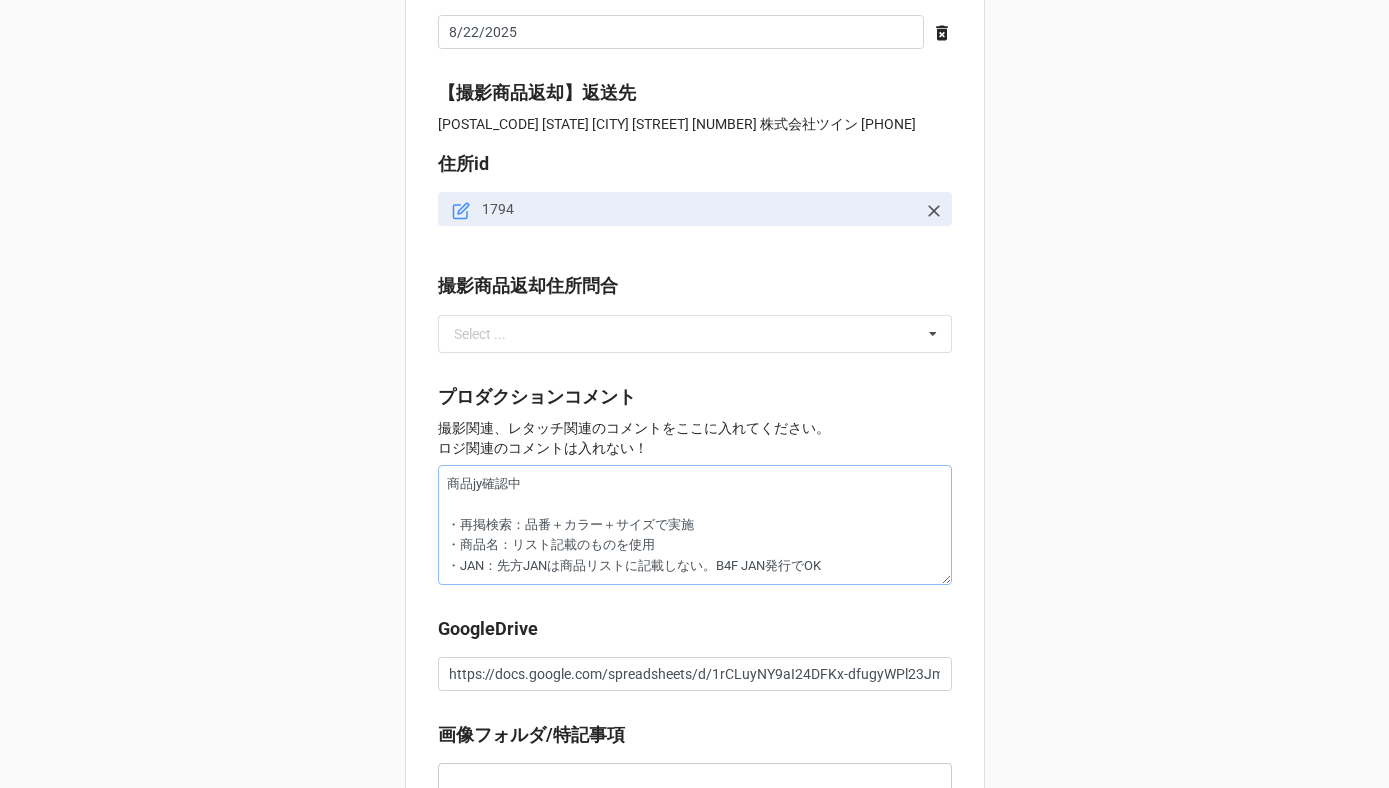 type on "商品女確認中
・再掲検索：品番＋カラー＋サイズで実施
・商品名：リスト記載のものを使用
・JAN：先方JANは商品リストに記載しない。B4F JAN発行でOK" 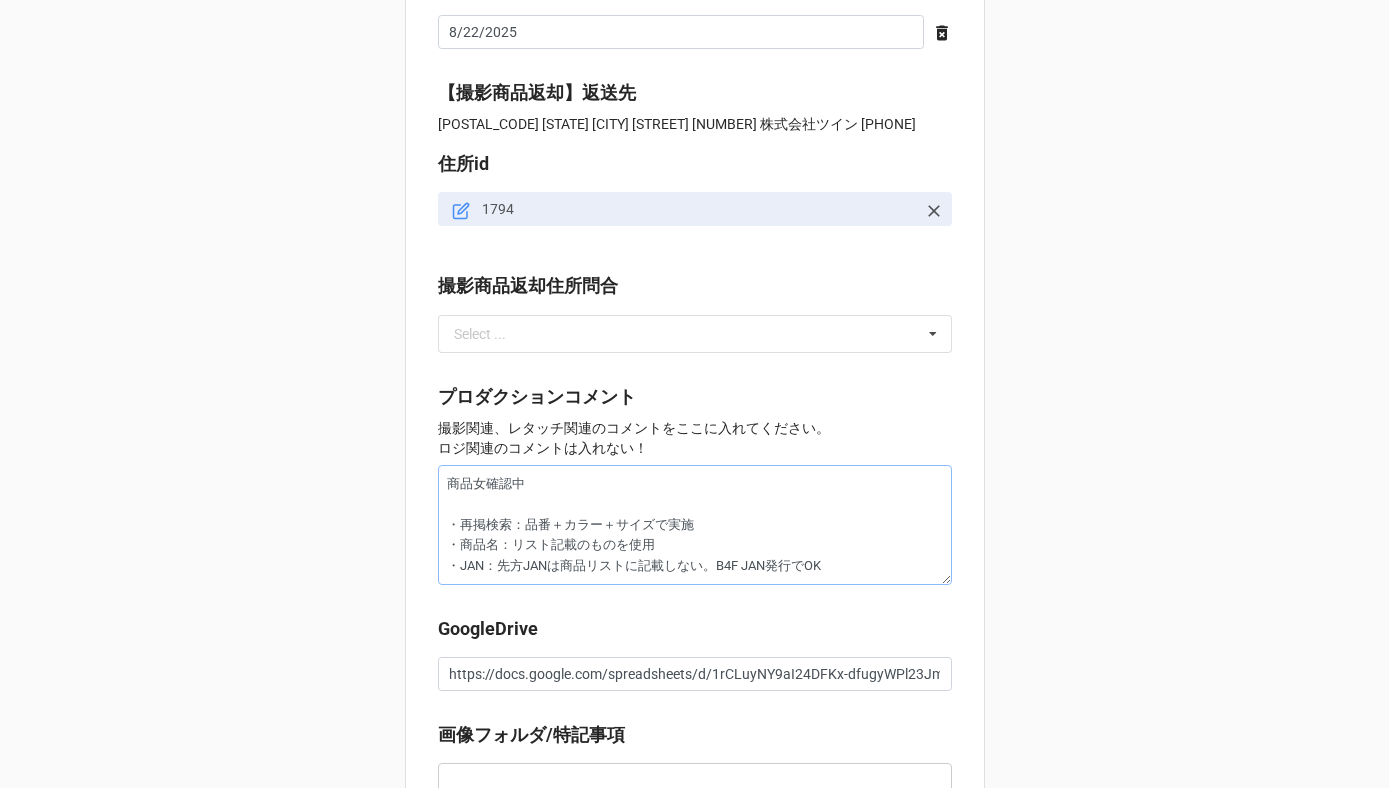 type on "x" 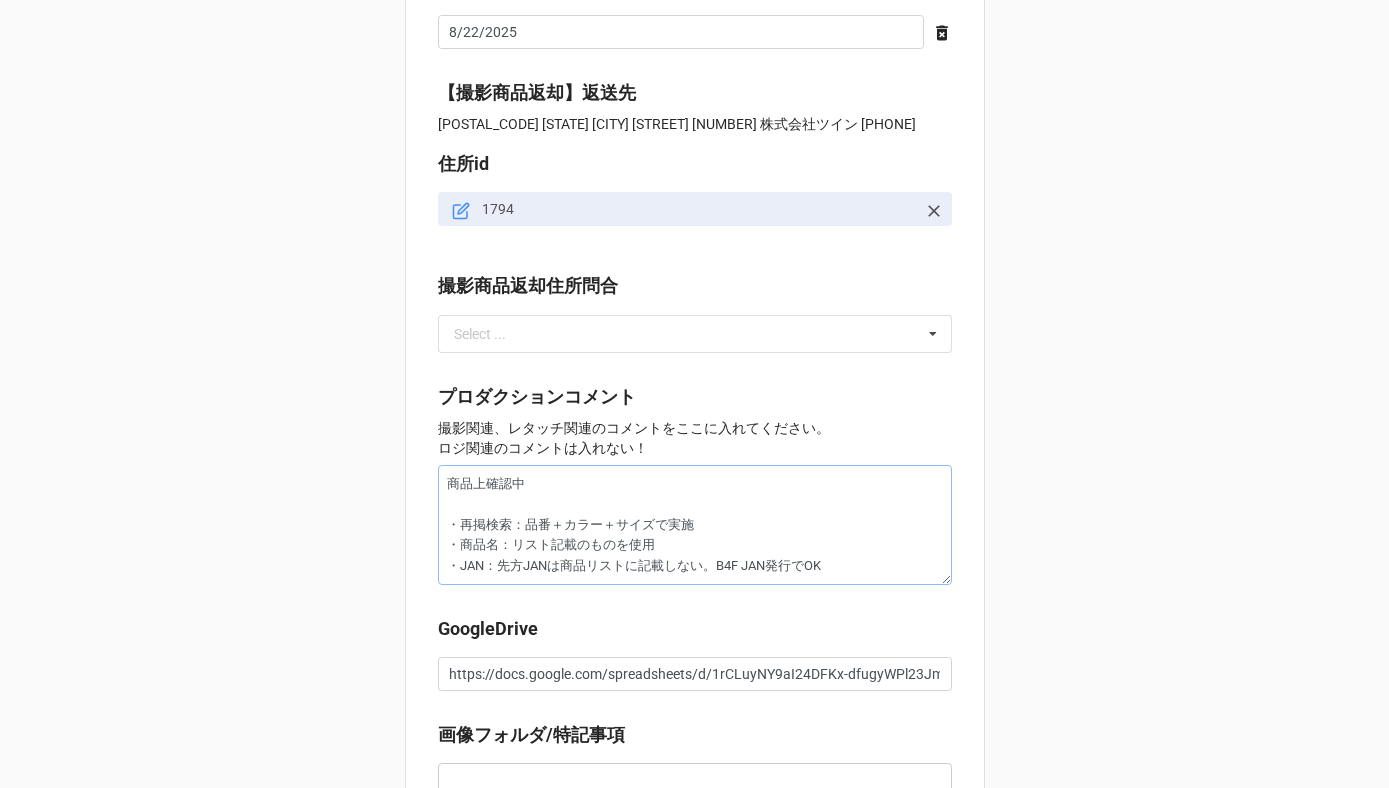 type on "x" 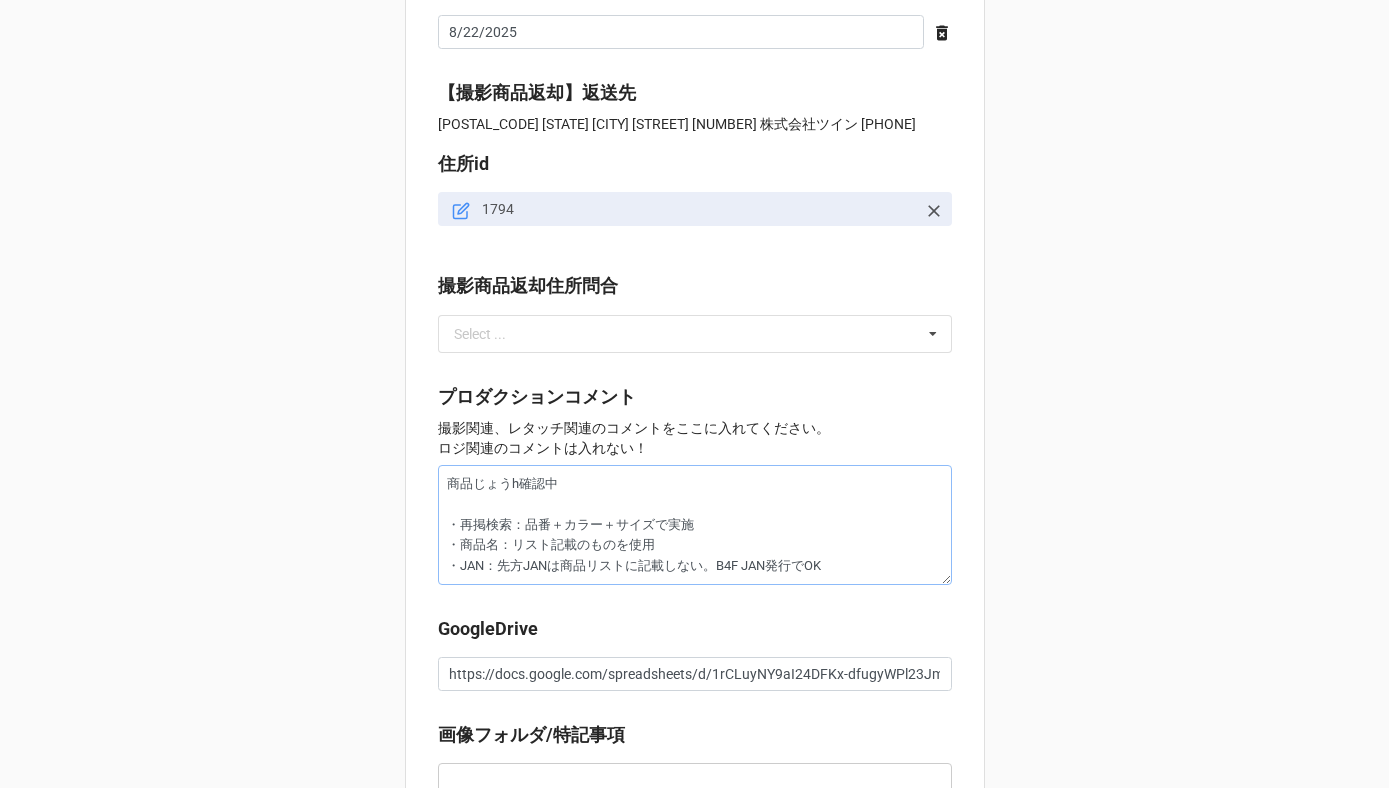 type on "商品じょうほ確認中
・再掲検索：品番＋カラー＋サイズで実施
・商品名：リスト記載のものを使用
・JAN：先方JANは商品リストに記載しない。B4F JAN発行でOK" 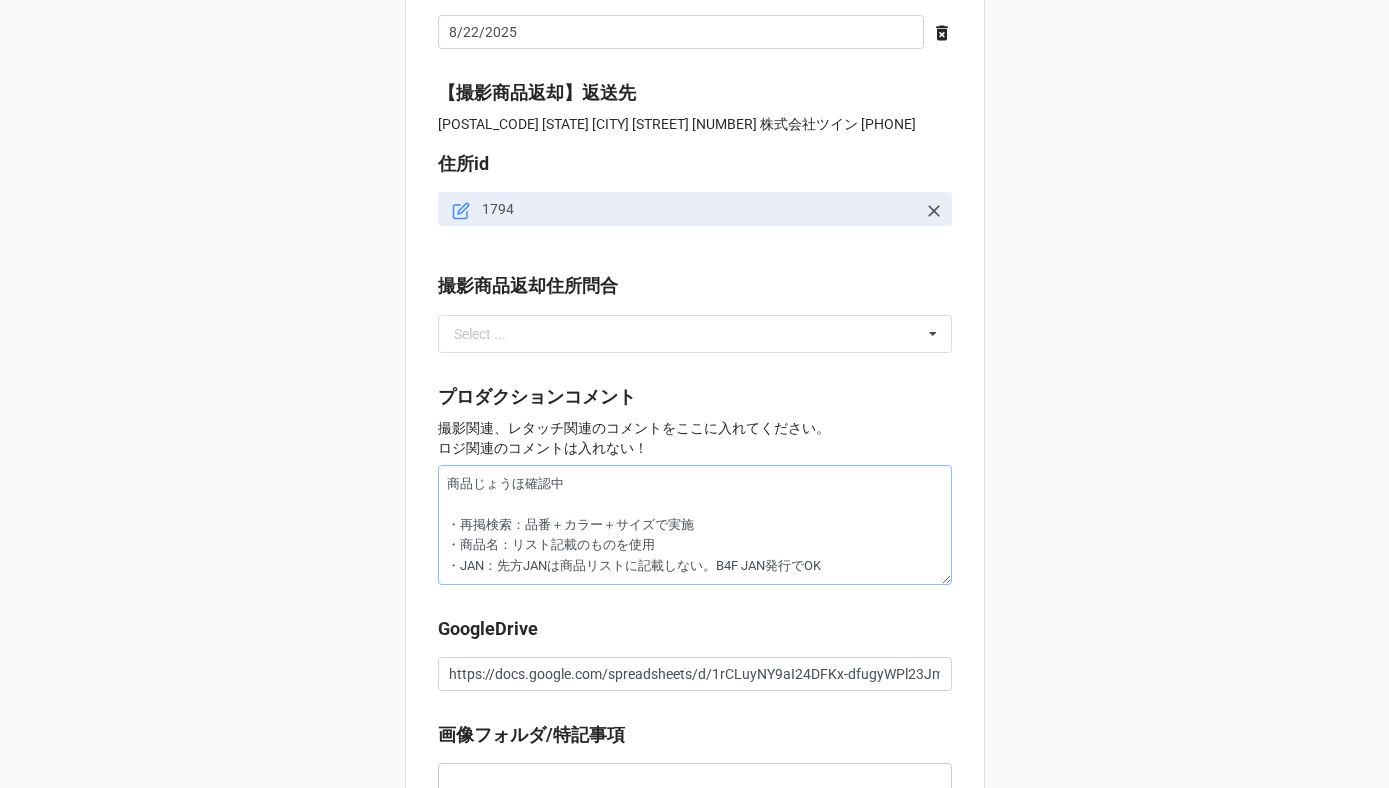 type on "x" 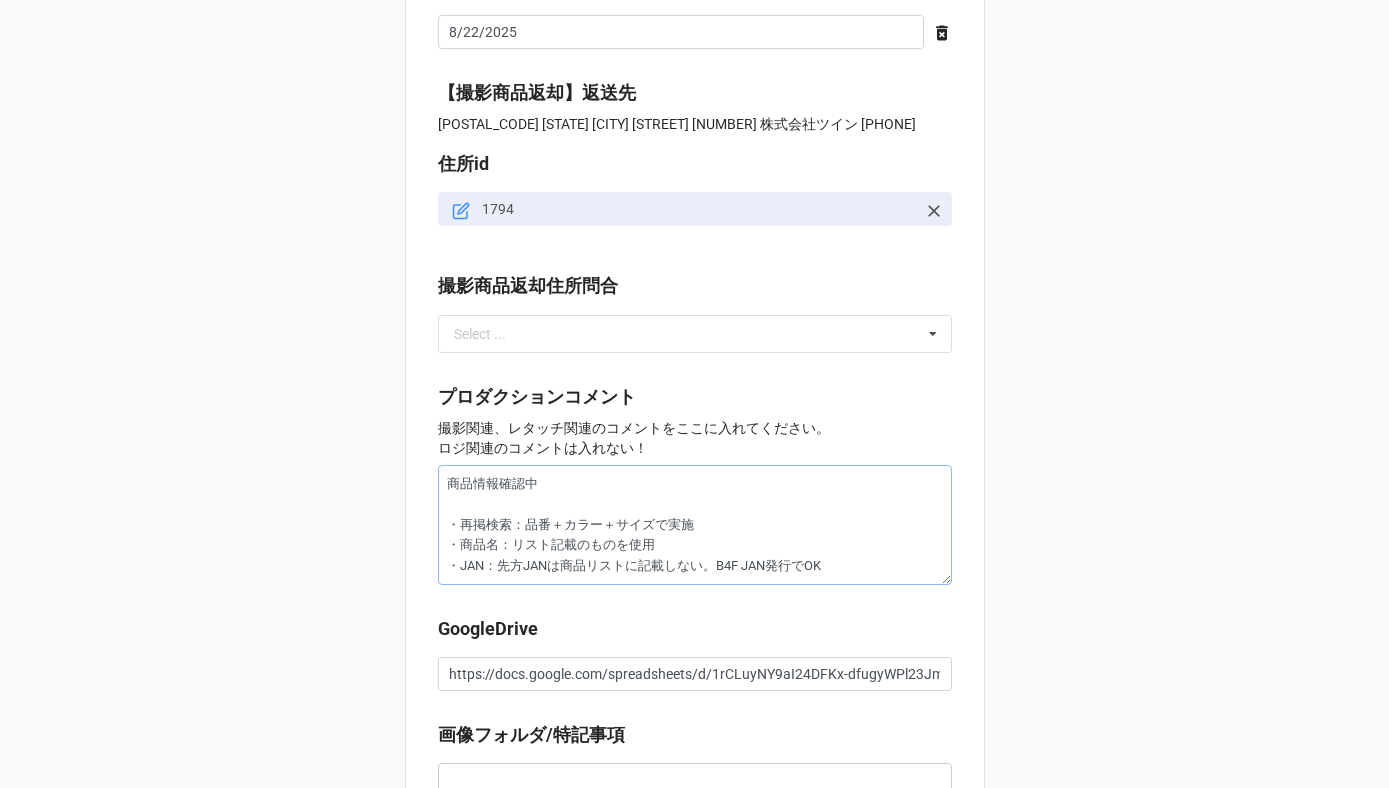 type on "x" 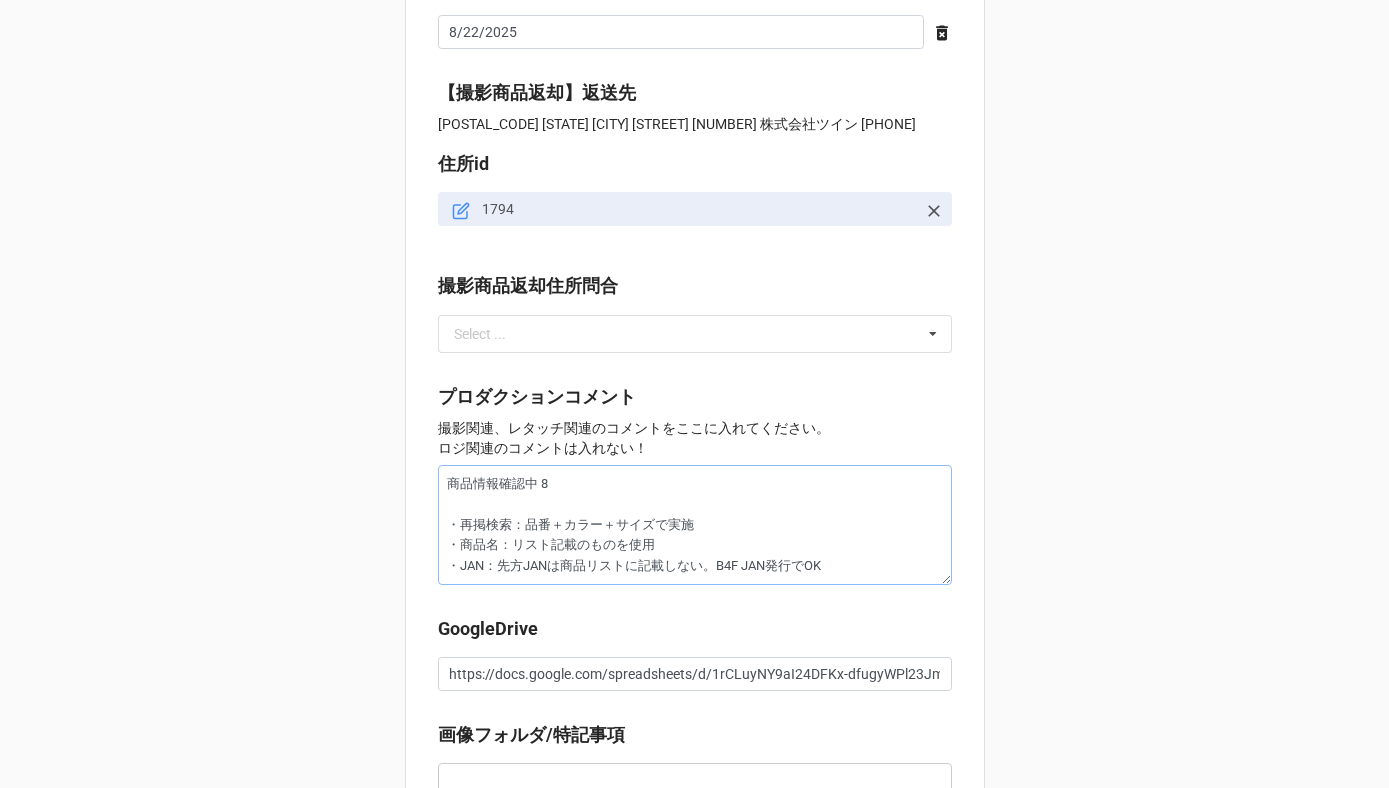 type on "x" 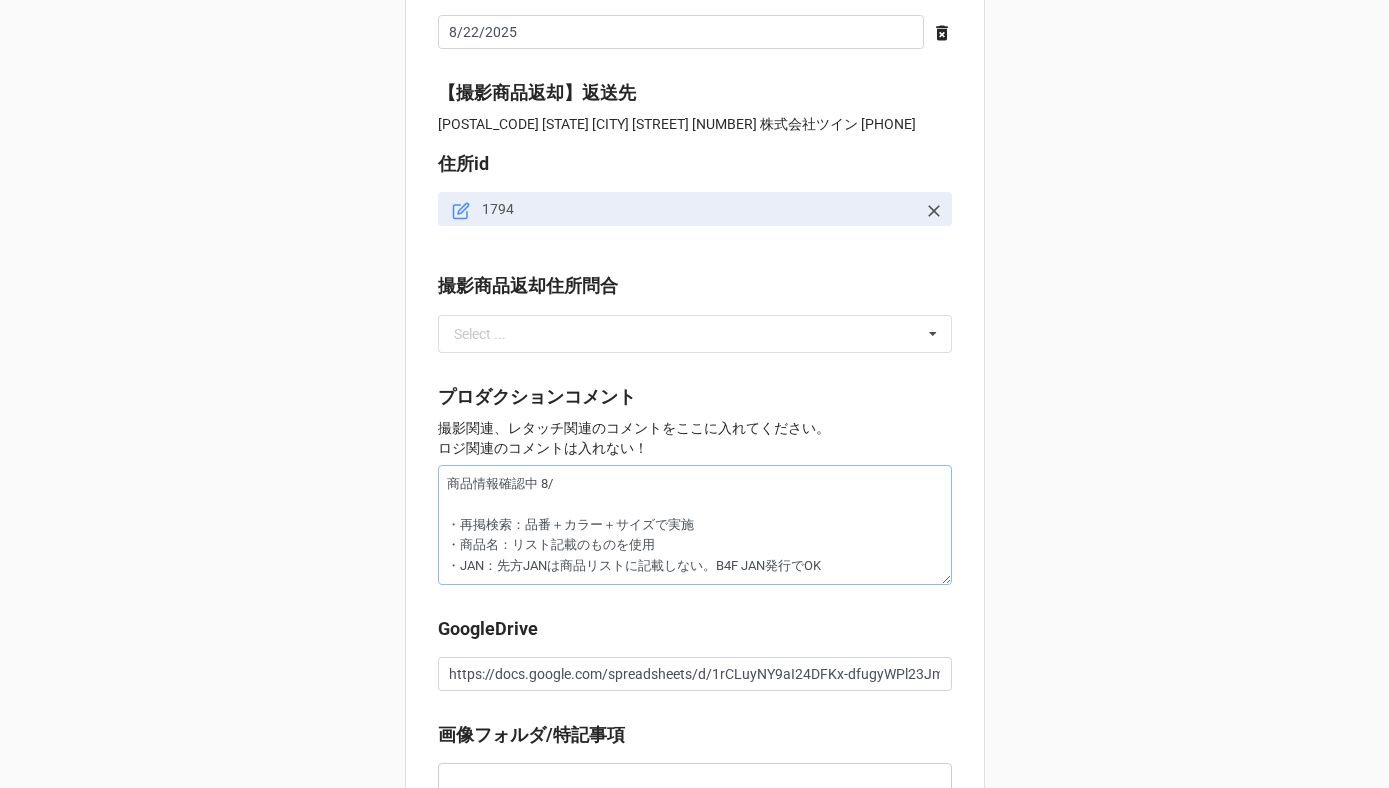 type on "x" 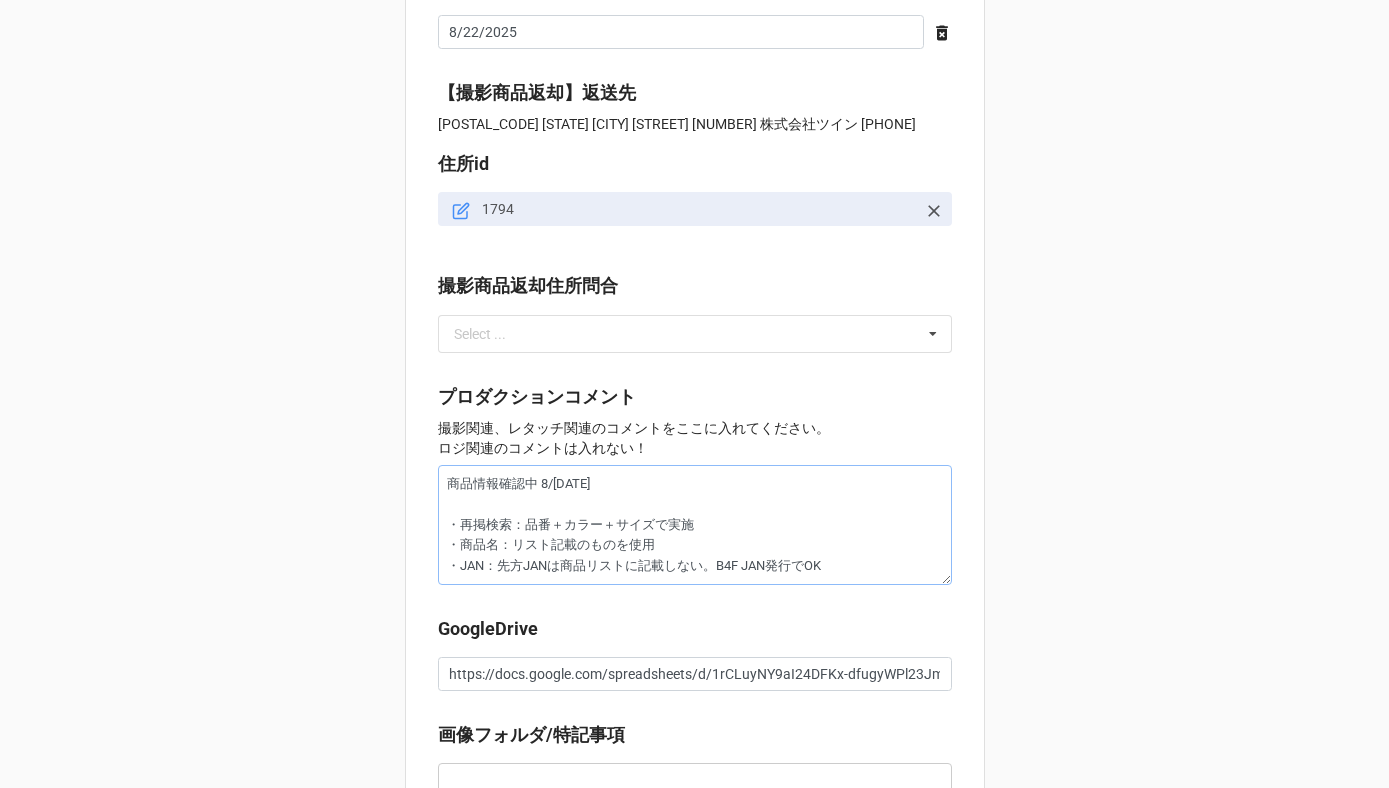 type on "x" 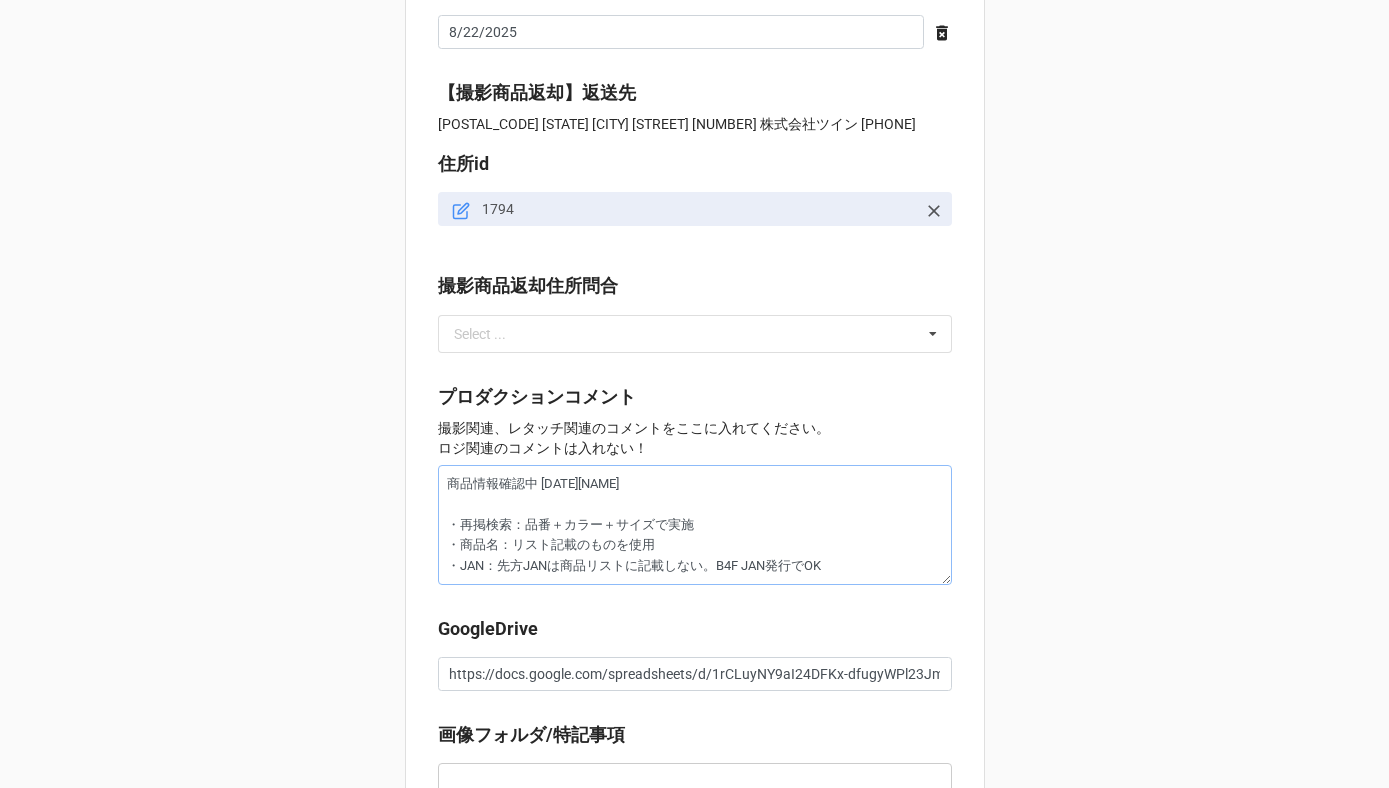type on "商品情報確認中 8/[DATE]か
・再掲検索：品番＋カラー＋サイズで実施
・商品名：リスト記載のものを使用
・JAN：先方JANは商品リストに記載しない。B4F JAN発行でOK" 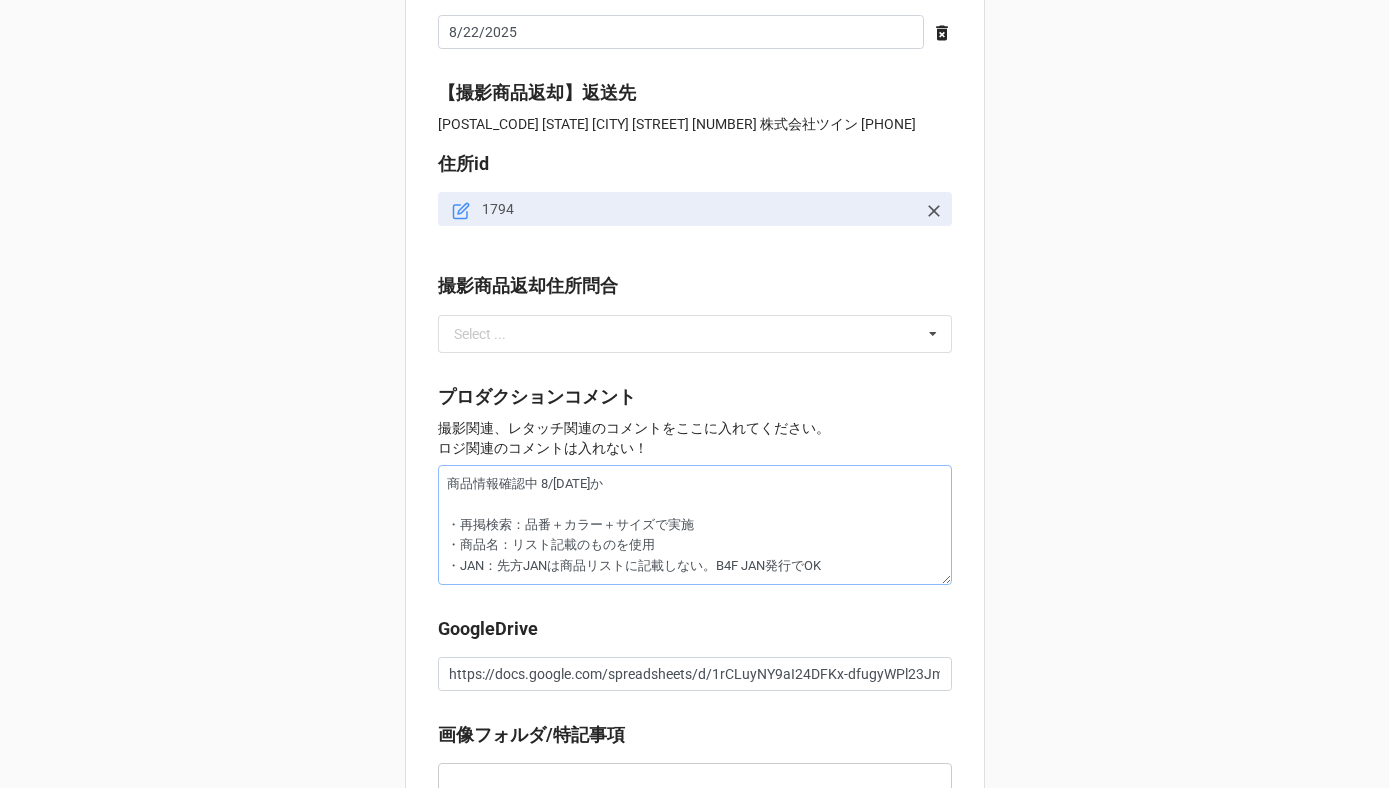 type on "x" 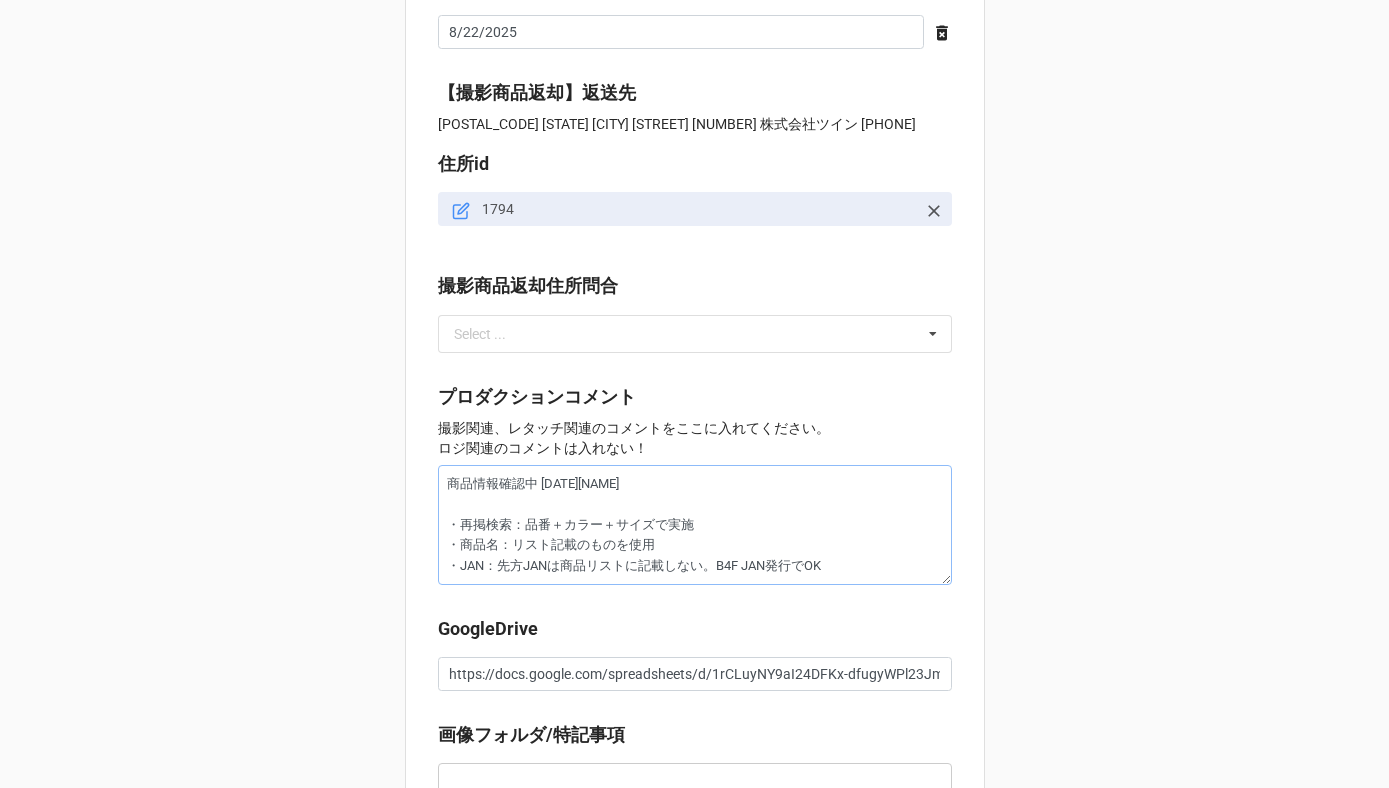 type on "x" 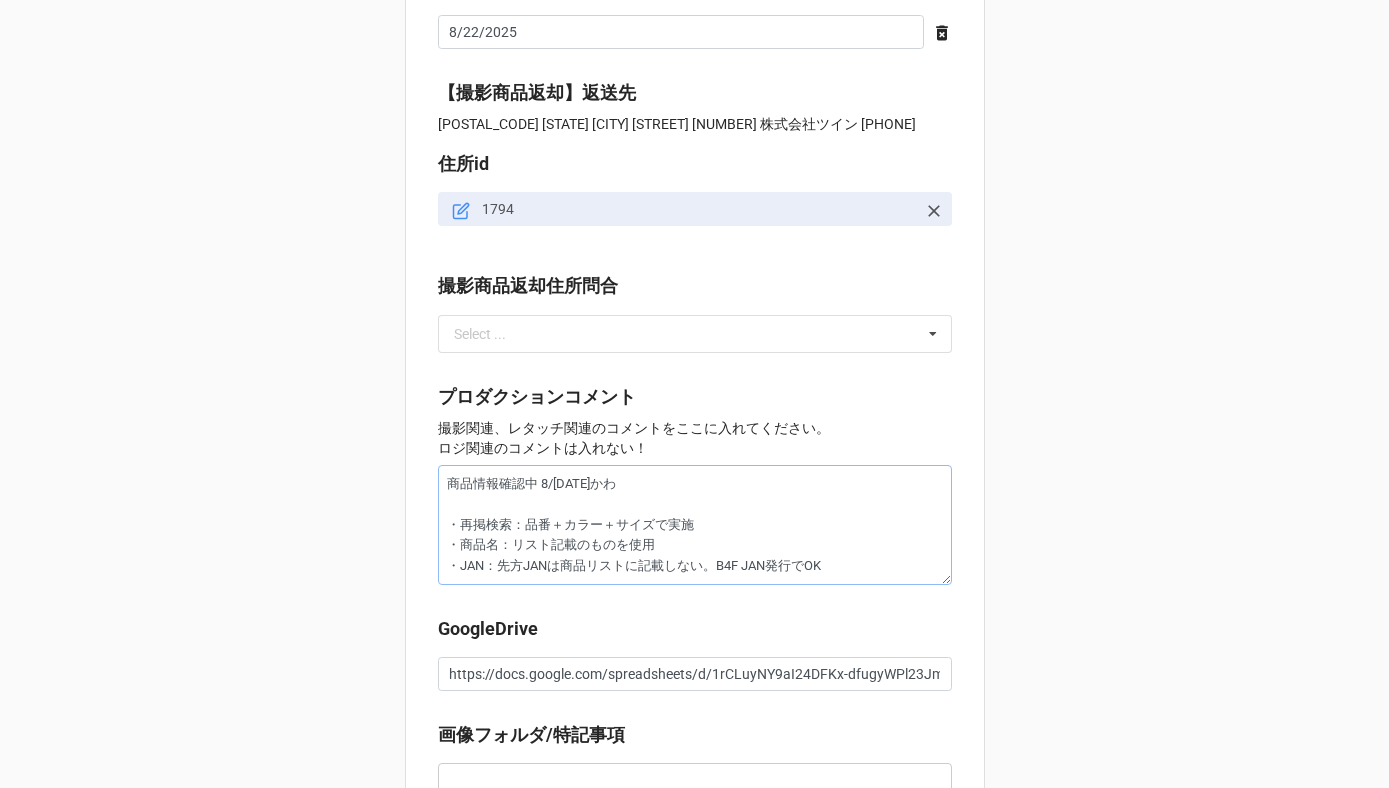 type on "x" 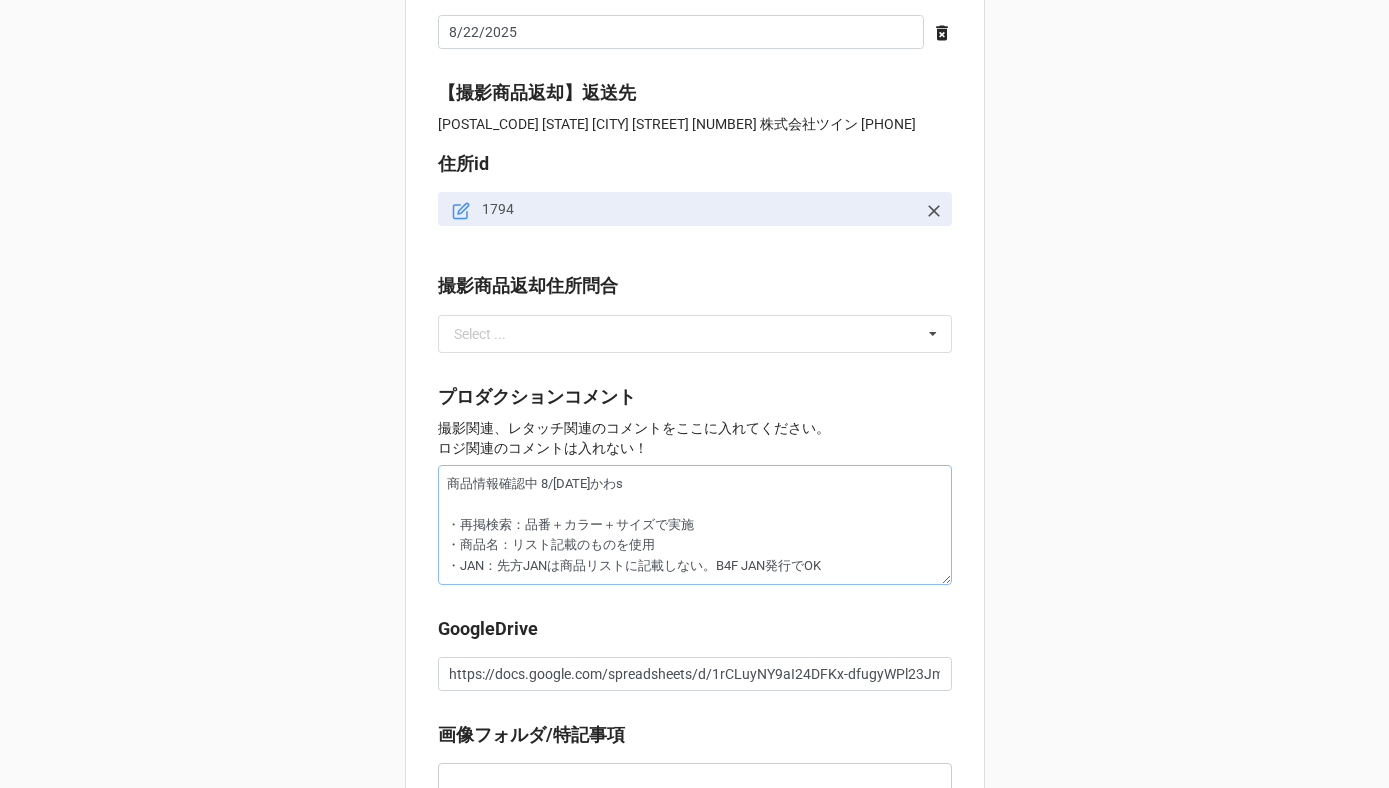 type on "商品情報確認中 8/[DATE]かわsh
・再掲検索：品番＋カラー＋サイズで実施
・商品名：リスト記載のものを使用
・JAN：先方JANは商品リストに記載しない。B4F JAN発行でOK" 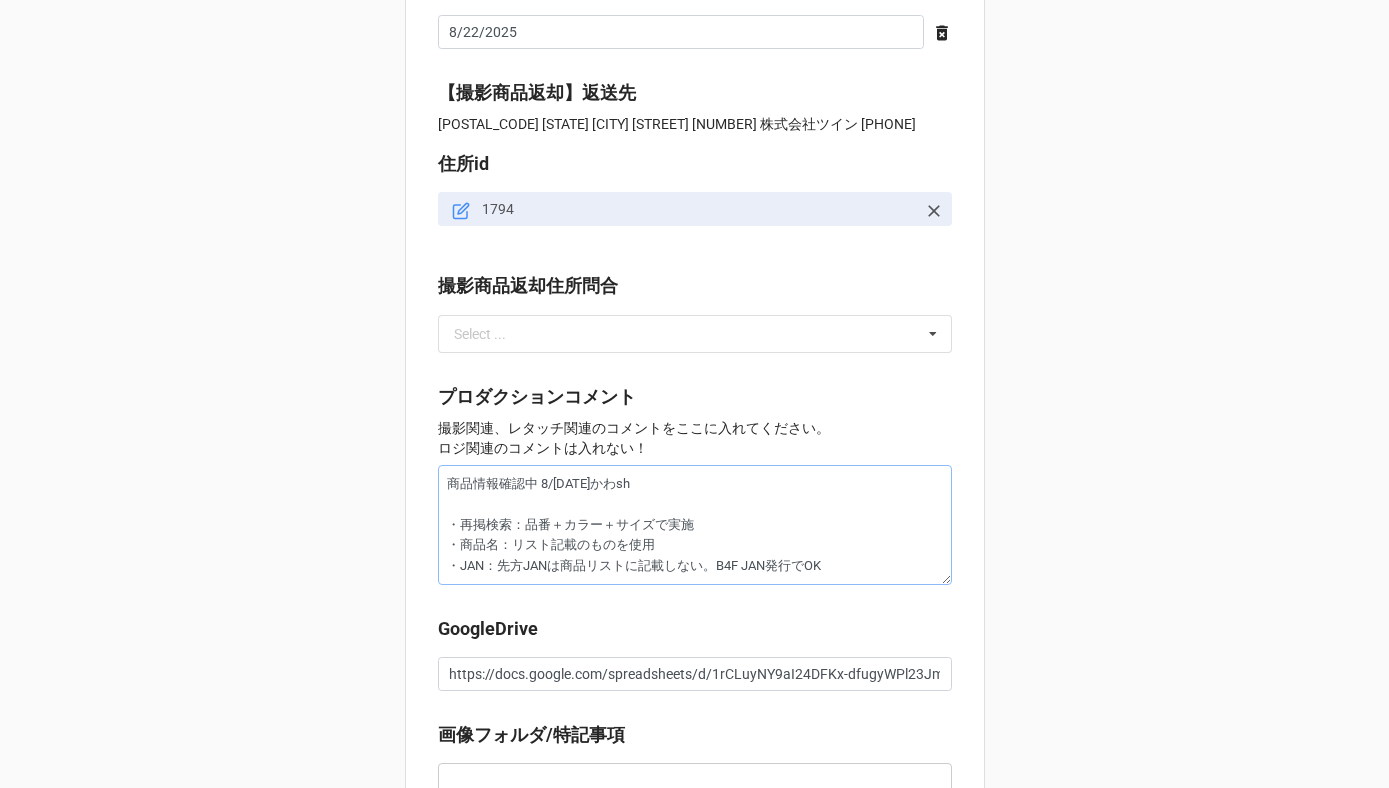 type on "x" 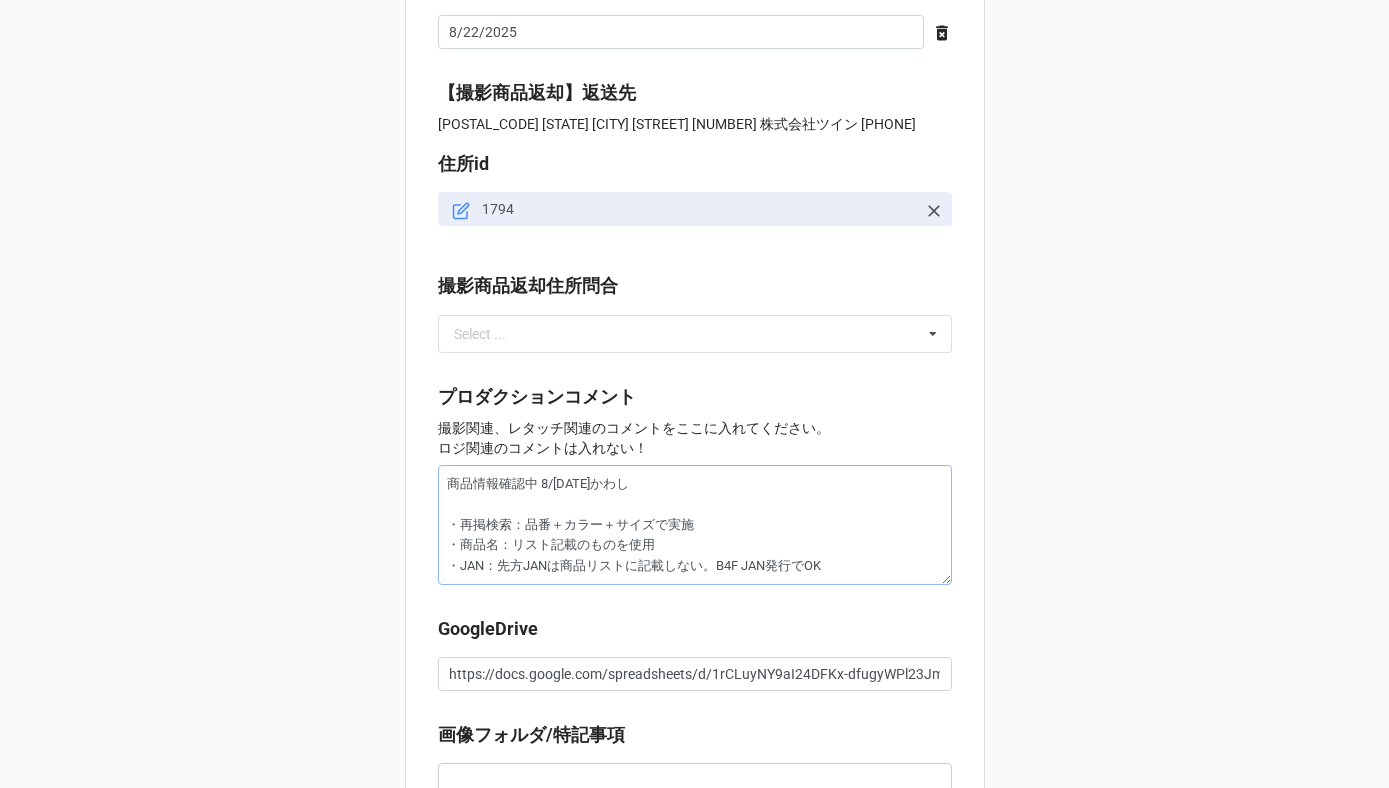 type on "x" 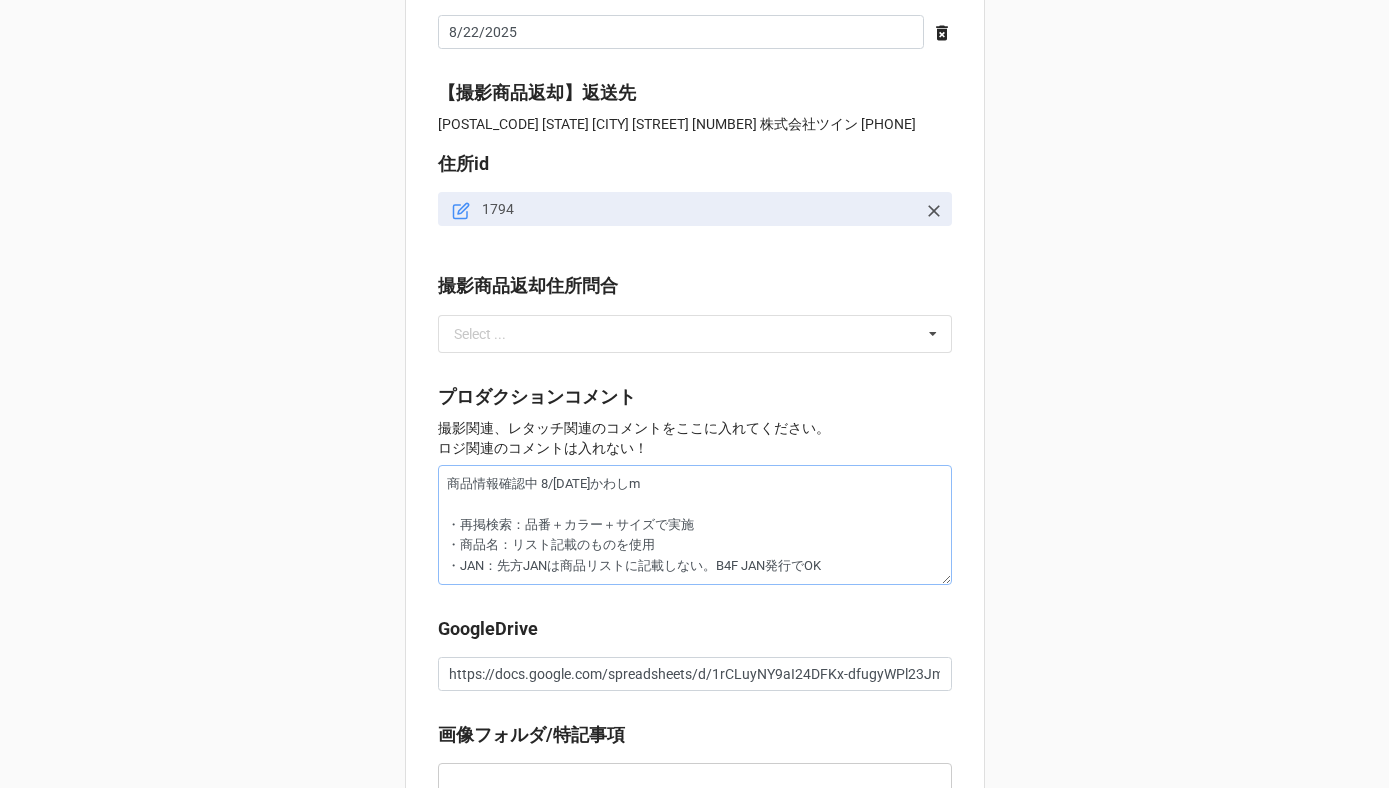 type on "x" 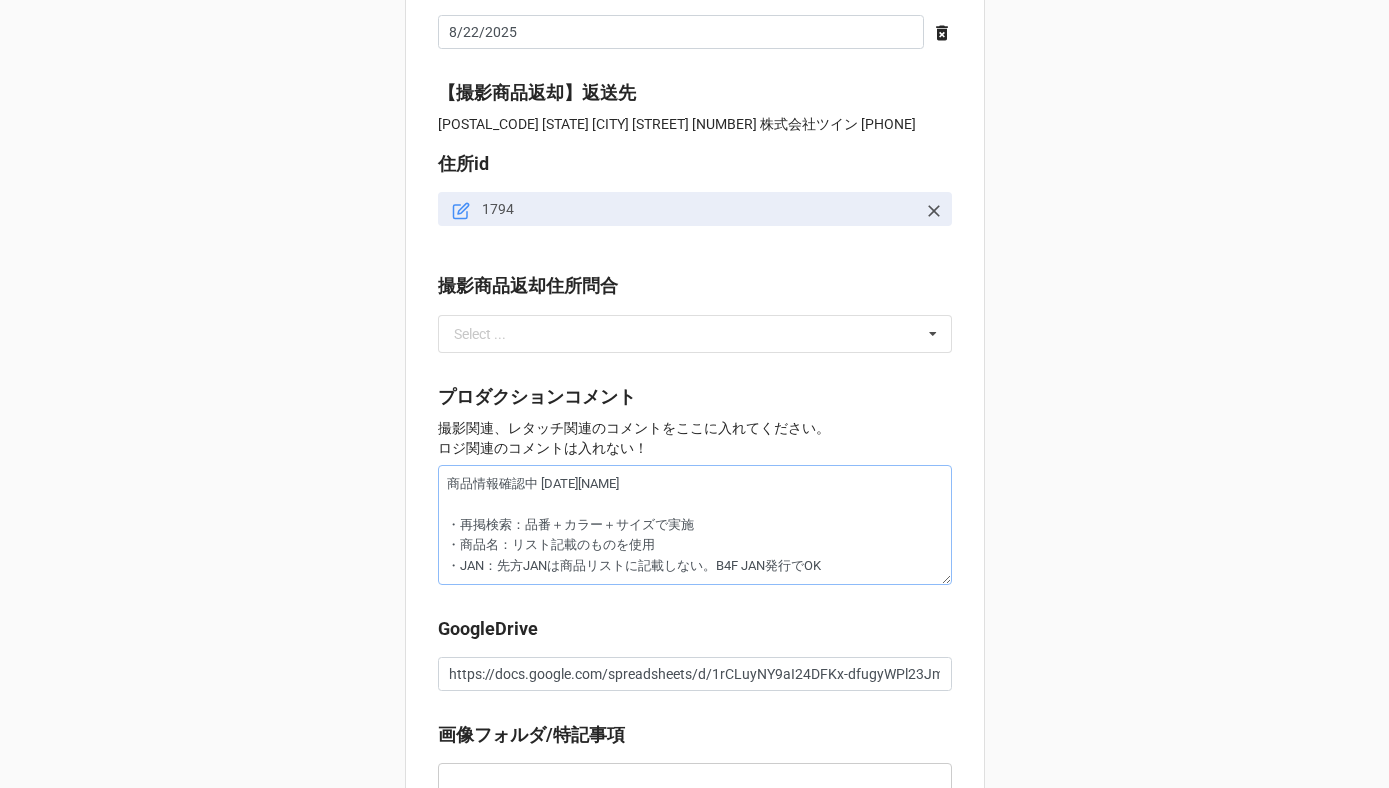 scroll, scrollTop: 2138, scrollLeft: 0, axis: vertical 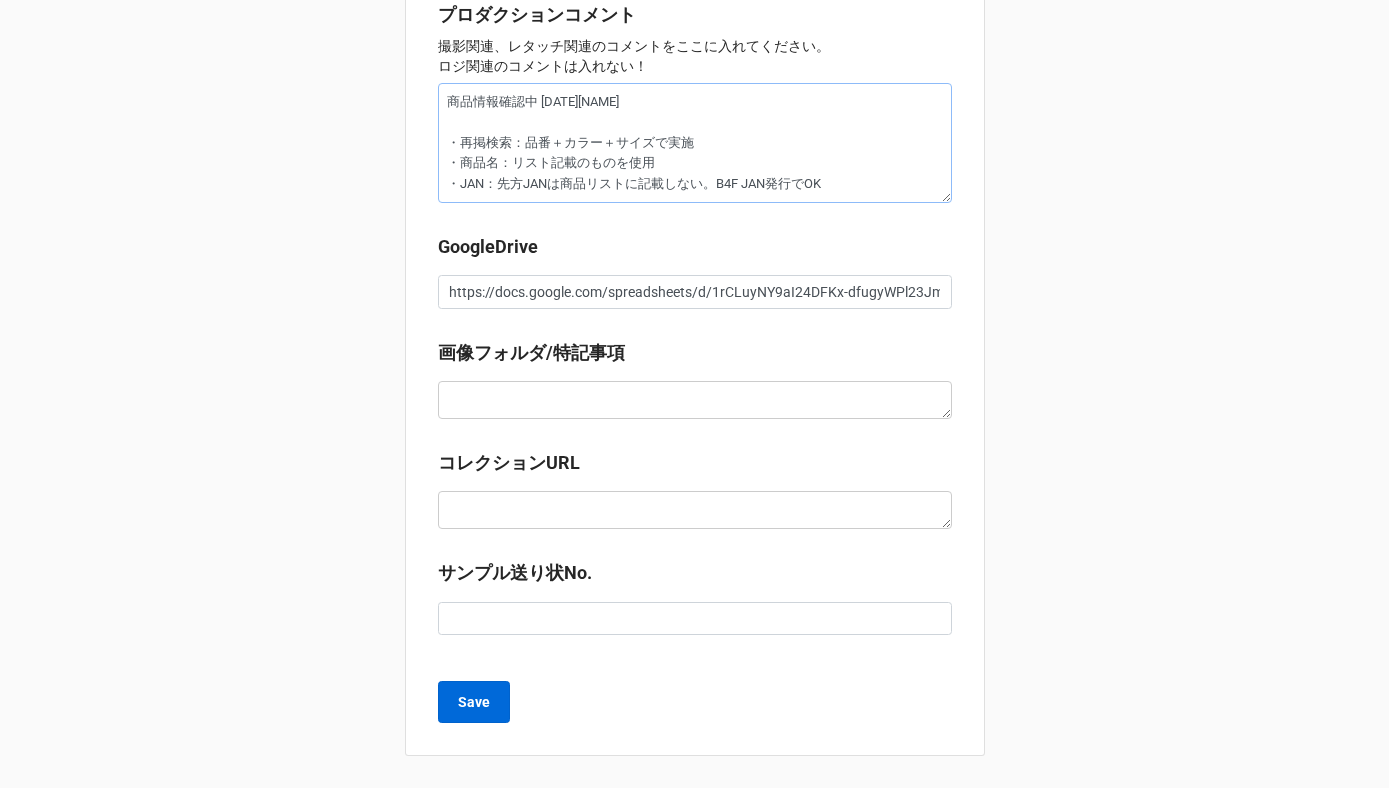 type on "商品情報確認中 [DATE][NAME]
・再掲検索：品番＋カラー＋サイズで実施
・商品名：リスト記載のものを使用
・JAN：先方JANは商品リストに記載しない。B4F JAN発行でOK" 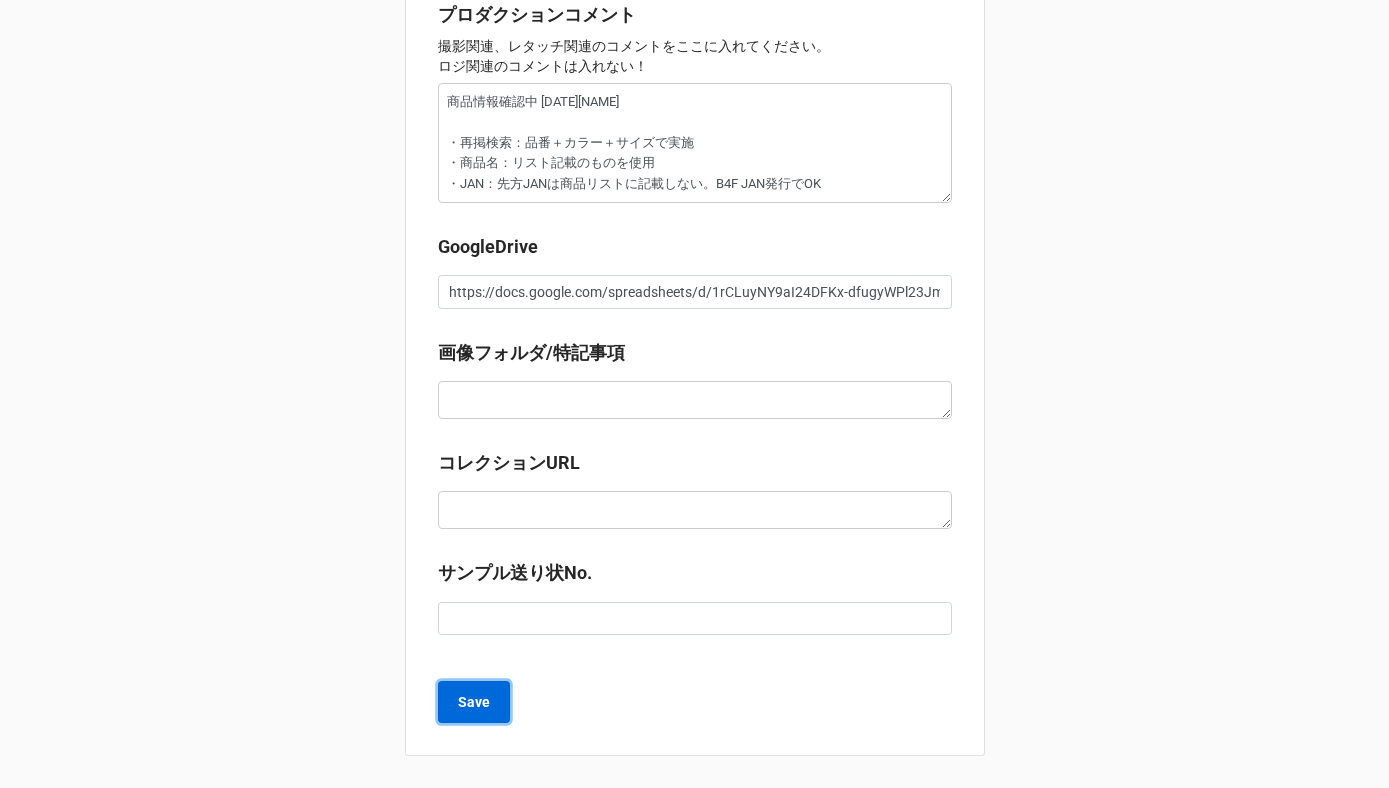 click on "Save" at bounding box center [474, 702] 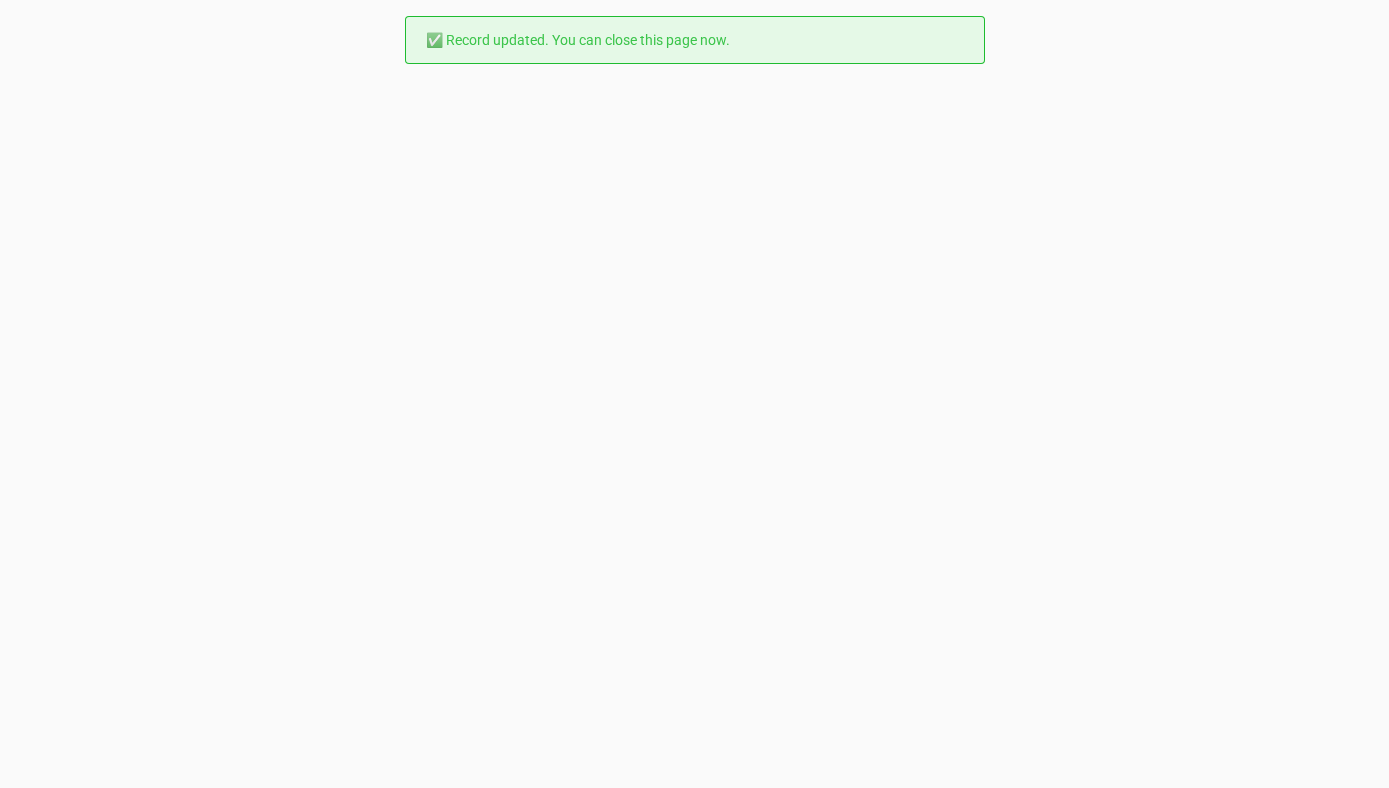 scroll, scrollTop: 0, scrollLeft: 0, axis: both 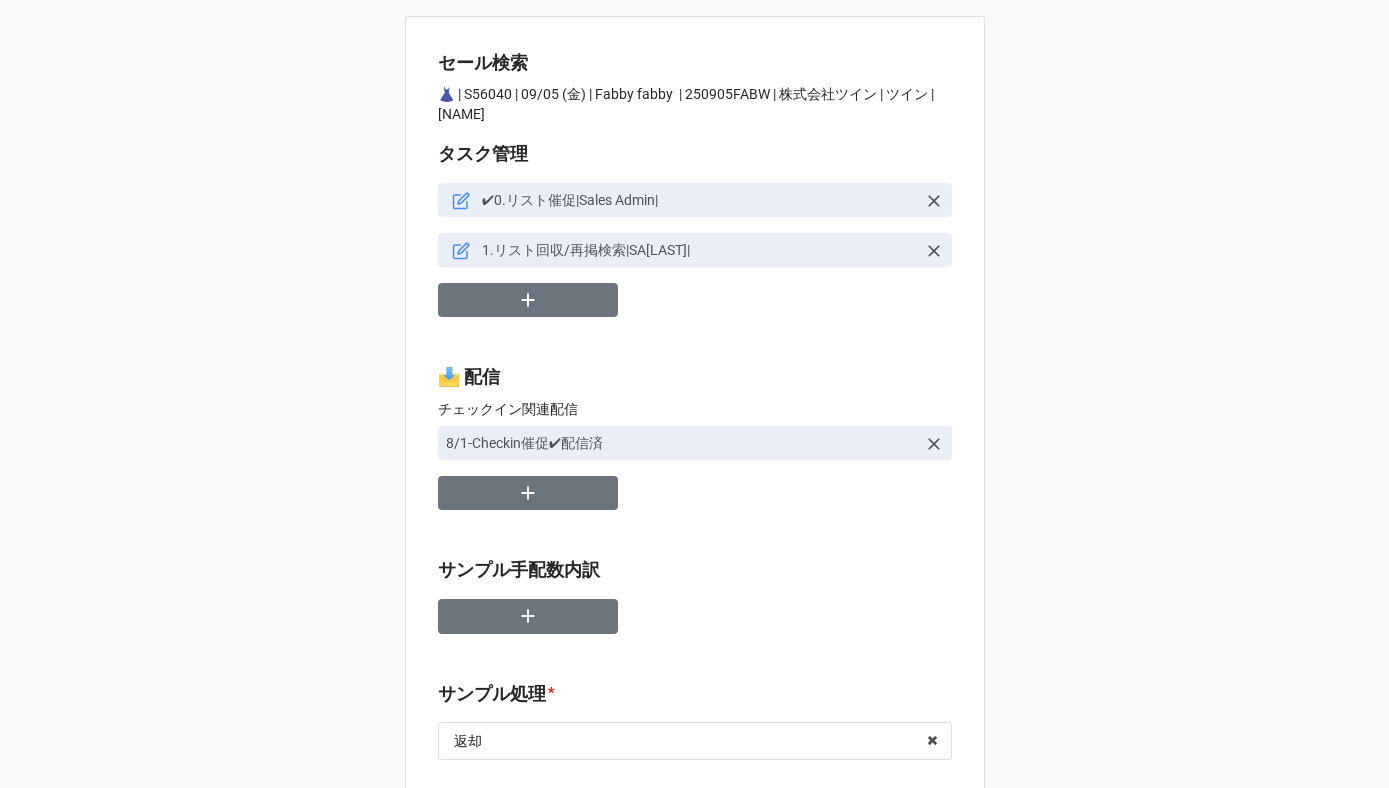 type on "x" 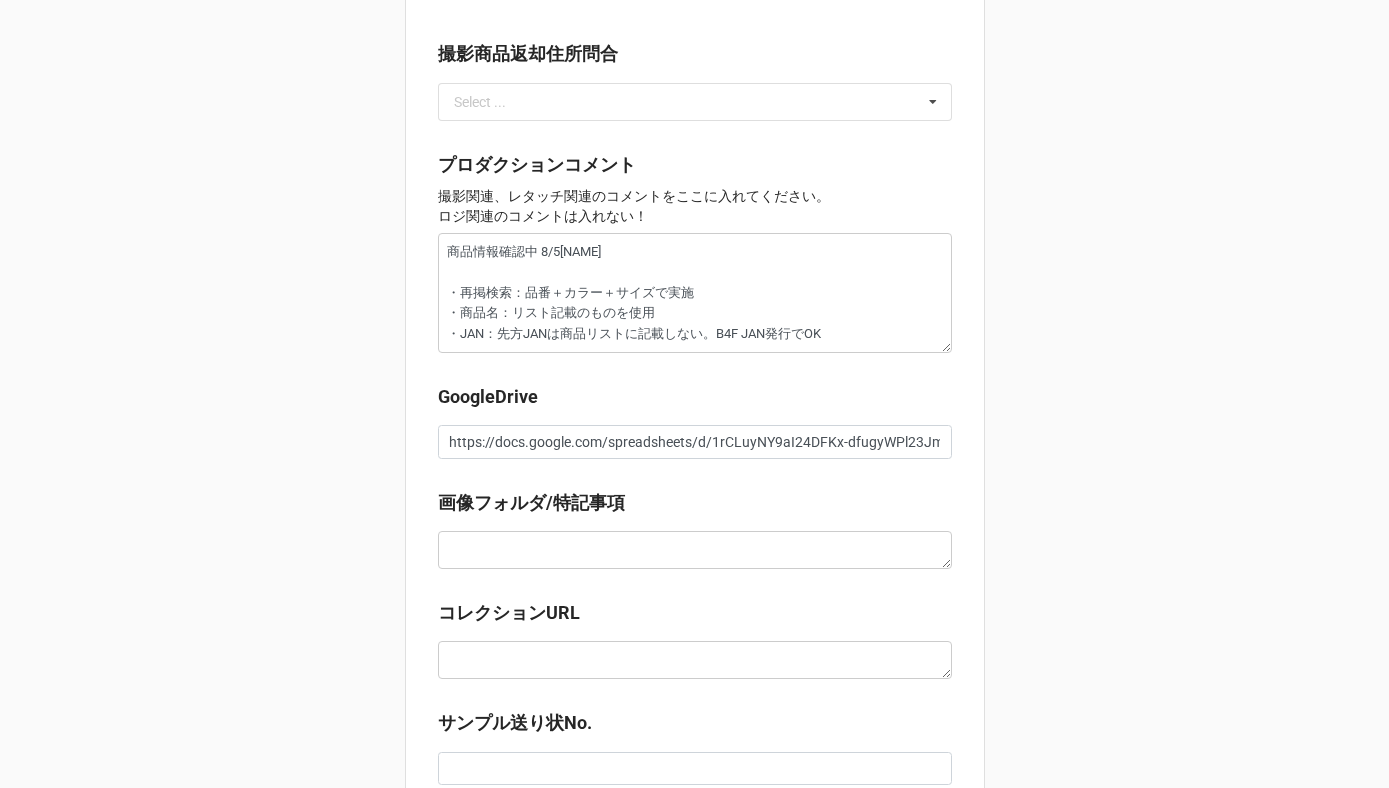 scroll, scrollTop: 2052, scrollLeft: 0, axis: vertical 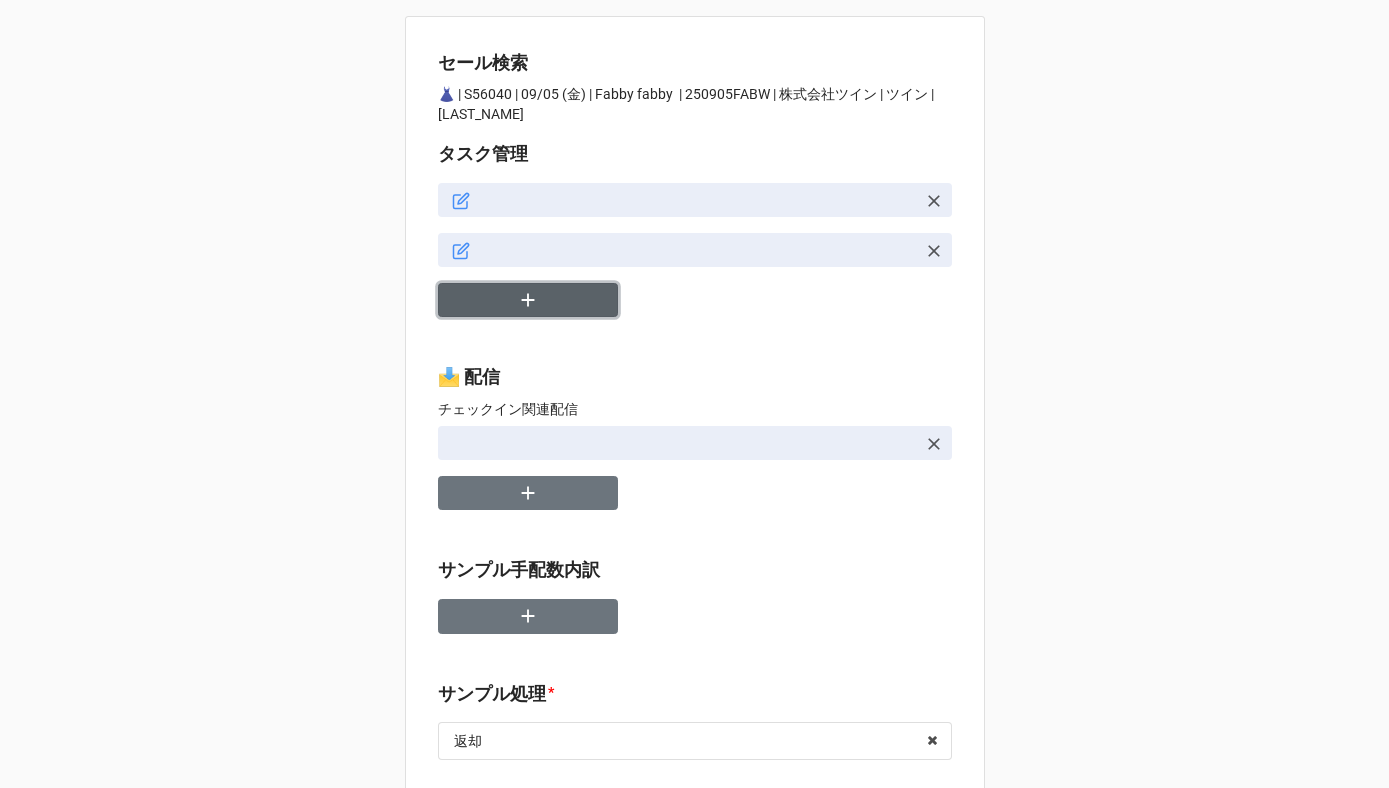 click at bounding box center (528, 300) 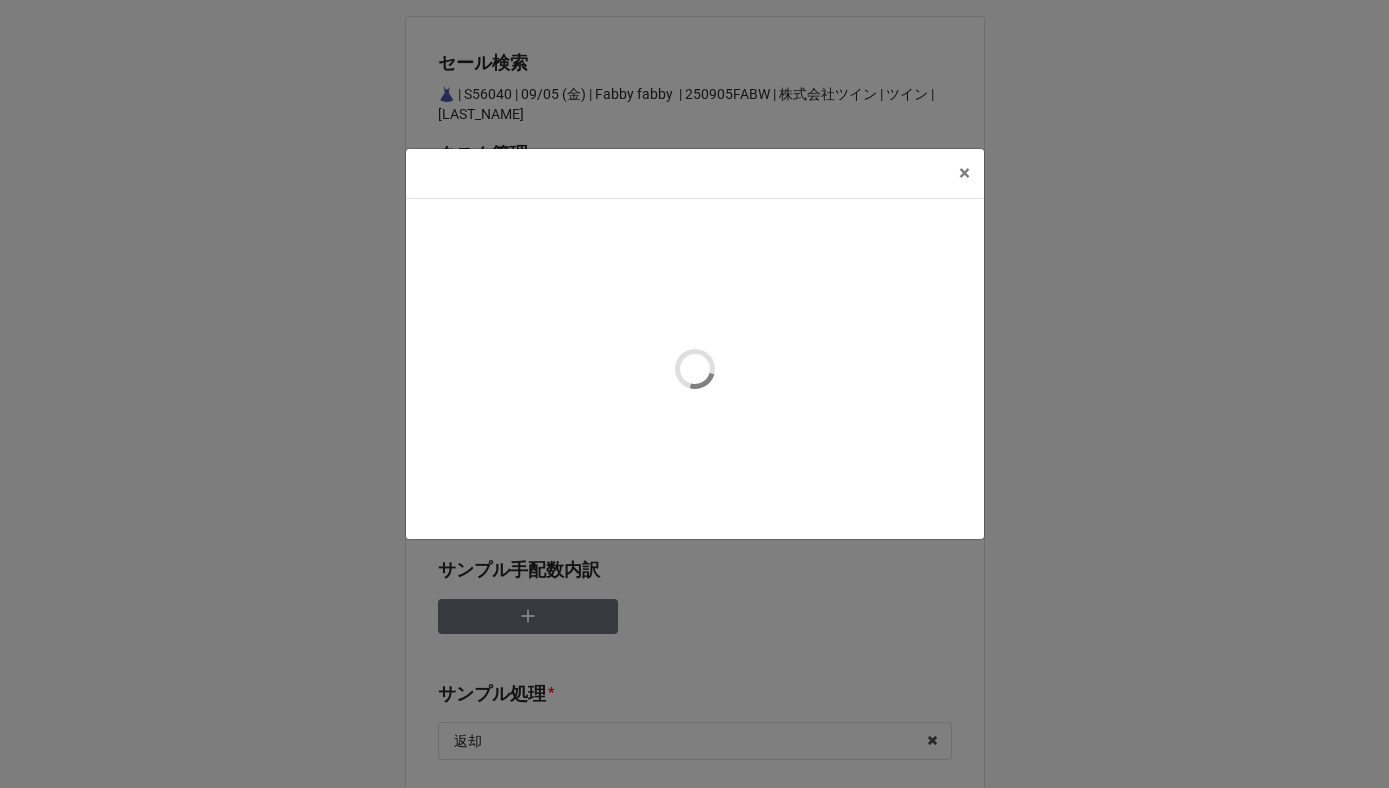 type on "x" 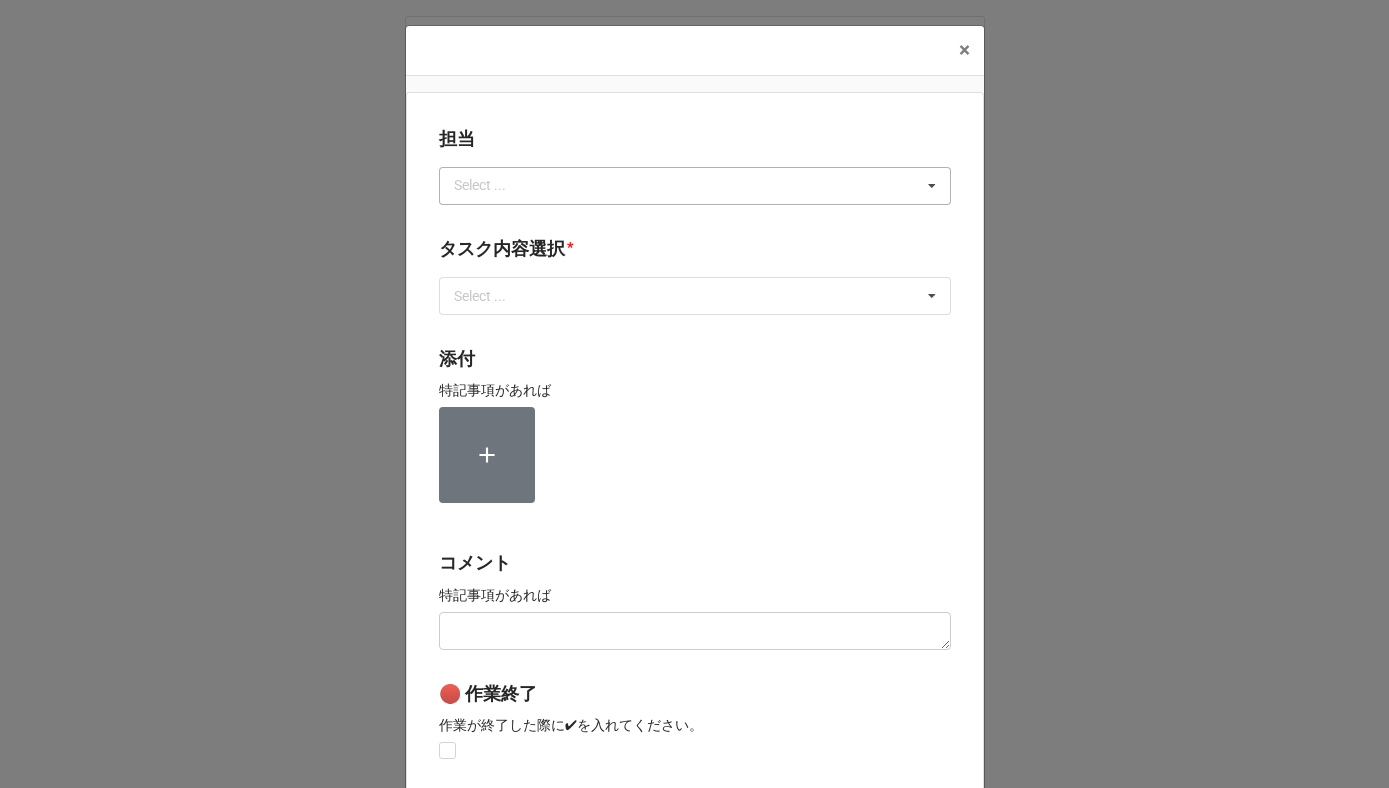 click on "Select ..." at bounding box center (492, 185) 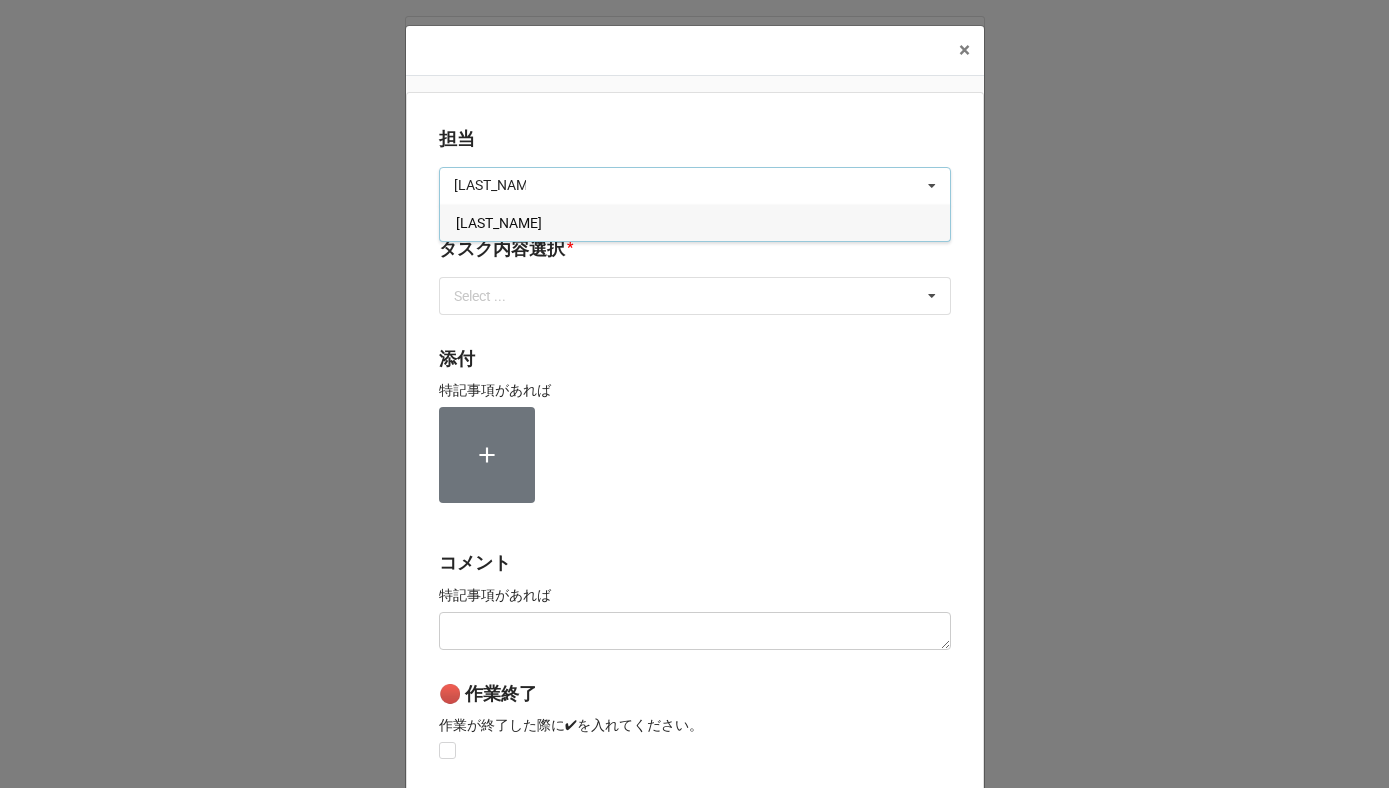 type on "[LAST_NAME]" 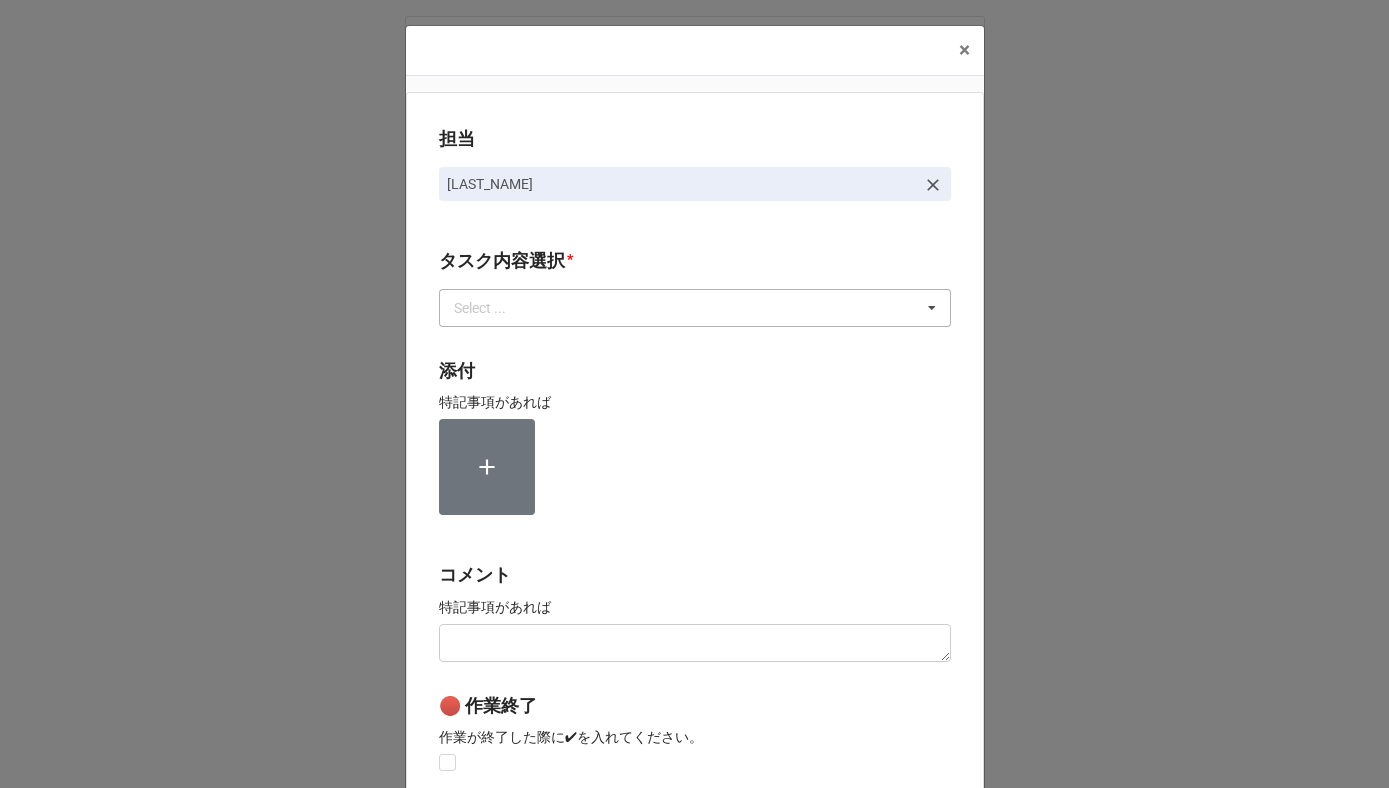 click on "Select ..." at bounding box center [492, 307] 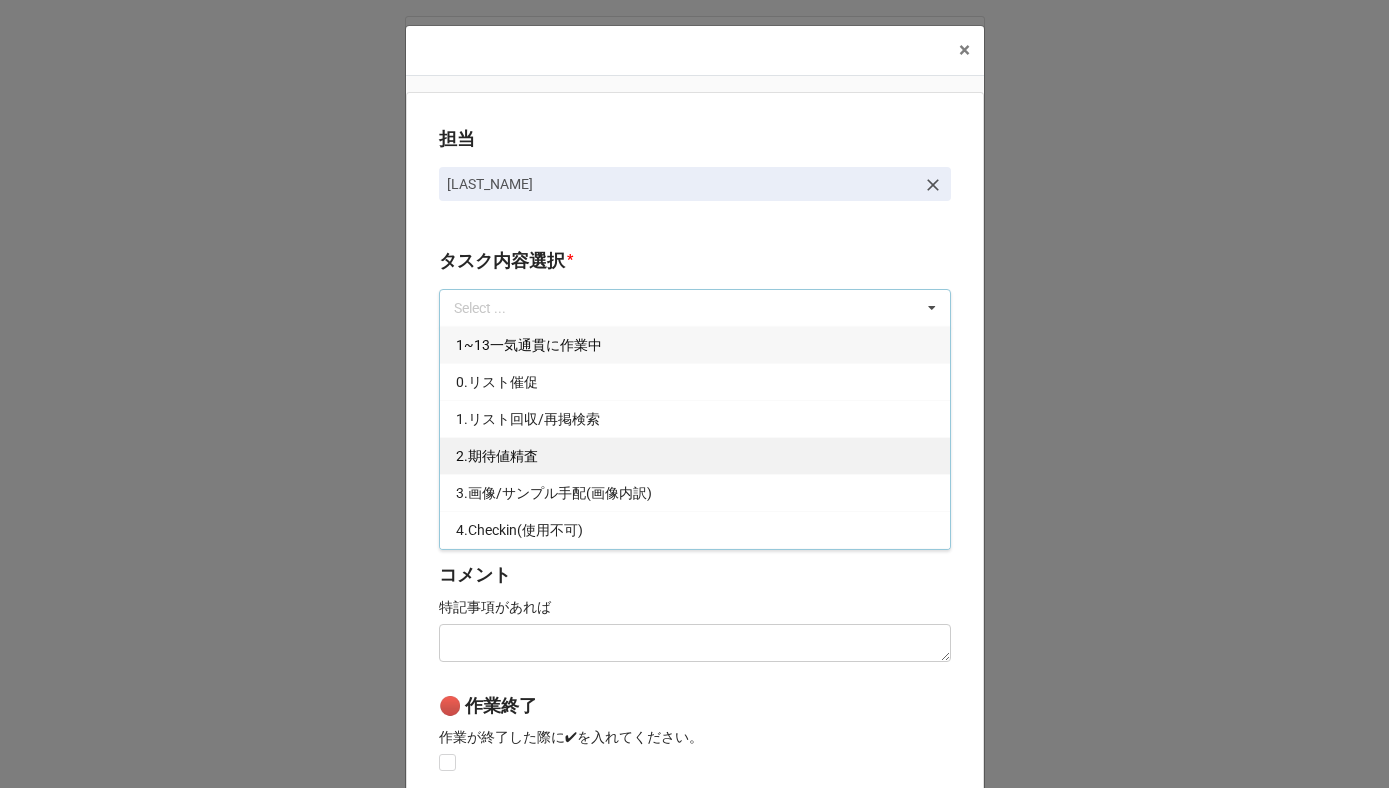 click on "2.期待値精査" at bounding box center (695, 455) 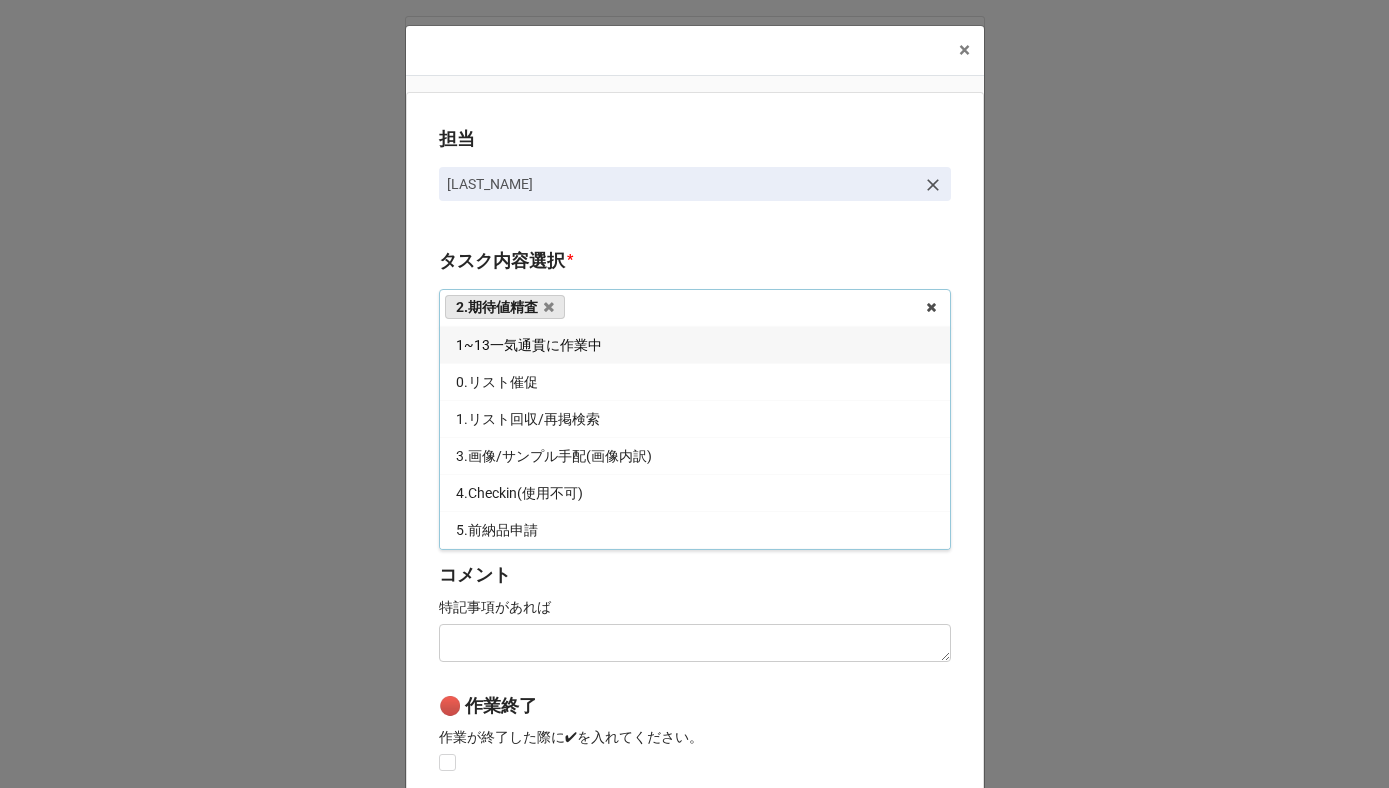 click on "担当 川島 タスク内容選択 * 2.期待値精査 1~13一気通貫に作業中 0.リスト催促 1.リスト回収/再掲検索 3.画像/サンプル手配(画像内訳) 4.Checkin(使用不可) 5.前納品申請 6.コレクション土台作成 7.リネーム 8.Airtable土台作成 9.寸法情報をコレクションにアップ 10.ピッチ 11.検品報告回収 12.画像パスQC 13.最終数量反映 14.コレクションQC/反映 15.荷物探し中 *イレギュラー問題 B4Fで土台からアップまで担当する 内容更新(SALE開催に影響なし) 添付 特記事項があれば
コメント 特記事項があれば
🔴 作業終了 作業が終了した際に✔︎を入れてください。
Save" at bounding box center (695, 495) 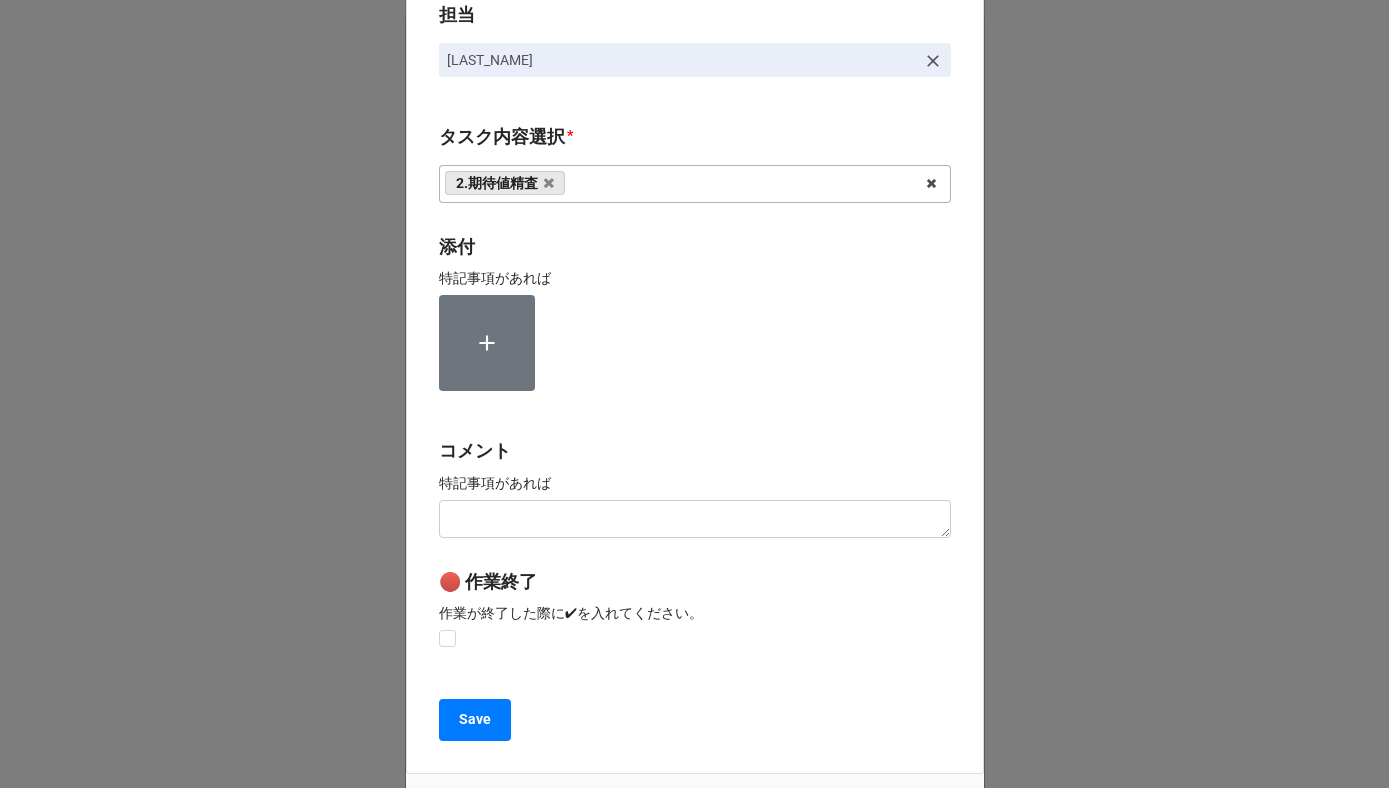 scroll, scrollTop: 267, scrollLeft: 0, axis: vertical 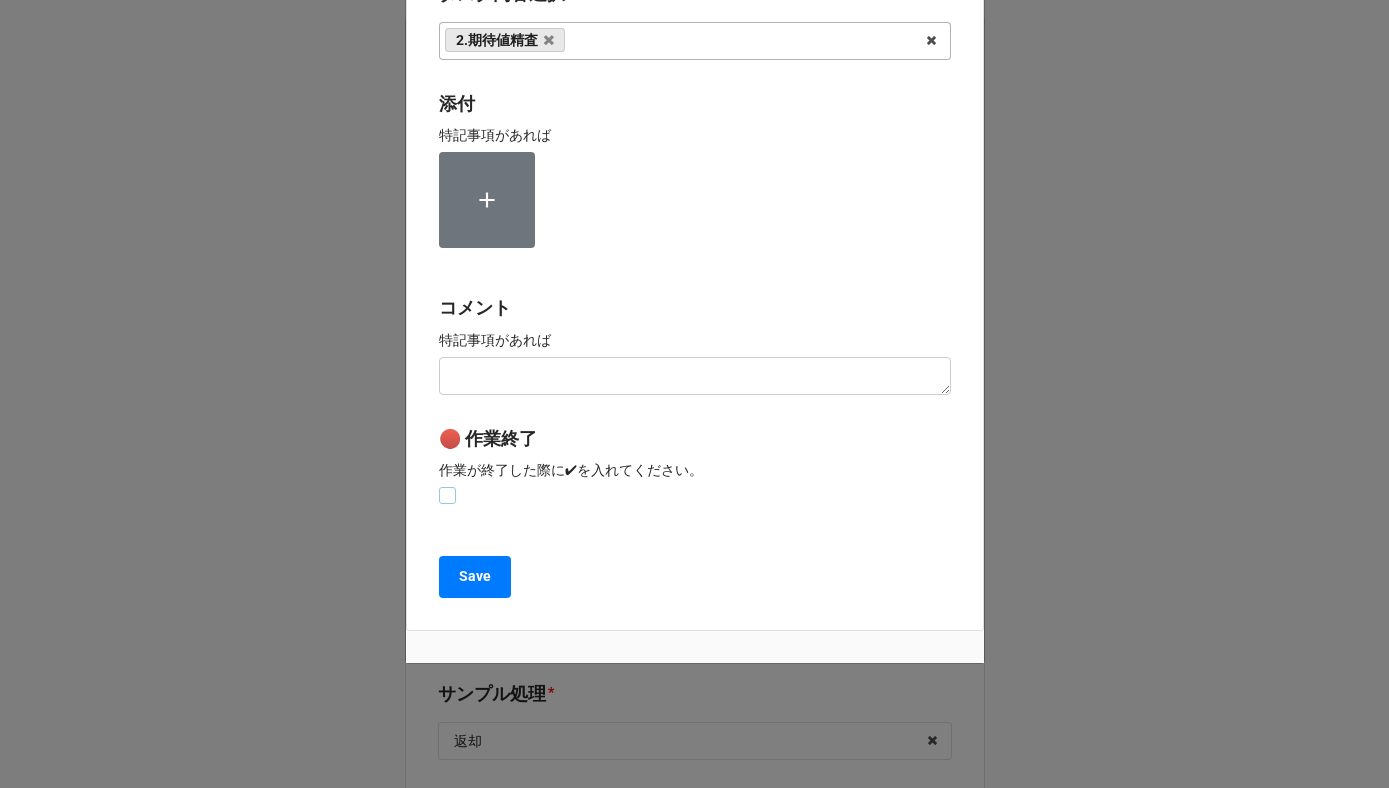 click at bounding box center (447, 487) 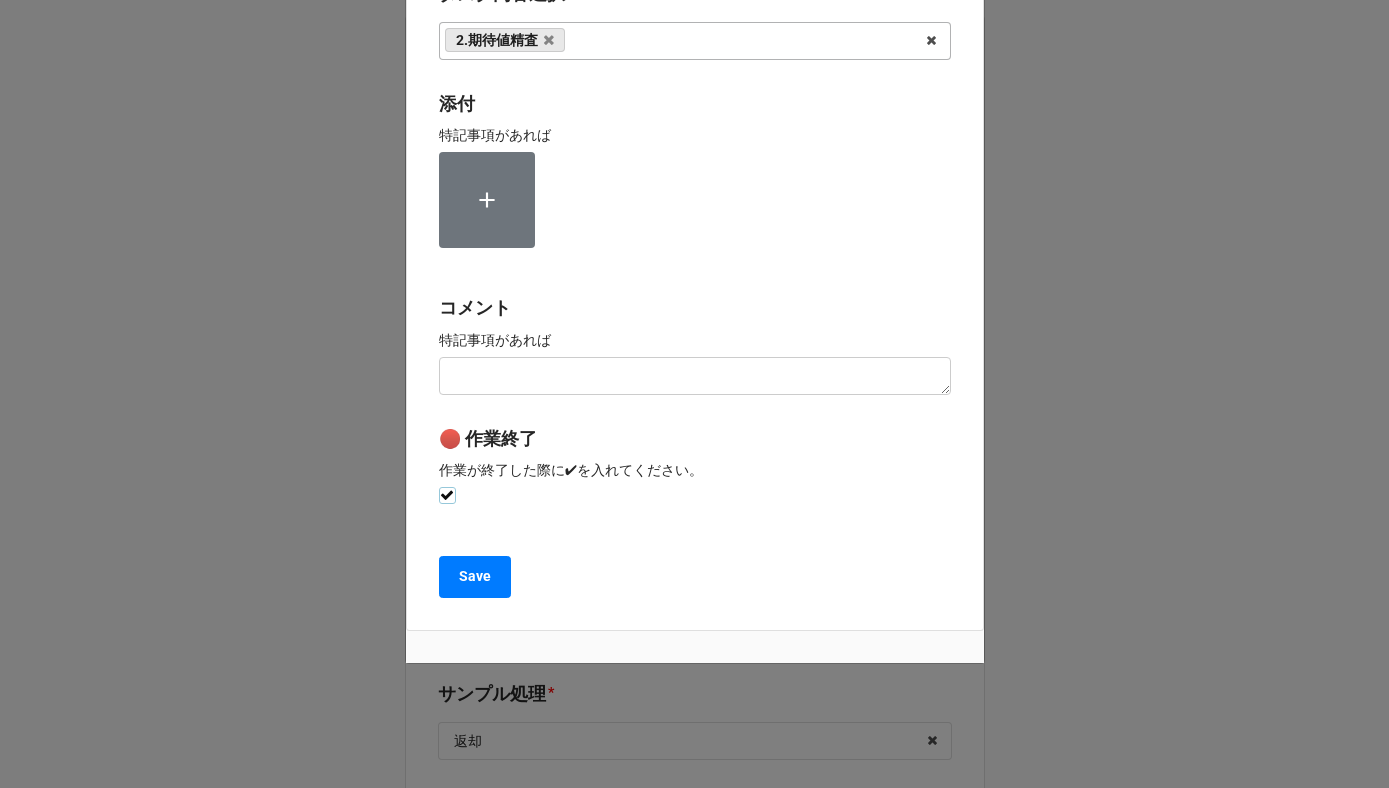 checkbox on "true" 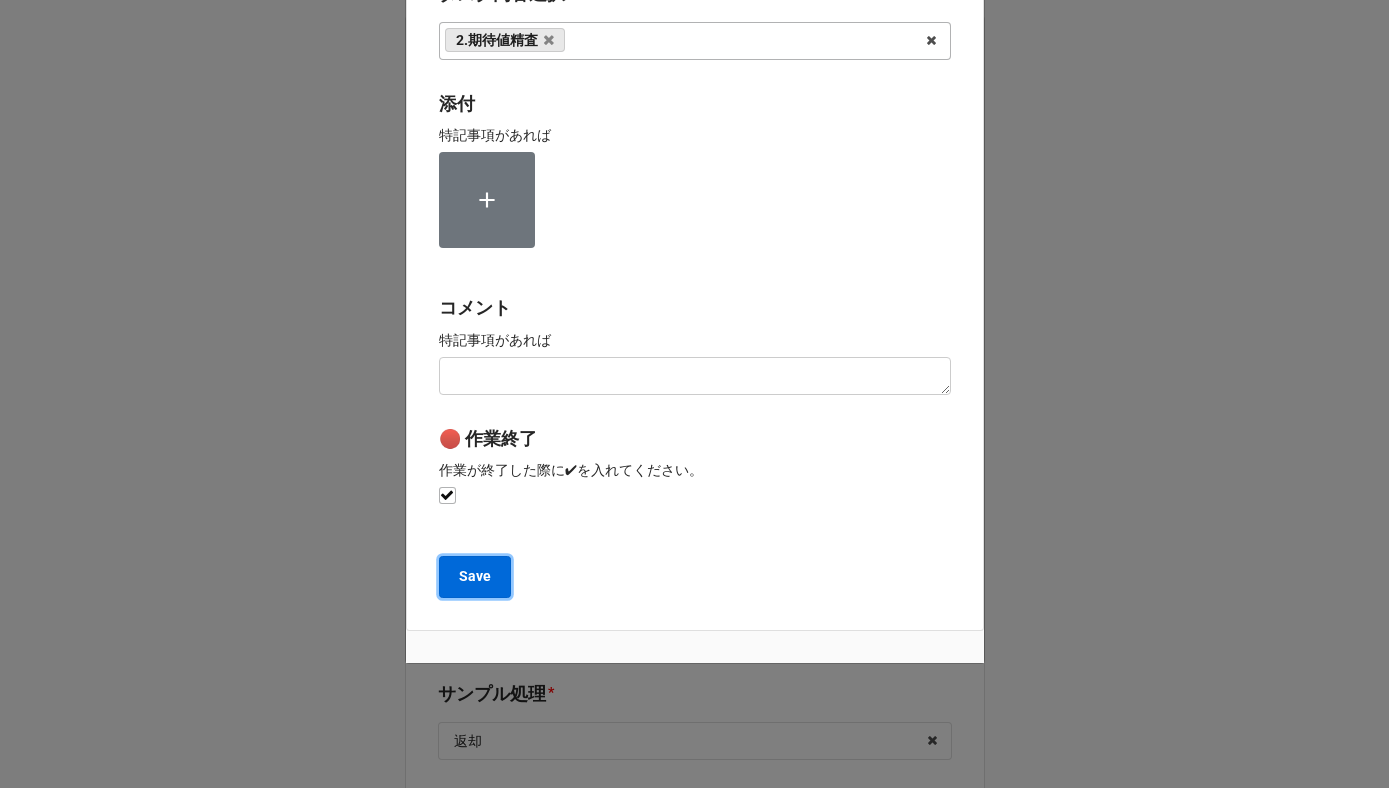 click on "Save" at bounding box center (475, 576) 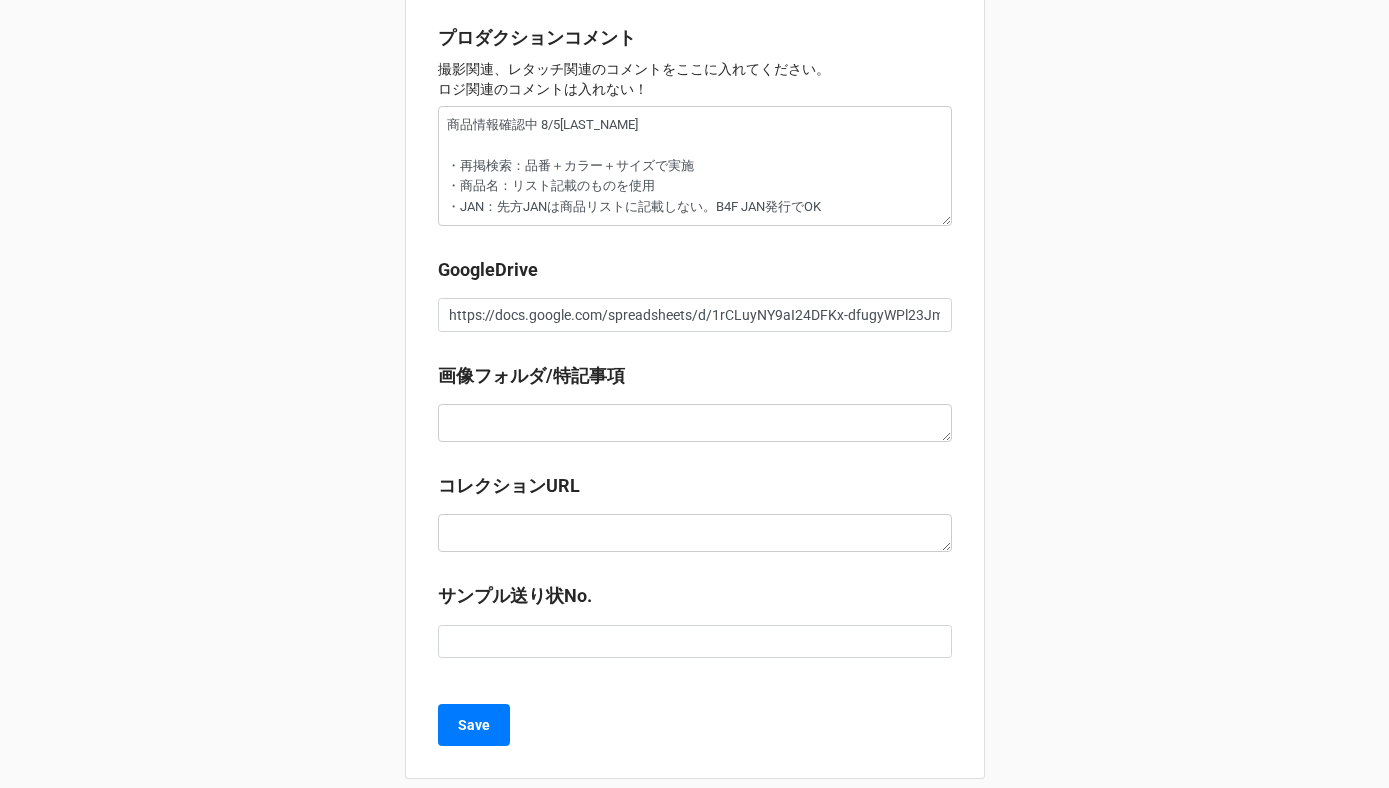 scroll, scrollTop: 2165, scrollLeft: 0, axis: vertical 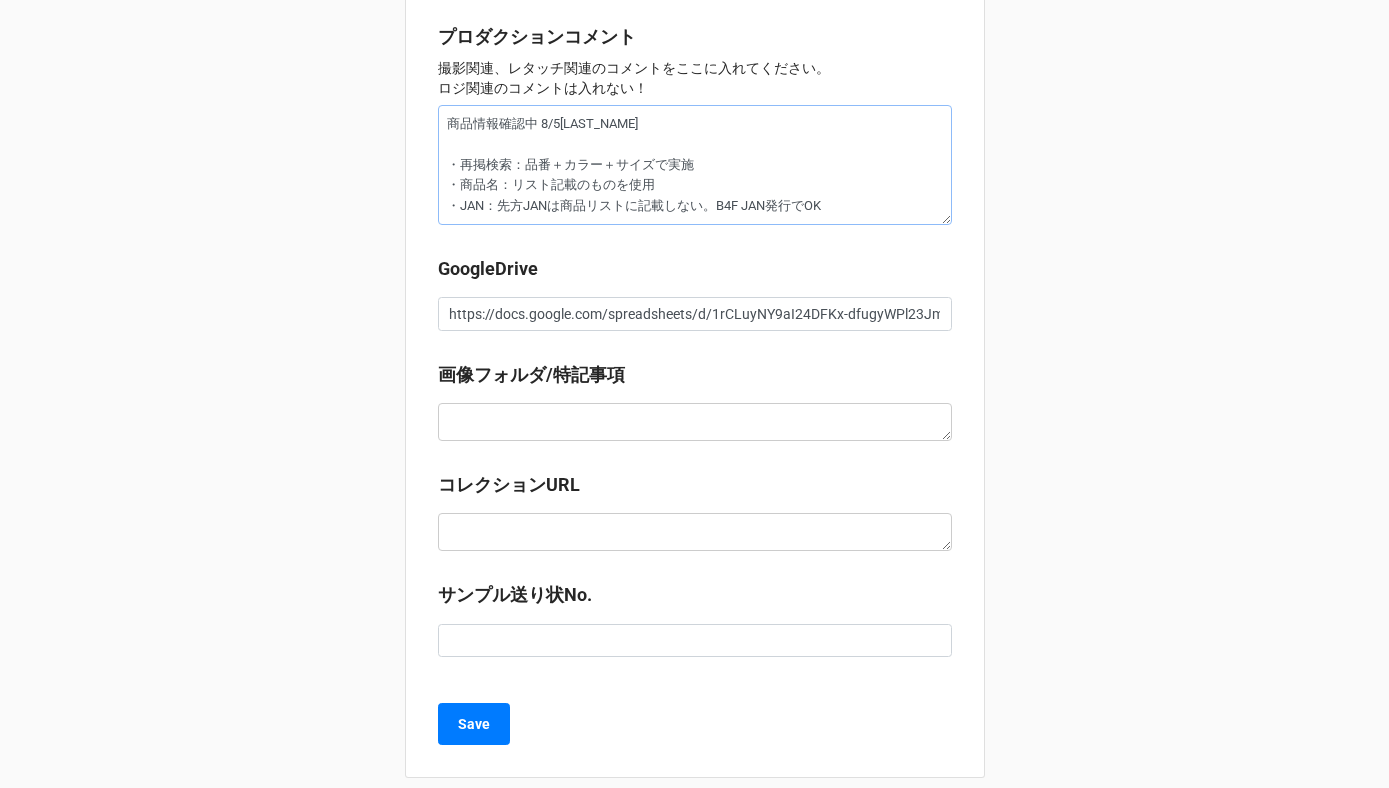 drag, startPoint x: 603, startPoint y: 131, endPoint x: 289, endPoint y: 130, distance: 314.0016 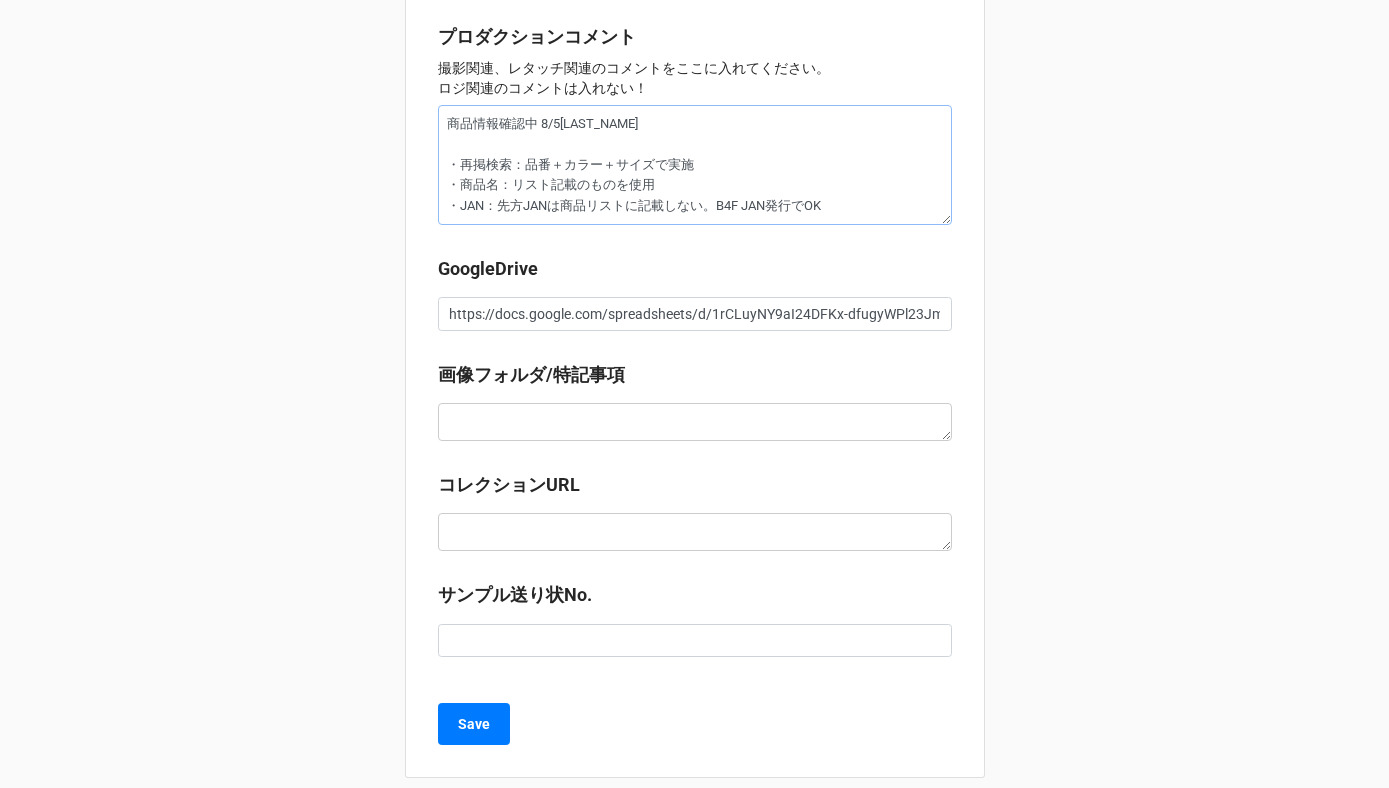 type on "x" 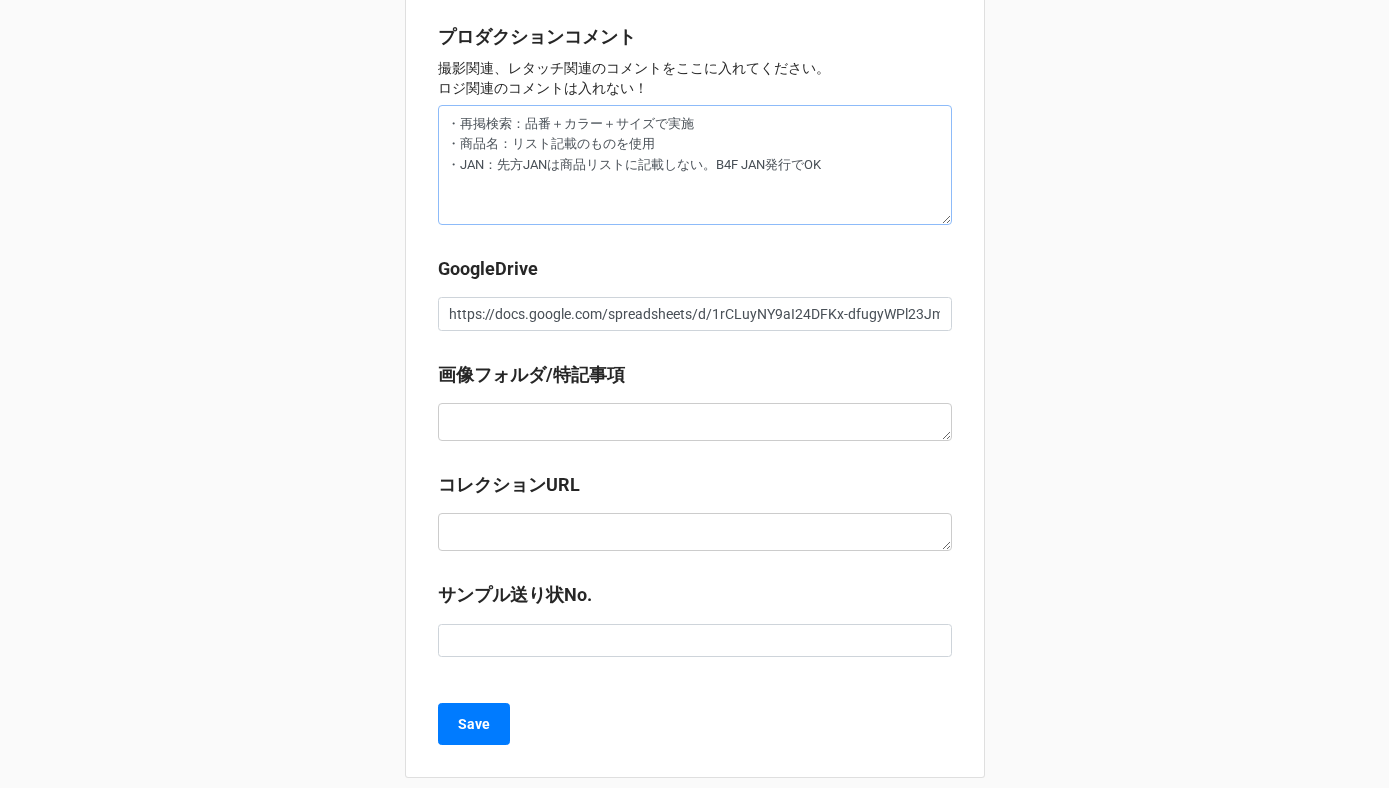 type on "x" 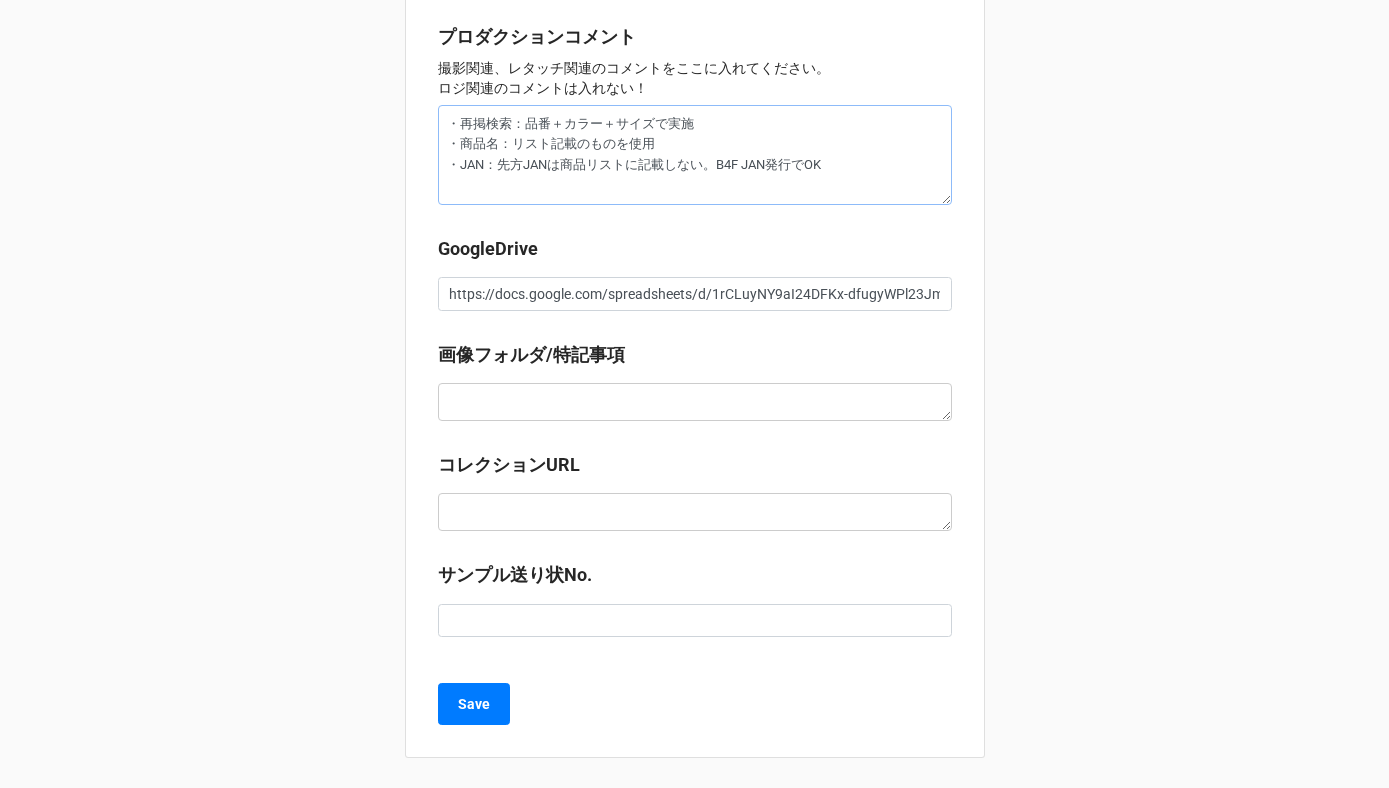type on "x" 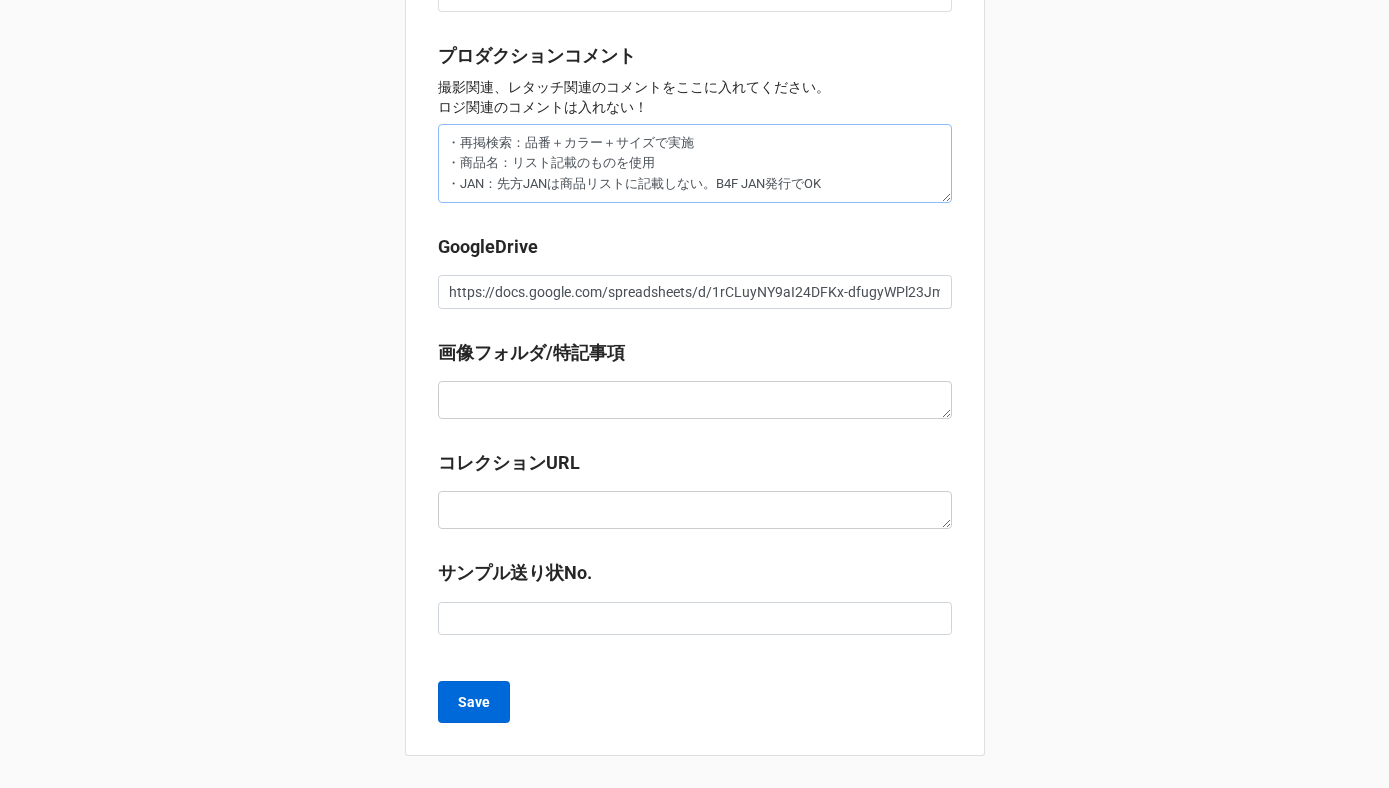 type on "・再掲検索：品番＋カラー＋サイズで実施
・商品名：リスト記載のものを使用
・JAN：先方JANは商品リストに記載しない。B4F JAN発行でOK" 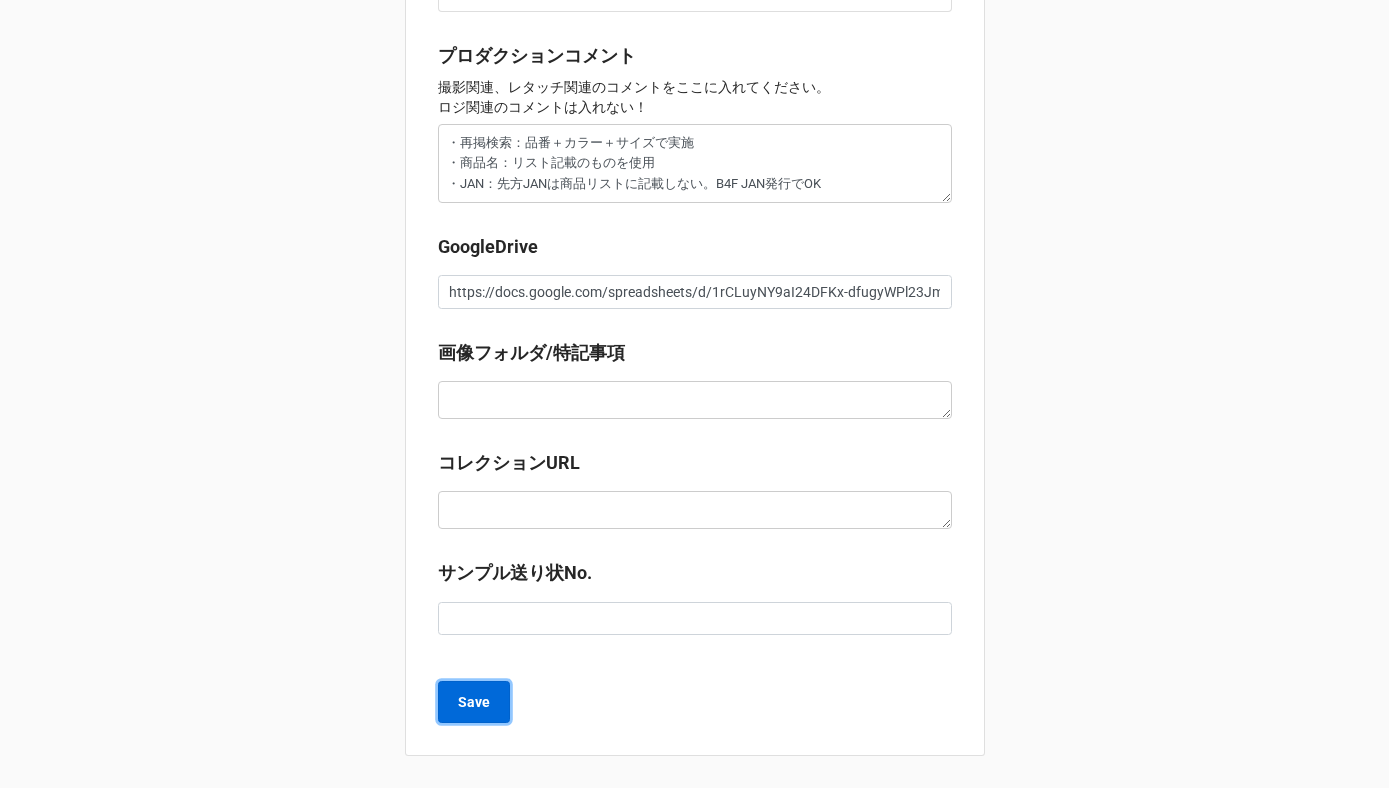click on "Save" at bounding box center [474, 702] 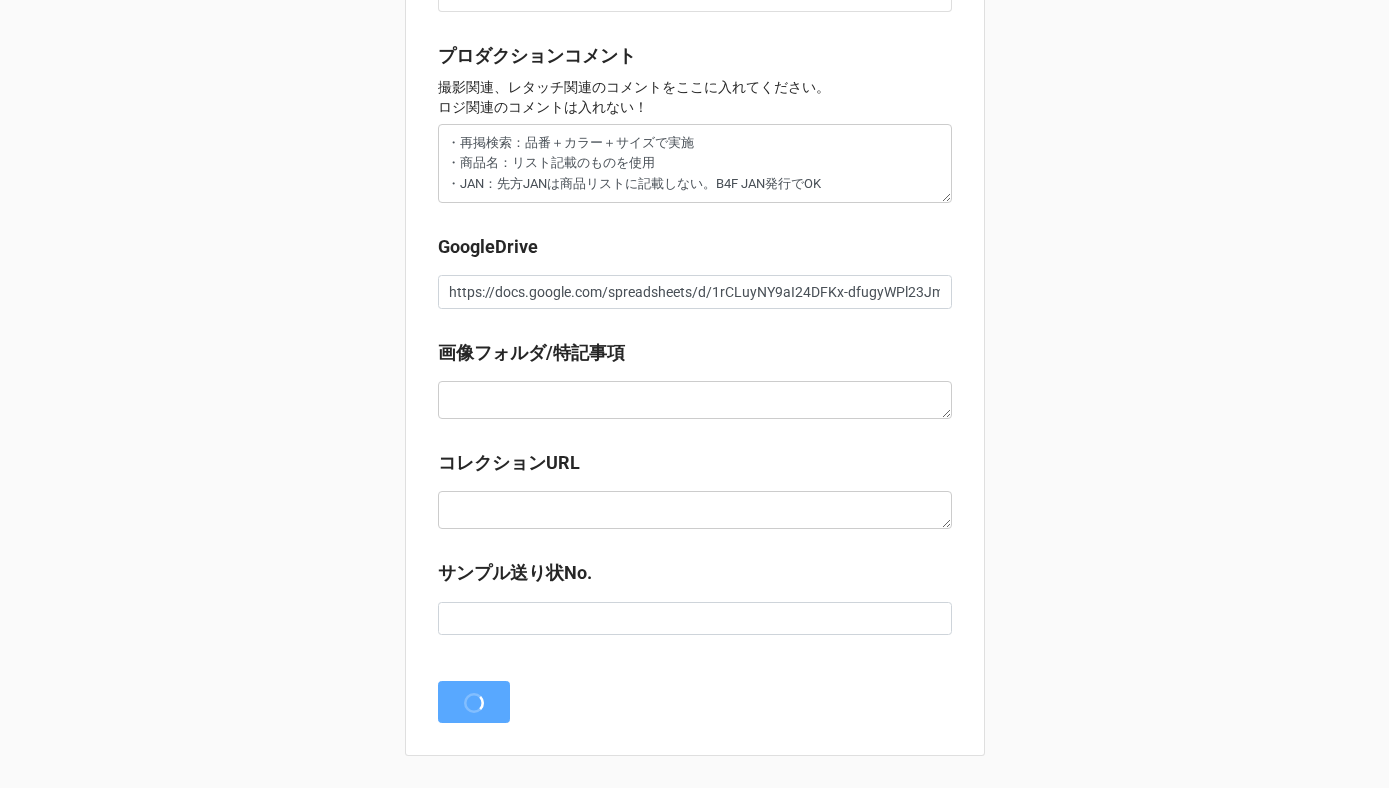 scroll, scrollTop: 0, scrollLeft: 0, axis: both 